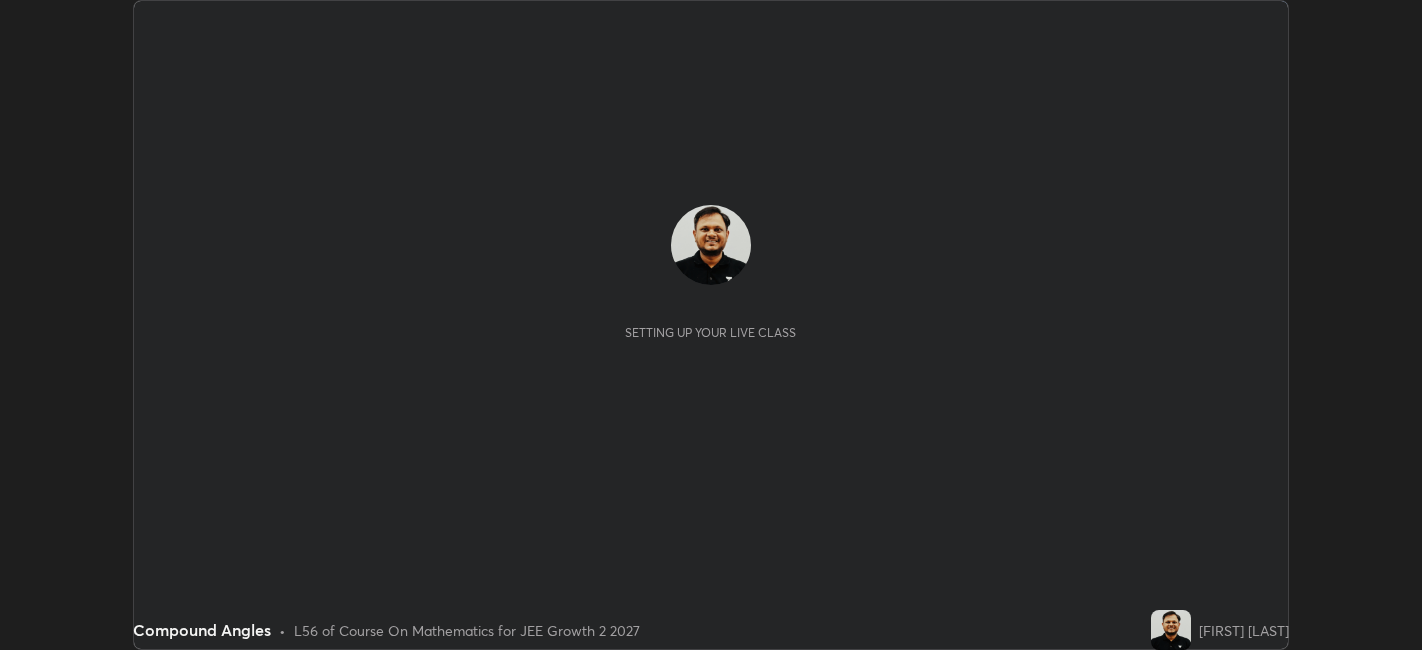 scroll, scrollTop: 0, scrollLeft: 0, axis: both 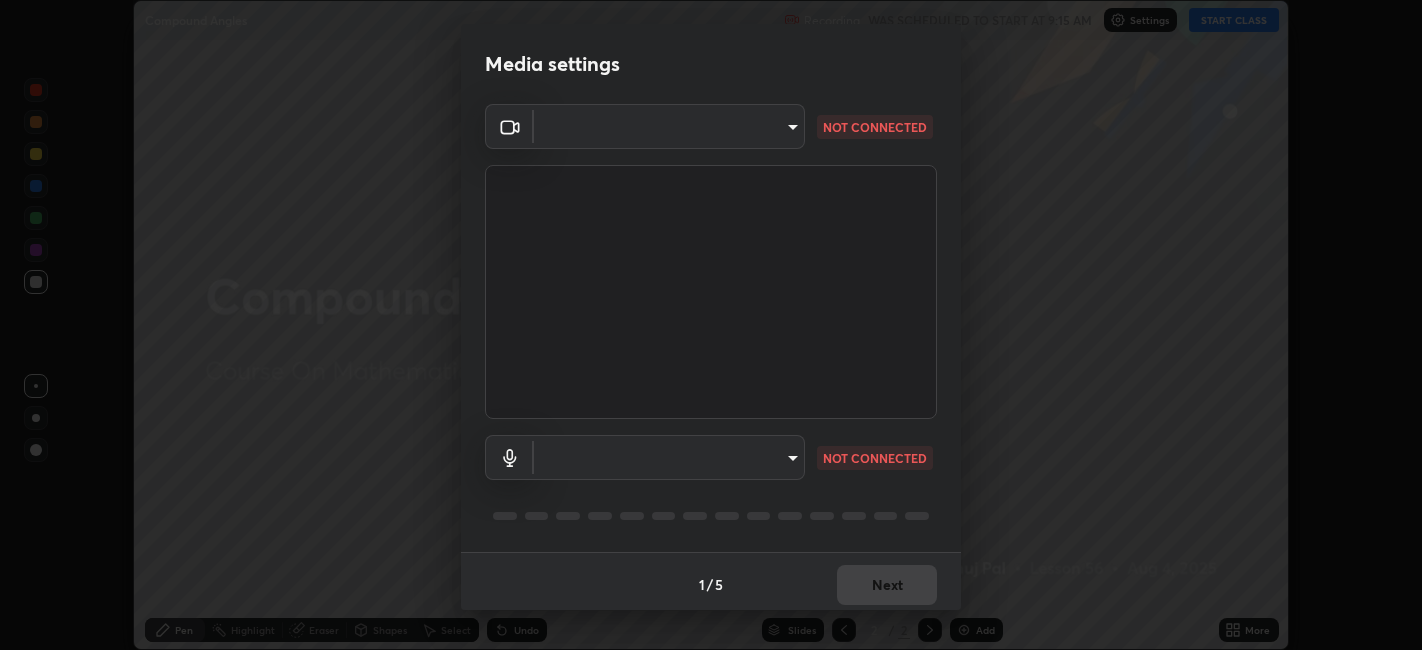 type on "39f420a8f8d33af7ad545f4bd8c914354ee6fe31ce268cb5502dc7cf40be593a" 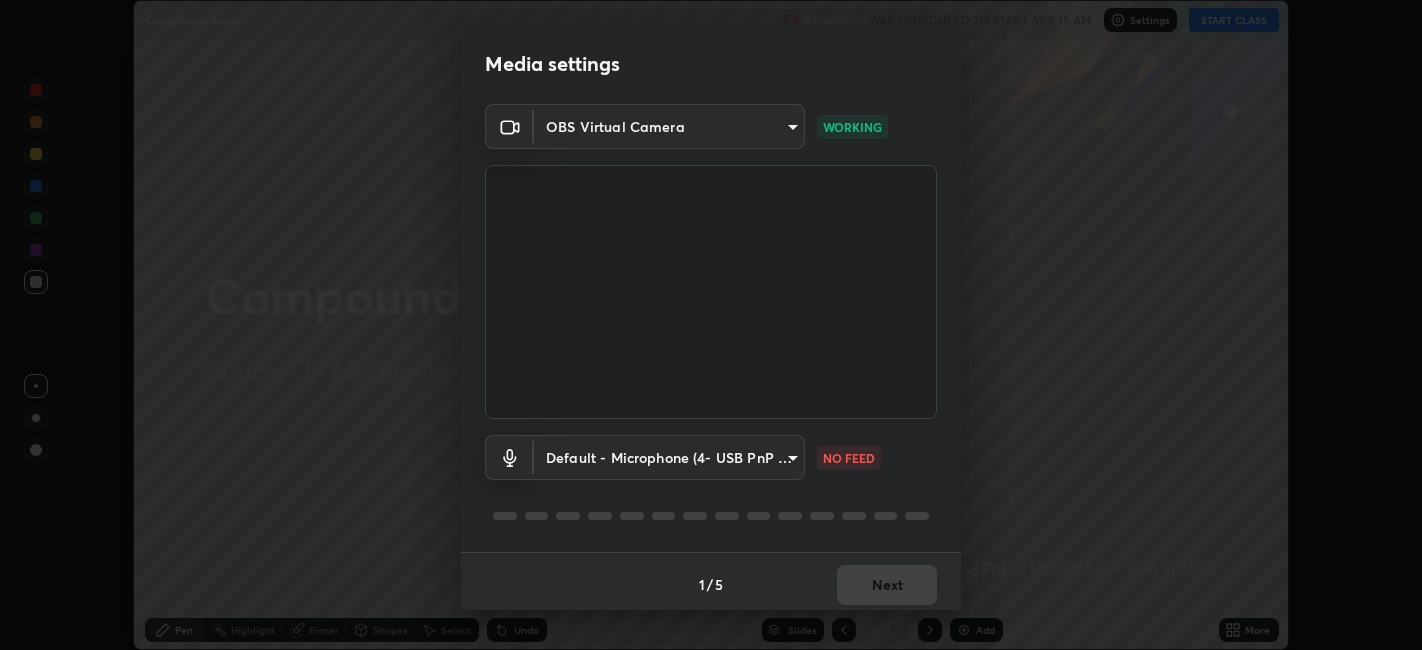 click on "Erase all Compound Angles Recording WAS SCHEDULED TO START AT  [TIME] Settings START CLASS Setting up your live class Compound Angles • L56 of Course On Mathematics for JEE Growth 2 2027 [FIRST] [LAST] Pen Highlight Eraser Shapes Select Undo Slides 2 / 2 Add More No doubts shared Encourage your learners to ask a doubt for better clarity Report an issue Reason for reporting Buffering Chat not working Audio - Video sync issue Educator video quality low ​ Attach an image Report Media settings OBS Virtual Camera 39f420a8f8d33af7ad545f4bd8c914354ee6fe31ce268cb5502dc7cf40be593a WORKING Default - Microphone (4- USB PnP Sound Device) default NO FEED 1 / 5 Next" at bounding box center [711, 325] 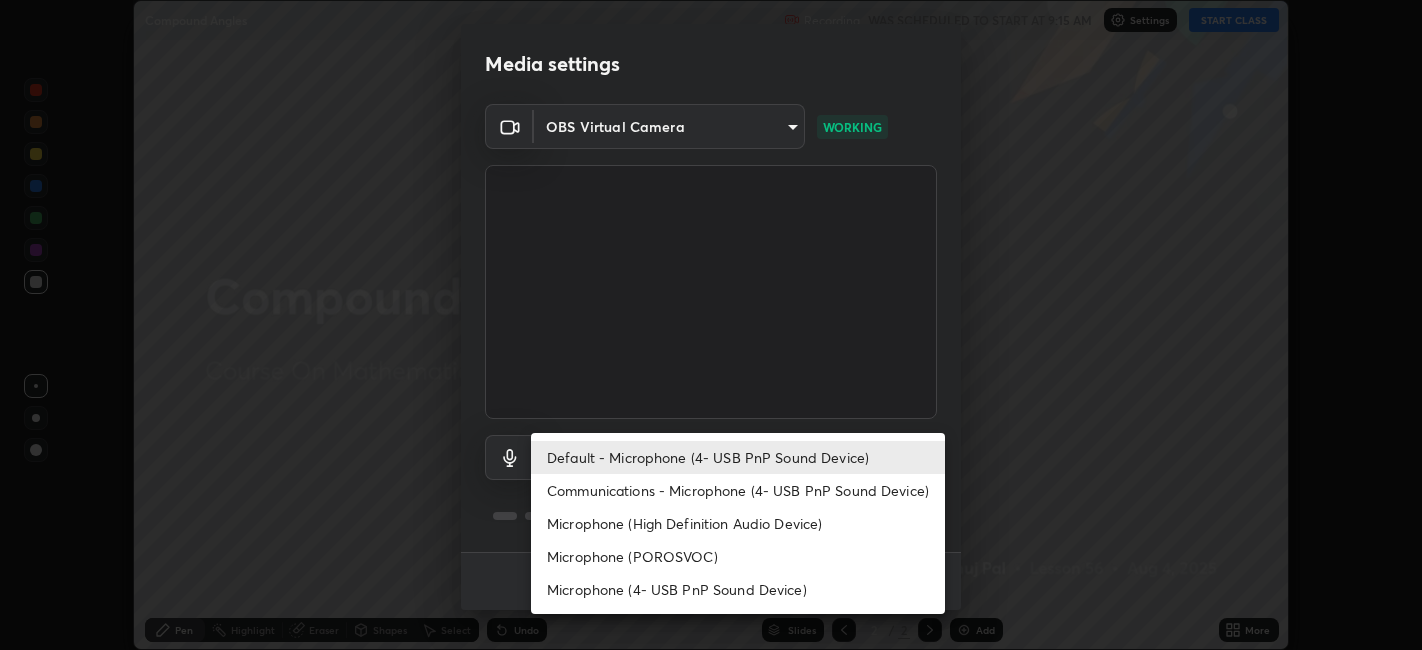 click on "Communications - Microphone (4- USB PnP Sound Device)" at bounding box center (738, 490) 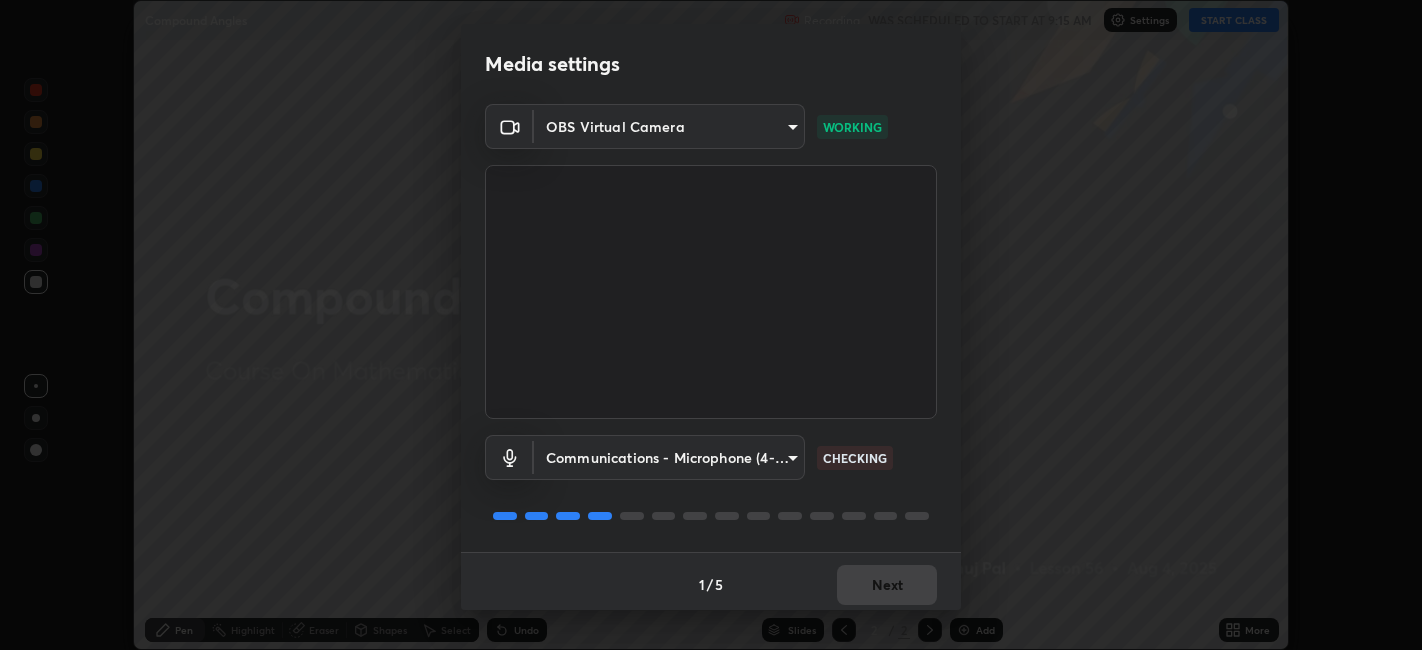 scroll, scrollTop: 5, scrollLeft: 0, axis: vertical 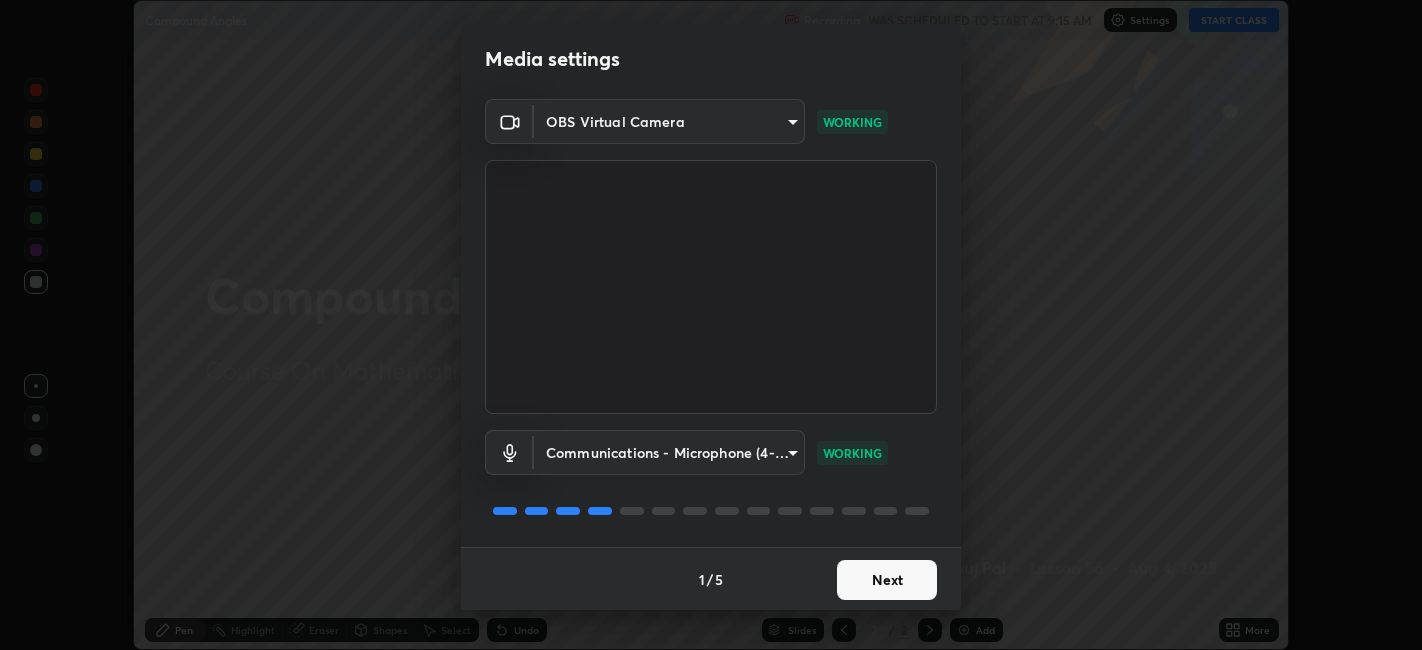 click on "Next" at bounding box center [887, 580] 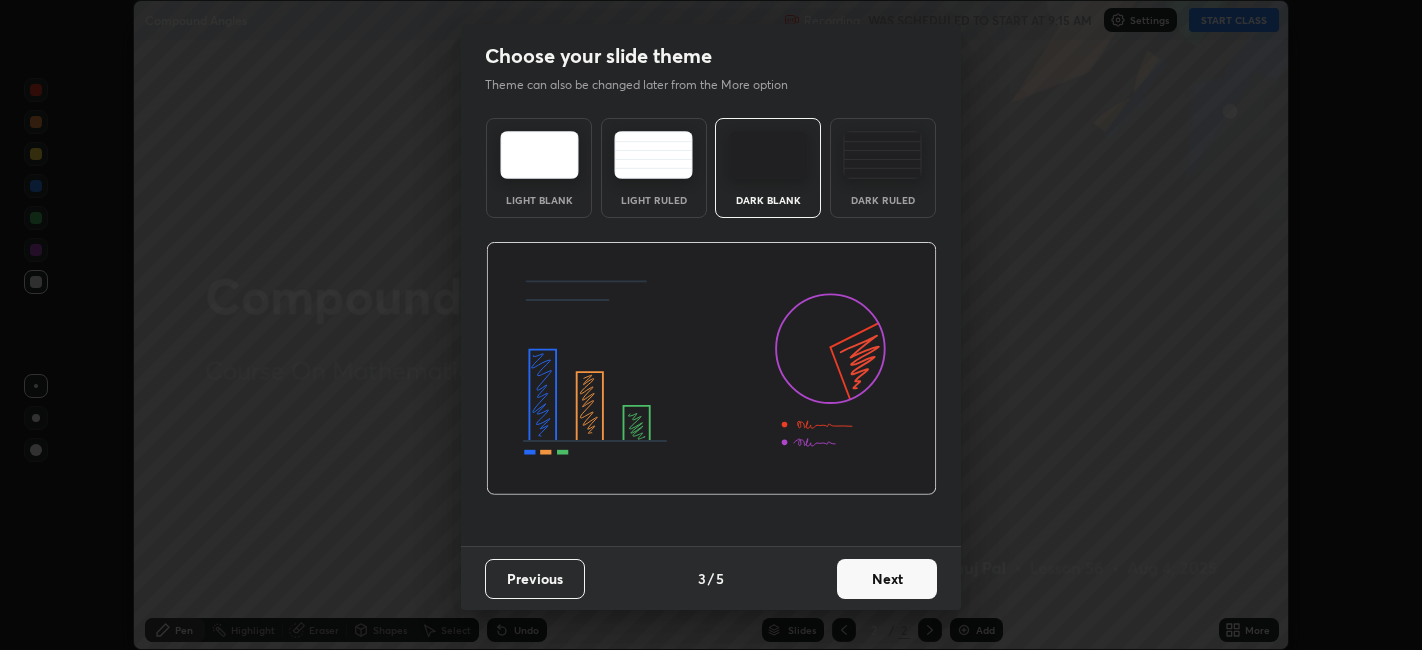 click on "Next" at bounding box center [887, 579] 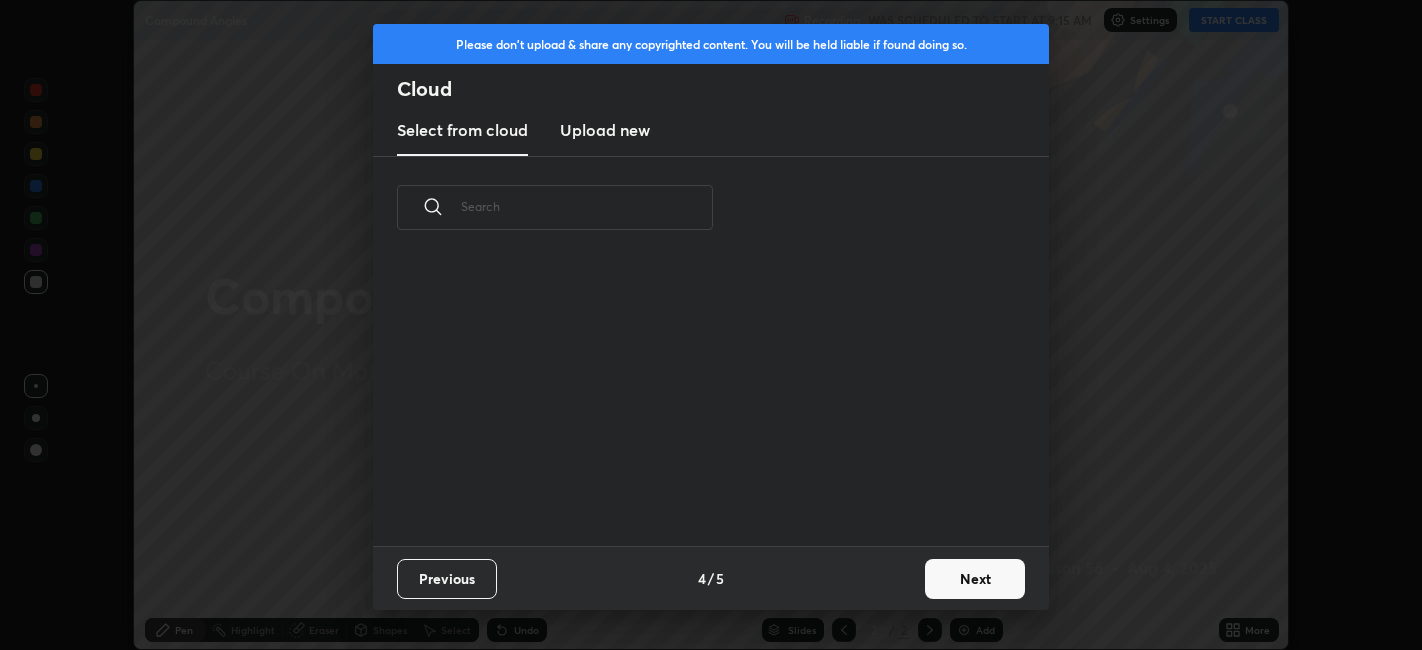 click on "Next" at bounding box center (975, 579) 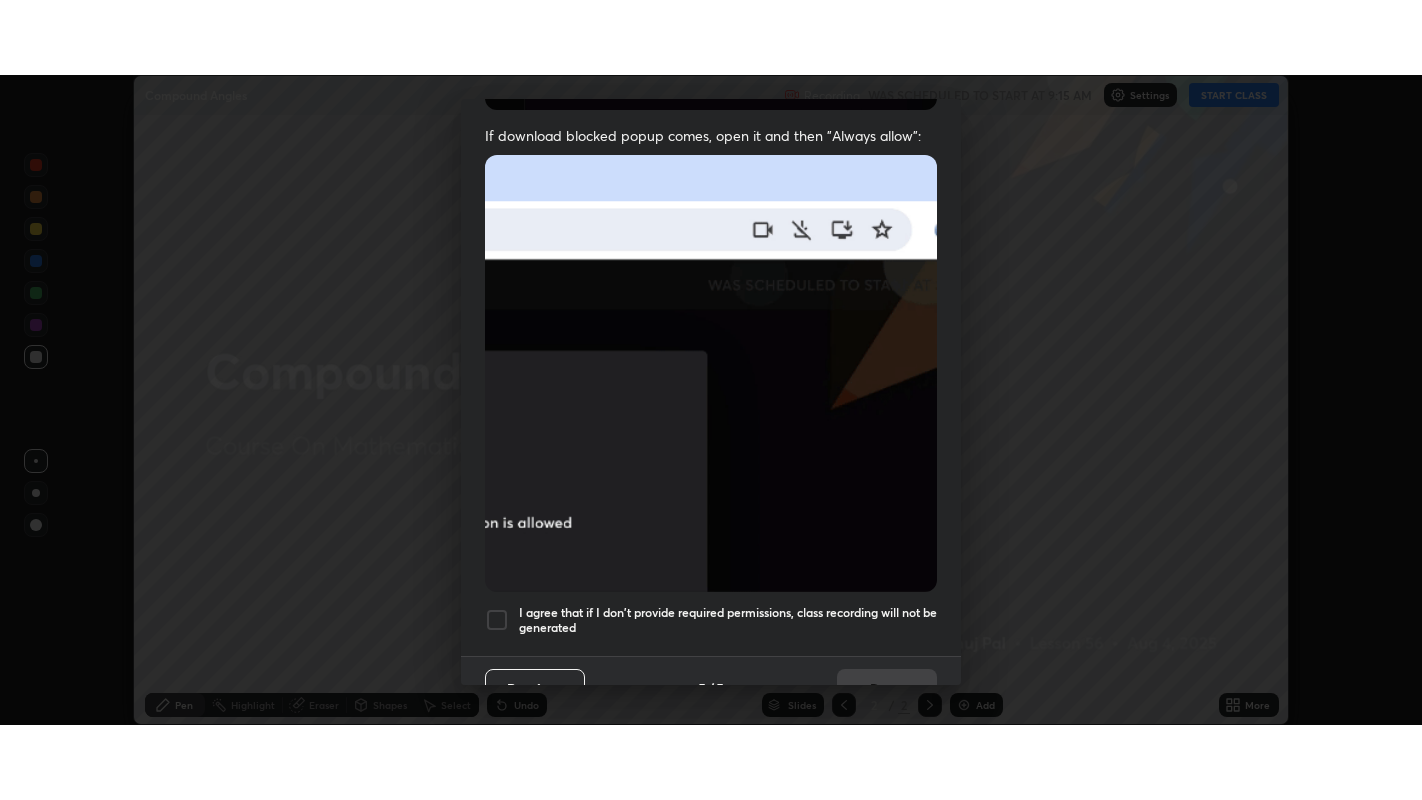 scroll, scrollTop: 413, scrollLeft: 0, axis: vertical 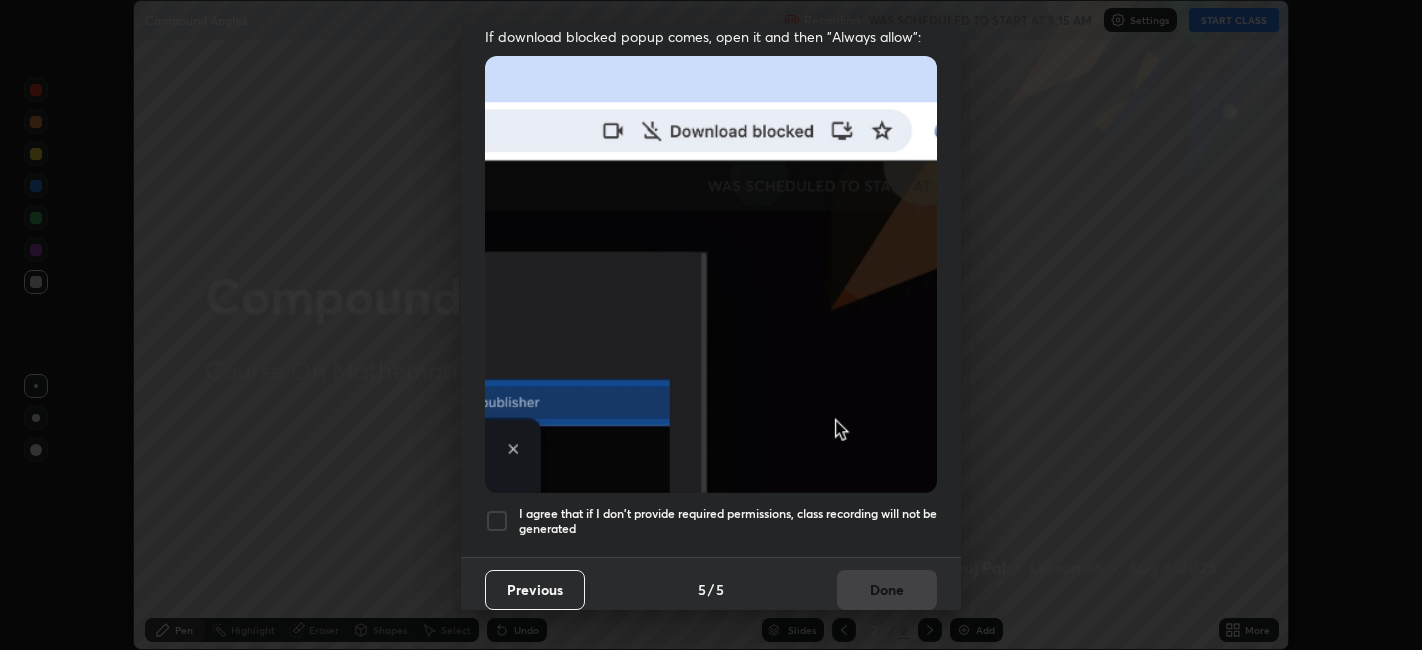 click at bounding box center [497, 521] 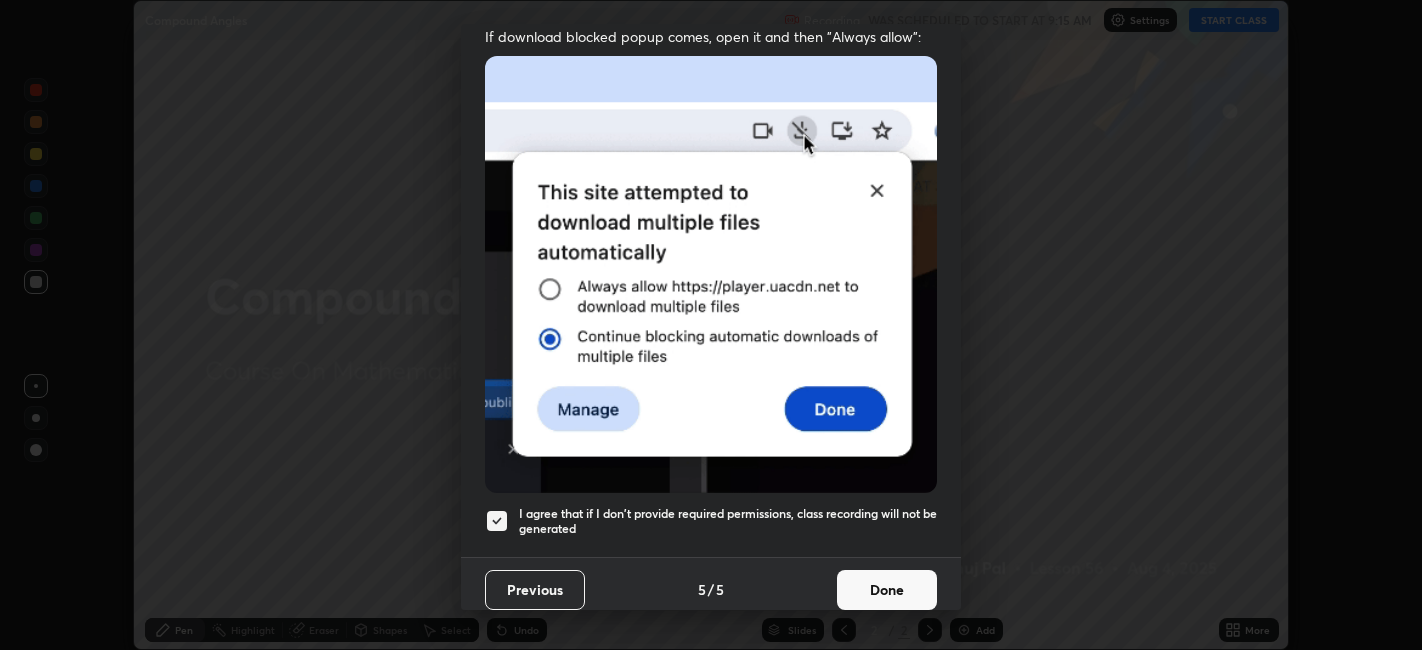 click on "Done" at bounding box center [887, 590] 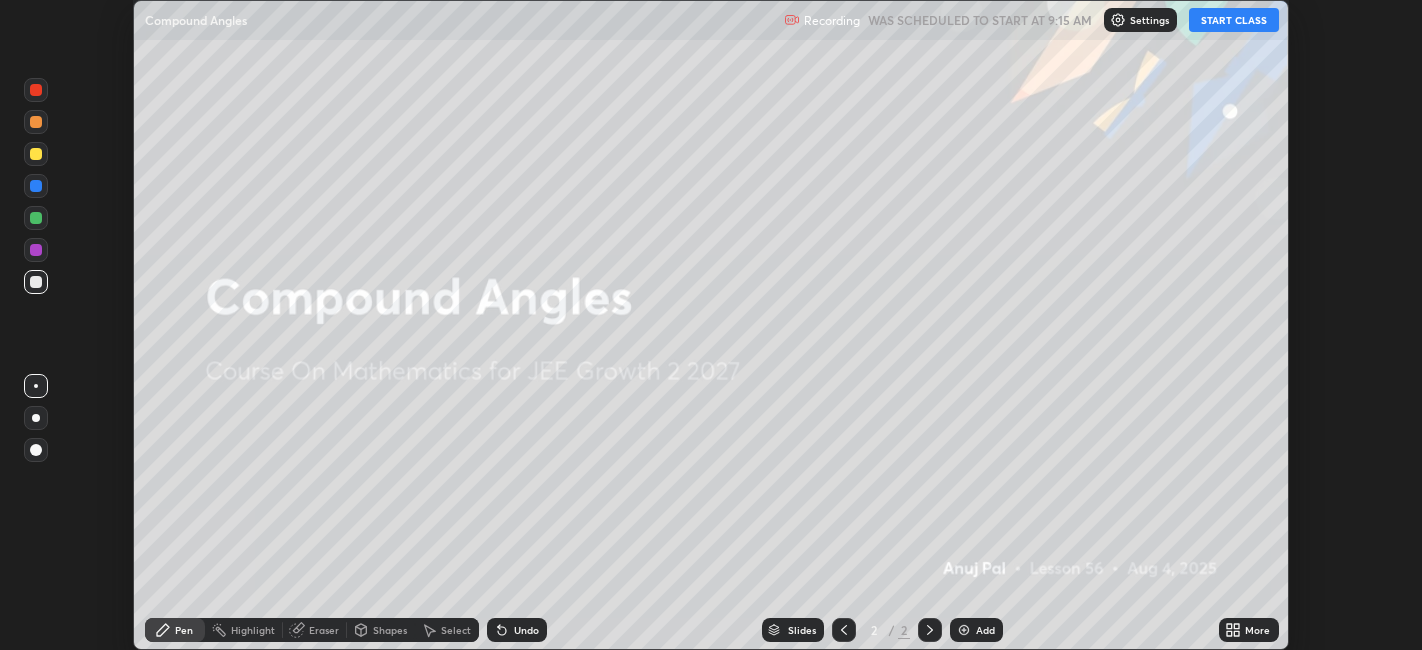 click on "START CLASS" at bounding box center (1234, 20) 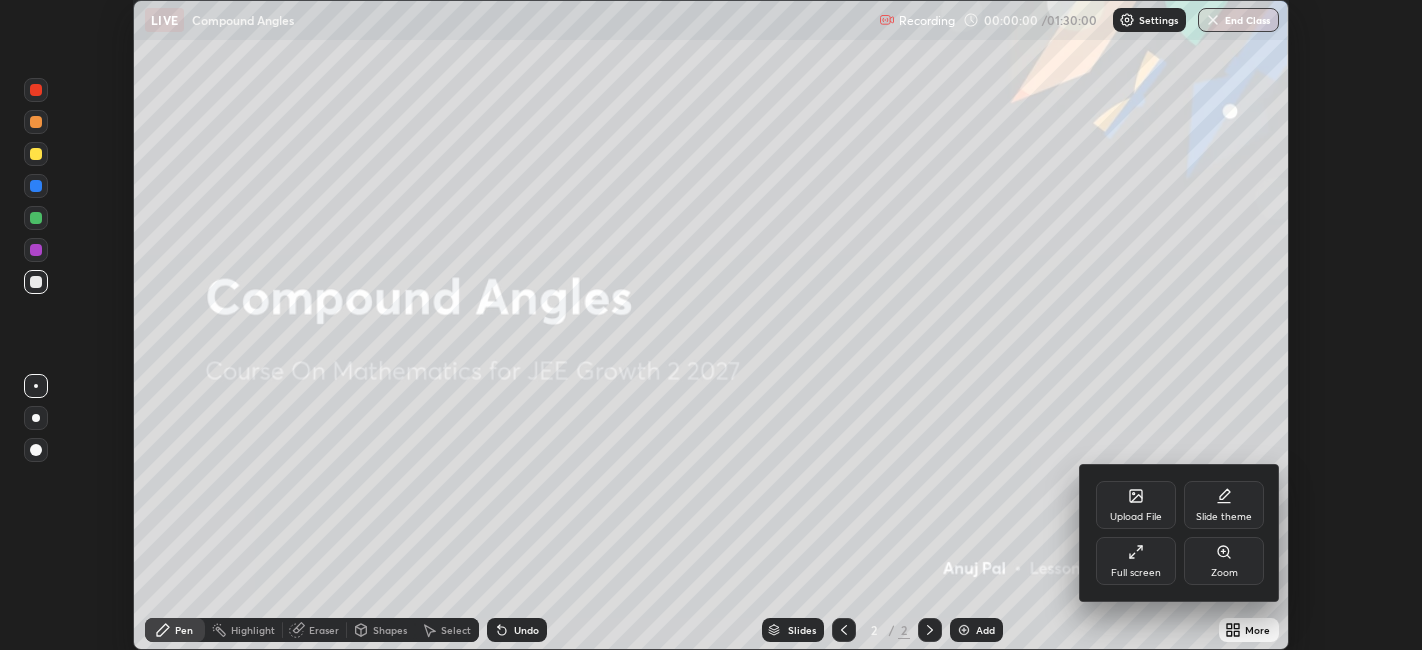 click on "Full screen" at bounding box center [1136, 561] 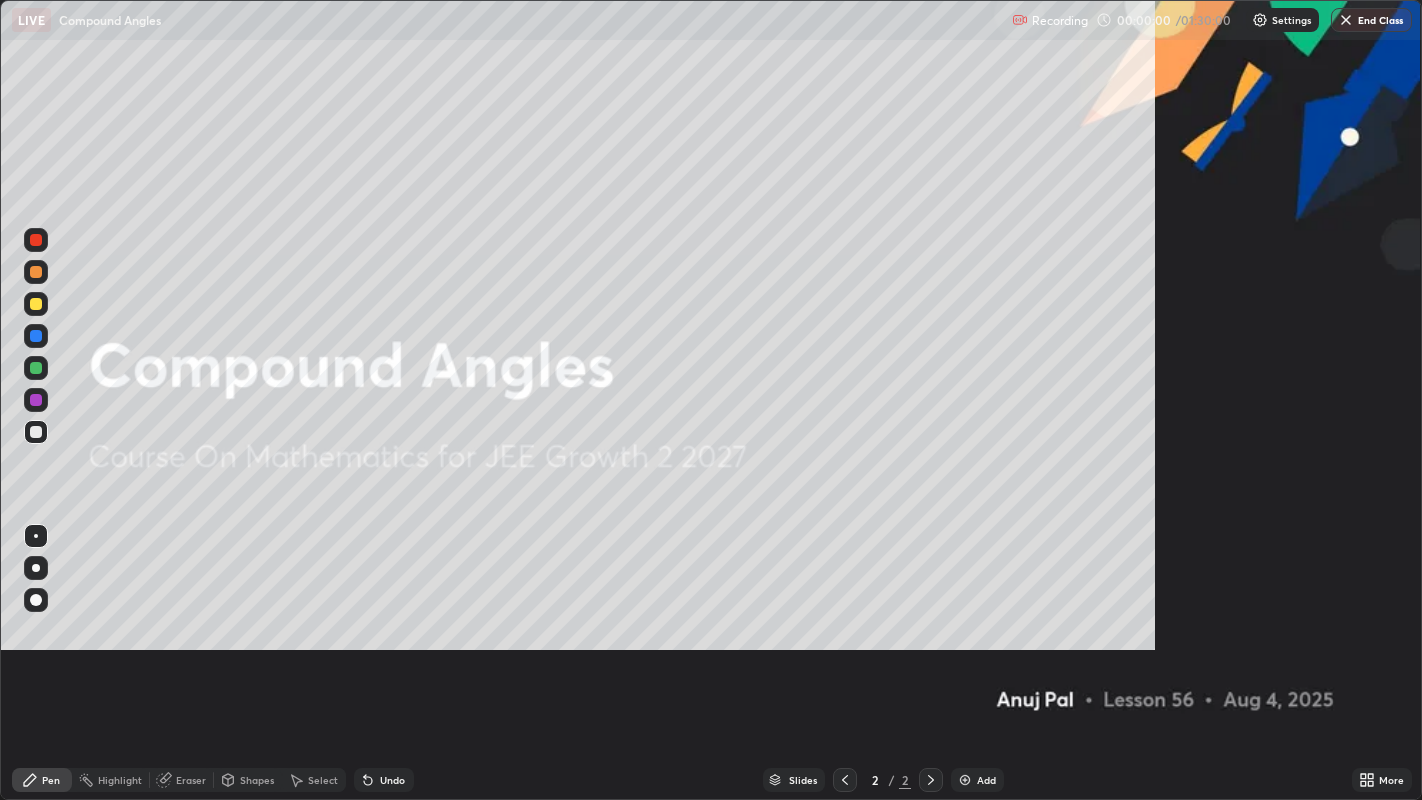 scroll, scrollTop: 99200, scrollLeft: 98577, axis: both 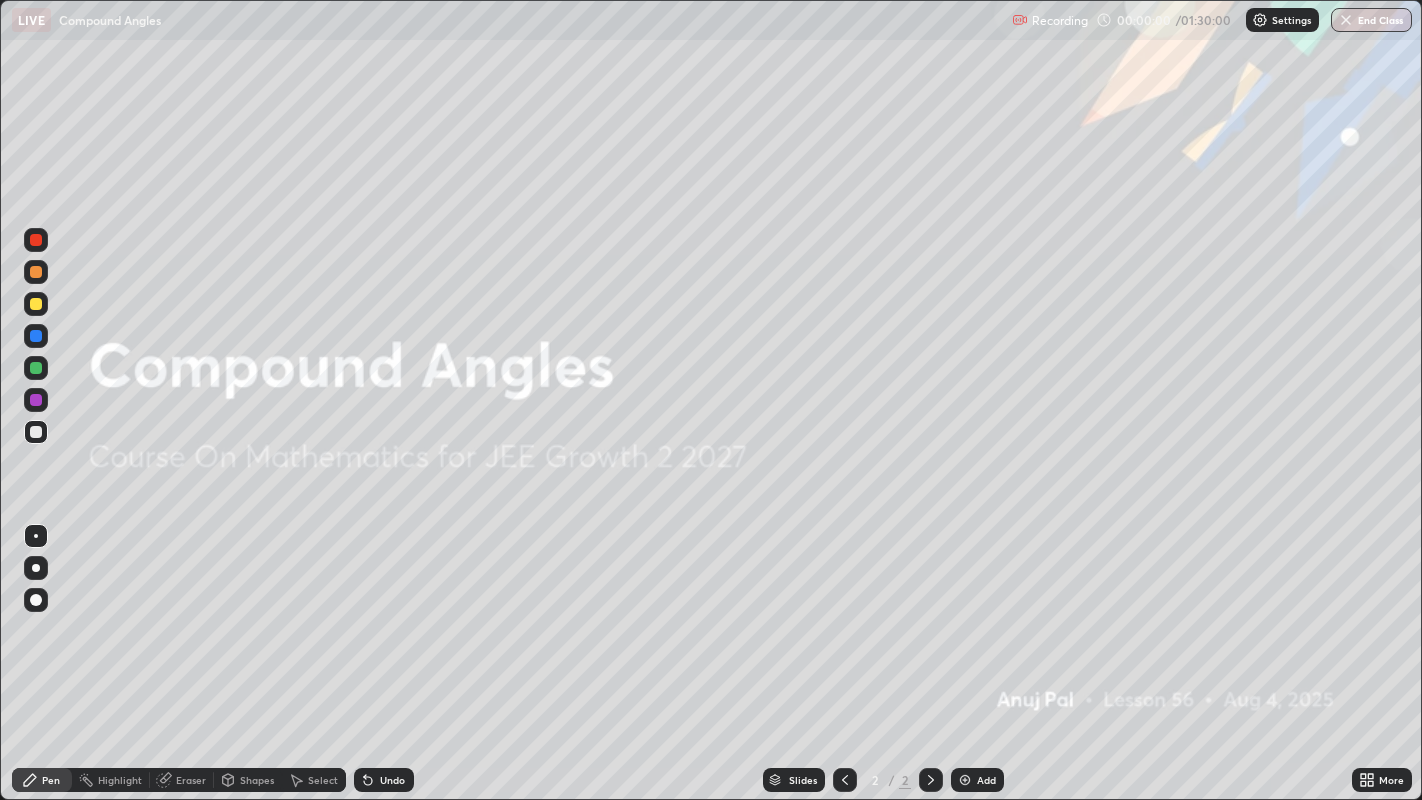 click on "Add" at bounding box center (986, 780) 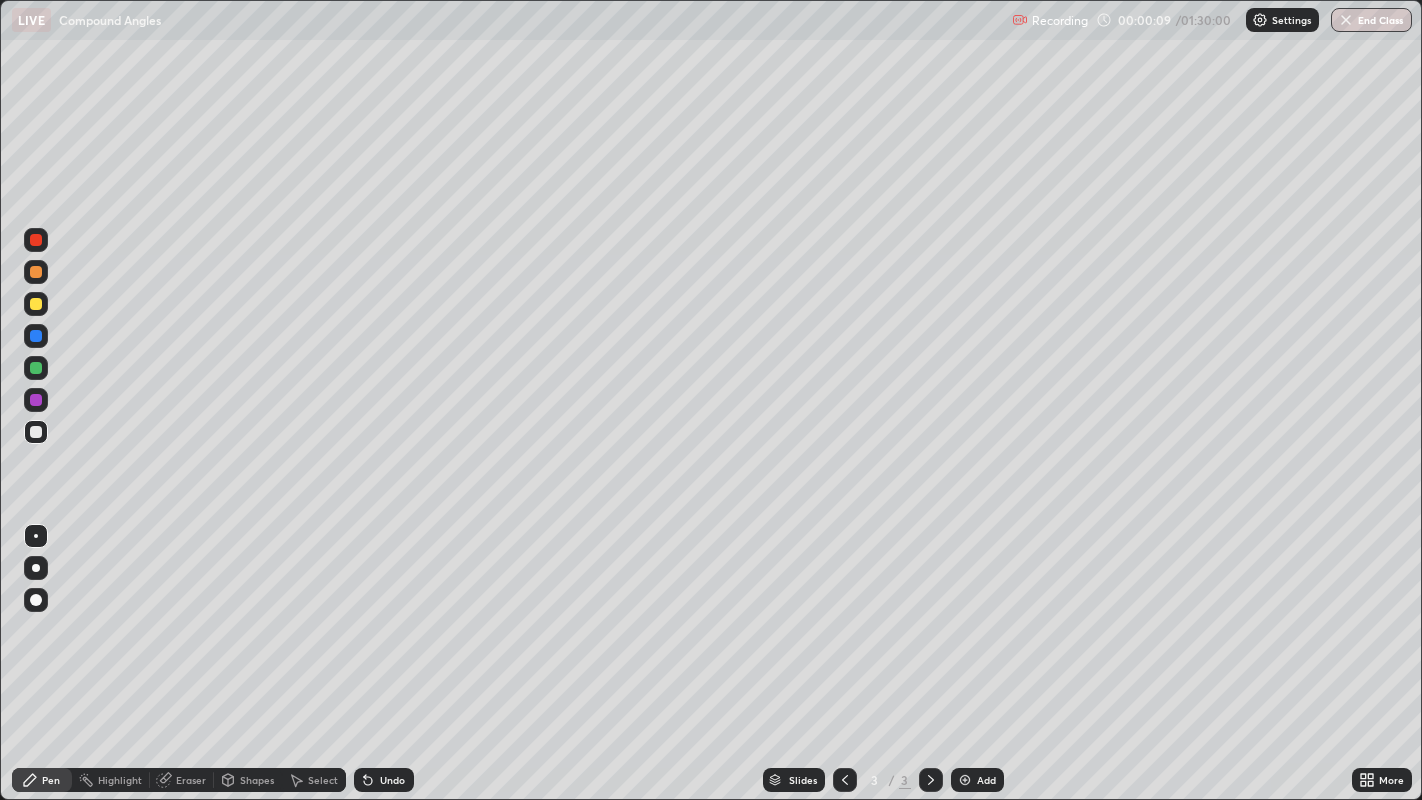 click at bounding box center (36, 304) 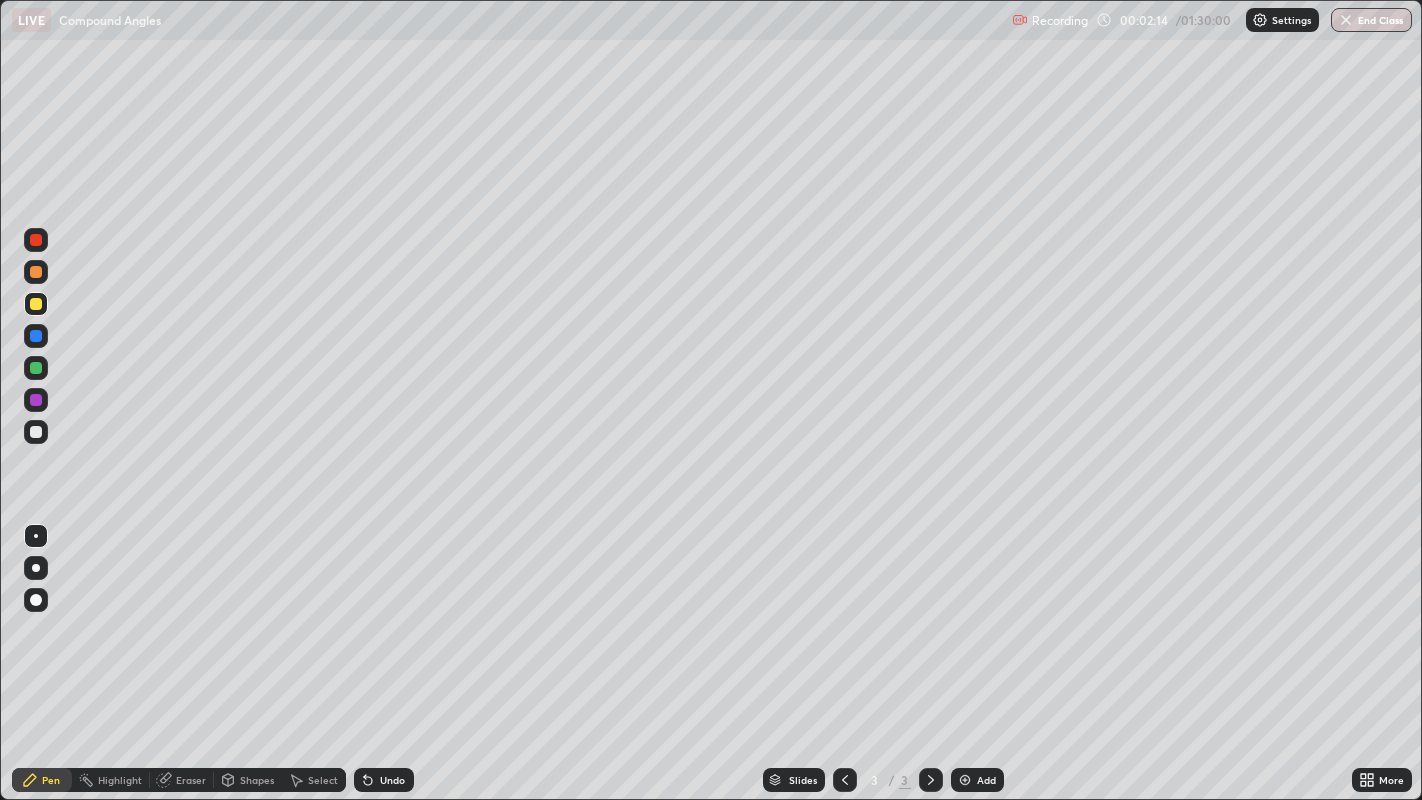 click on "Eraser" at bounding box center (191, 780) 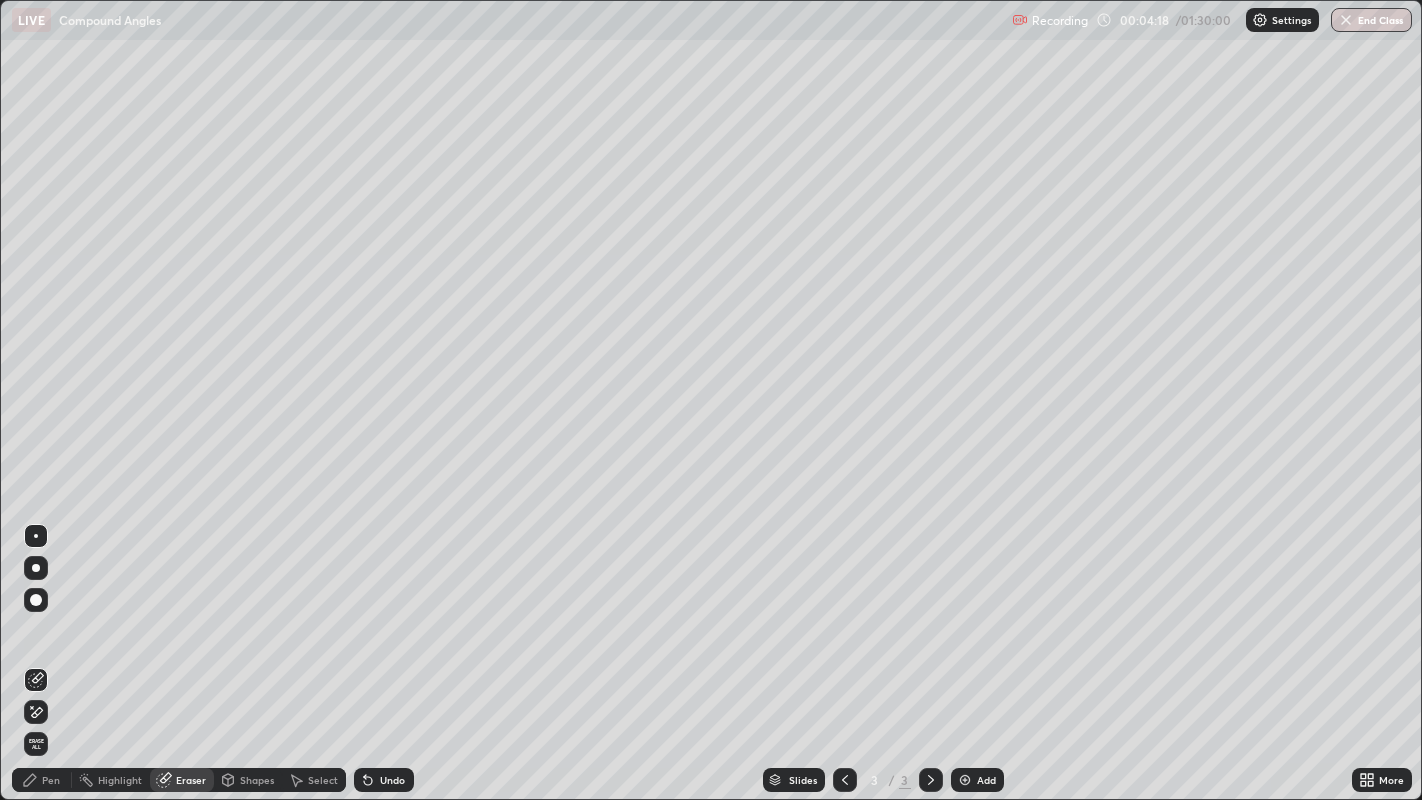 click on "Pen" at bounding box center [51, 780] 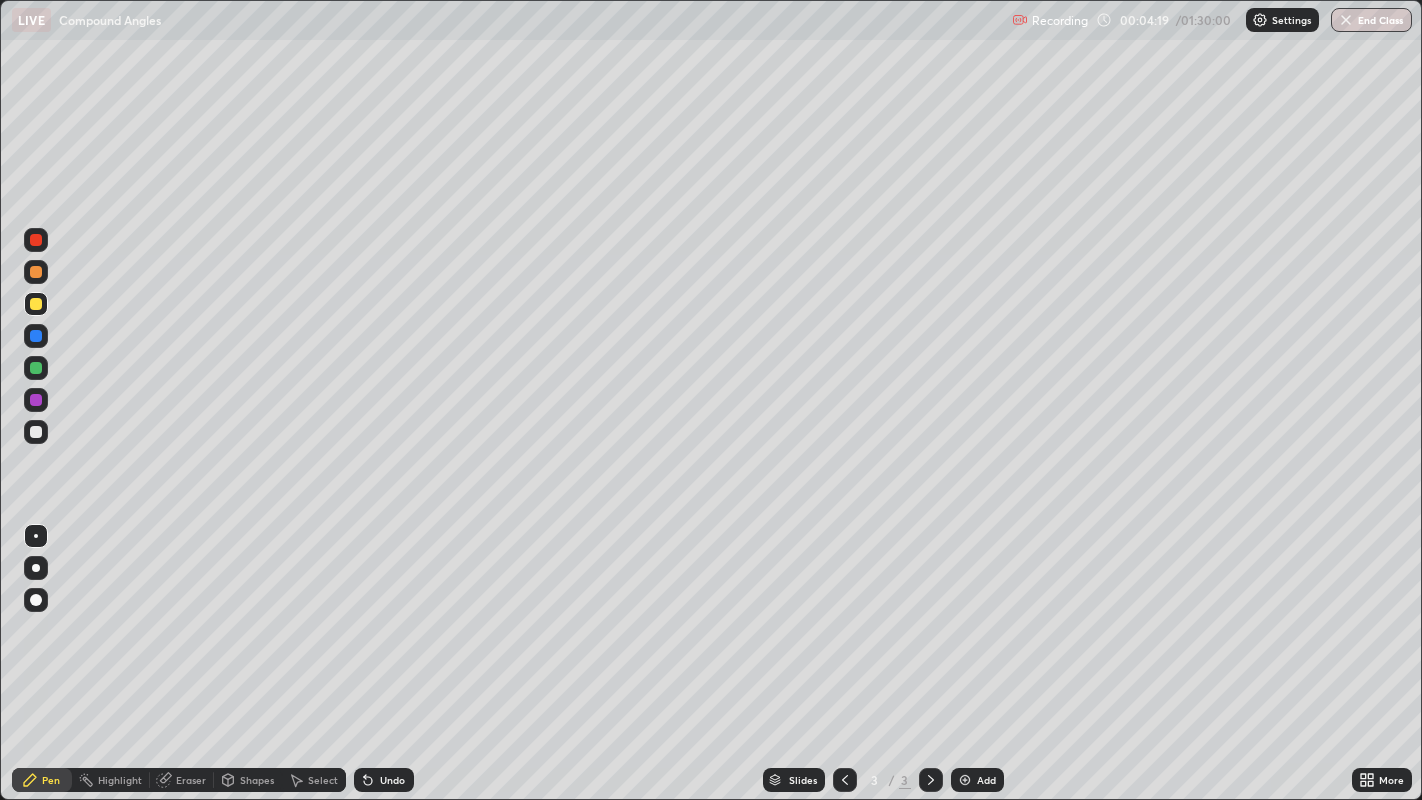click at bounding box center (36, 432) 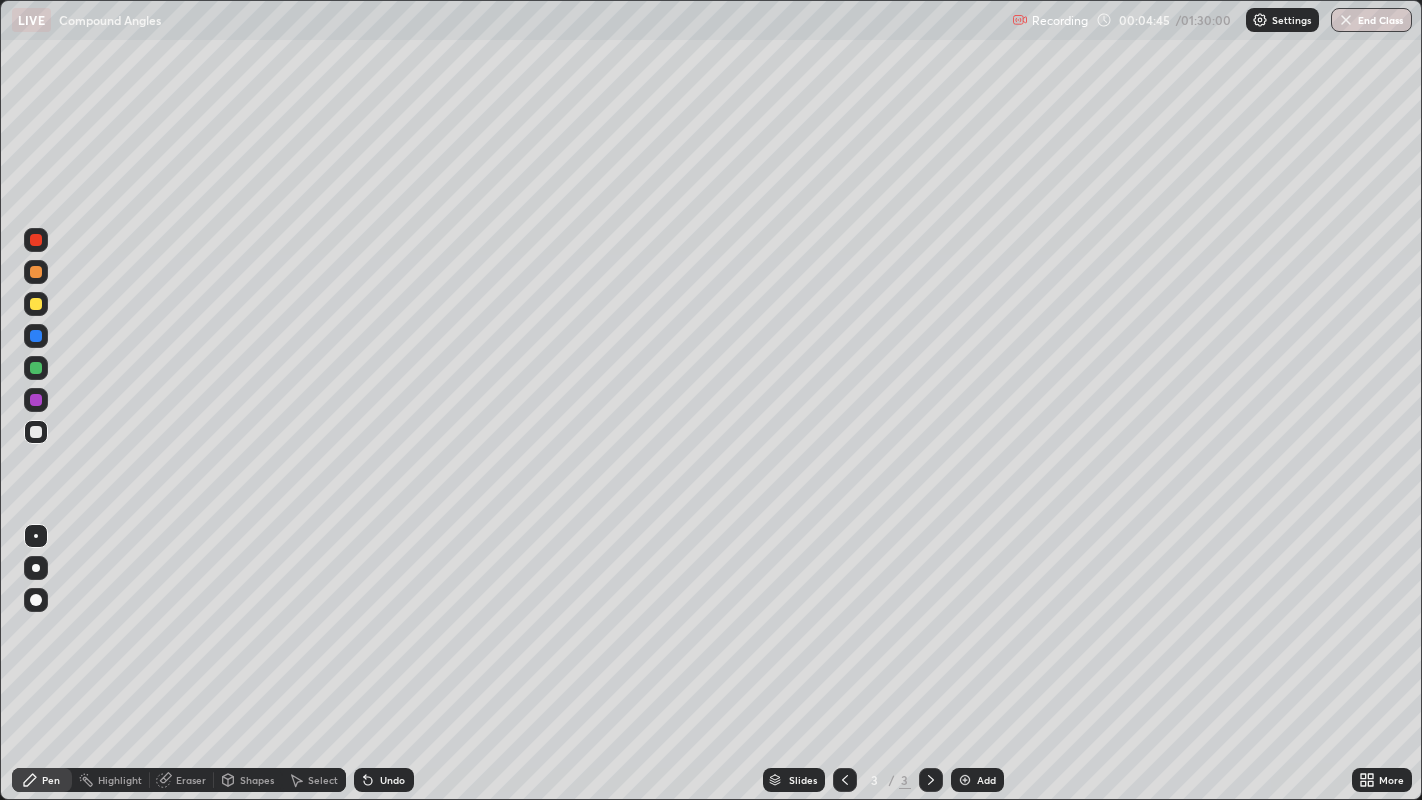 click at bounding box center (36, 272) 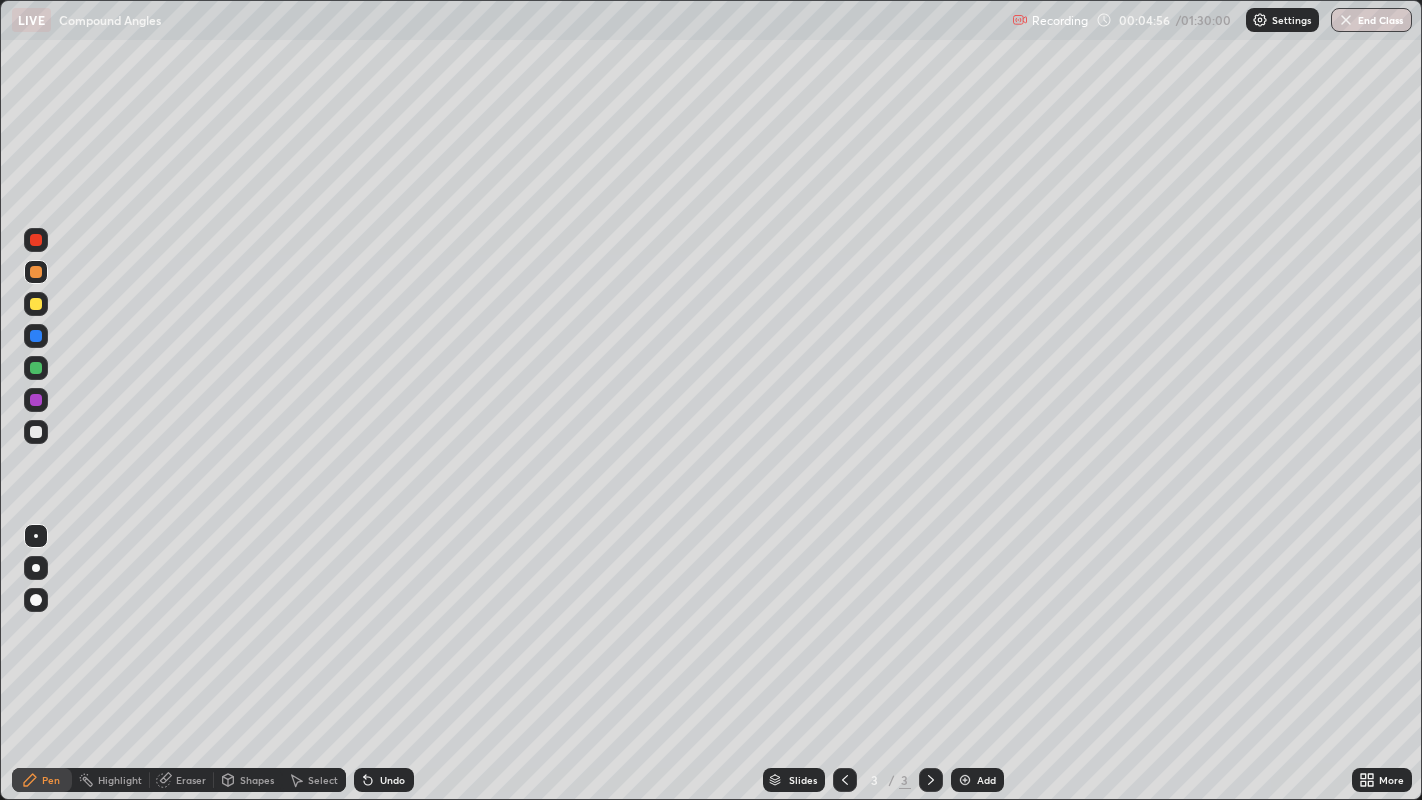 click on "Undo" at bounding box center [392, 780] 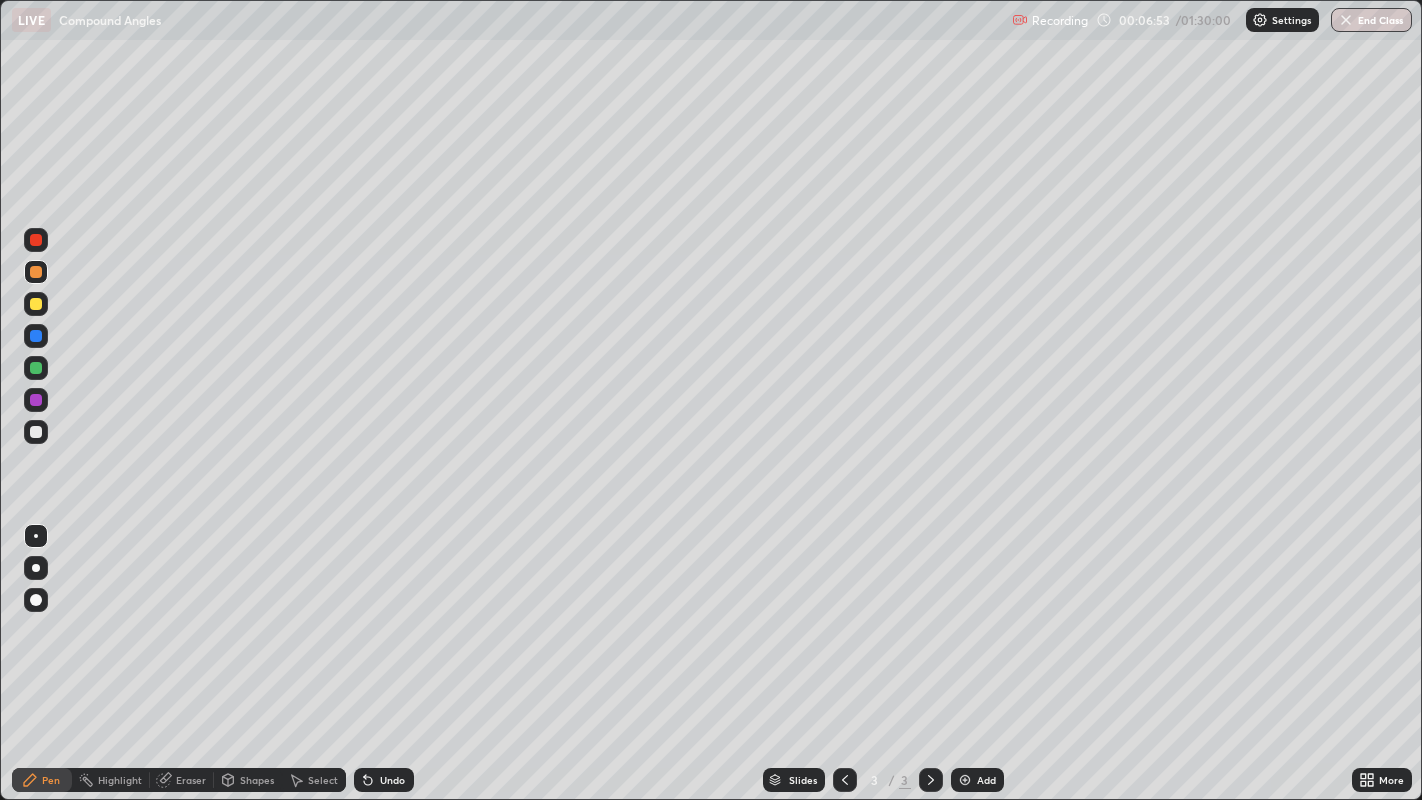 click at bounding box center [36, 432] 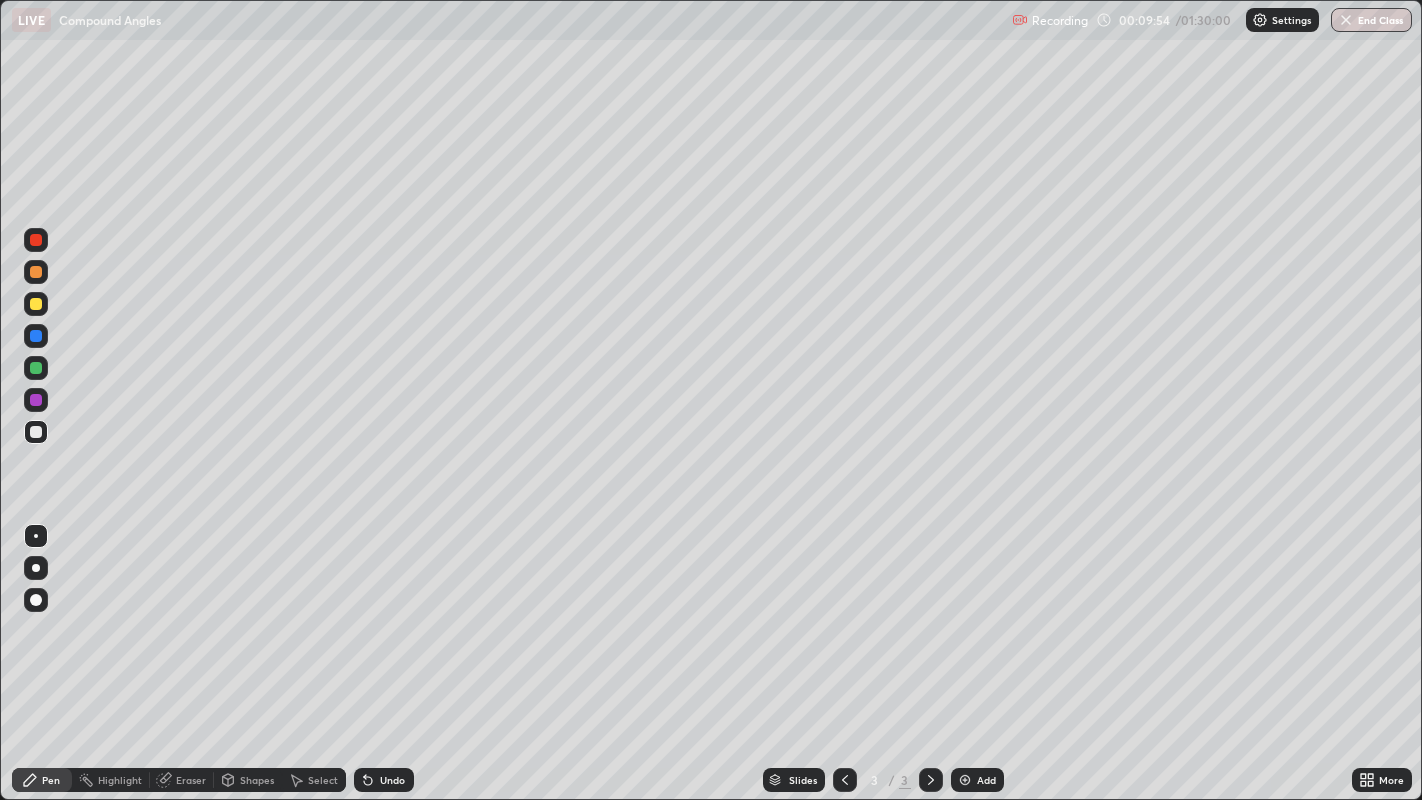 click on "Undo" at bounding box center [392, 780] 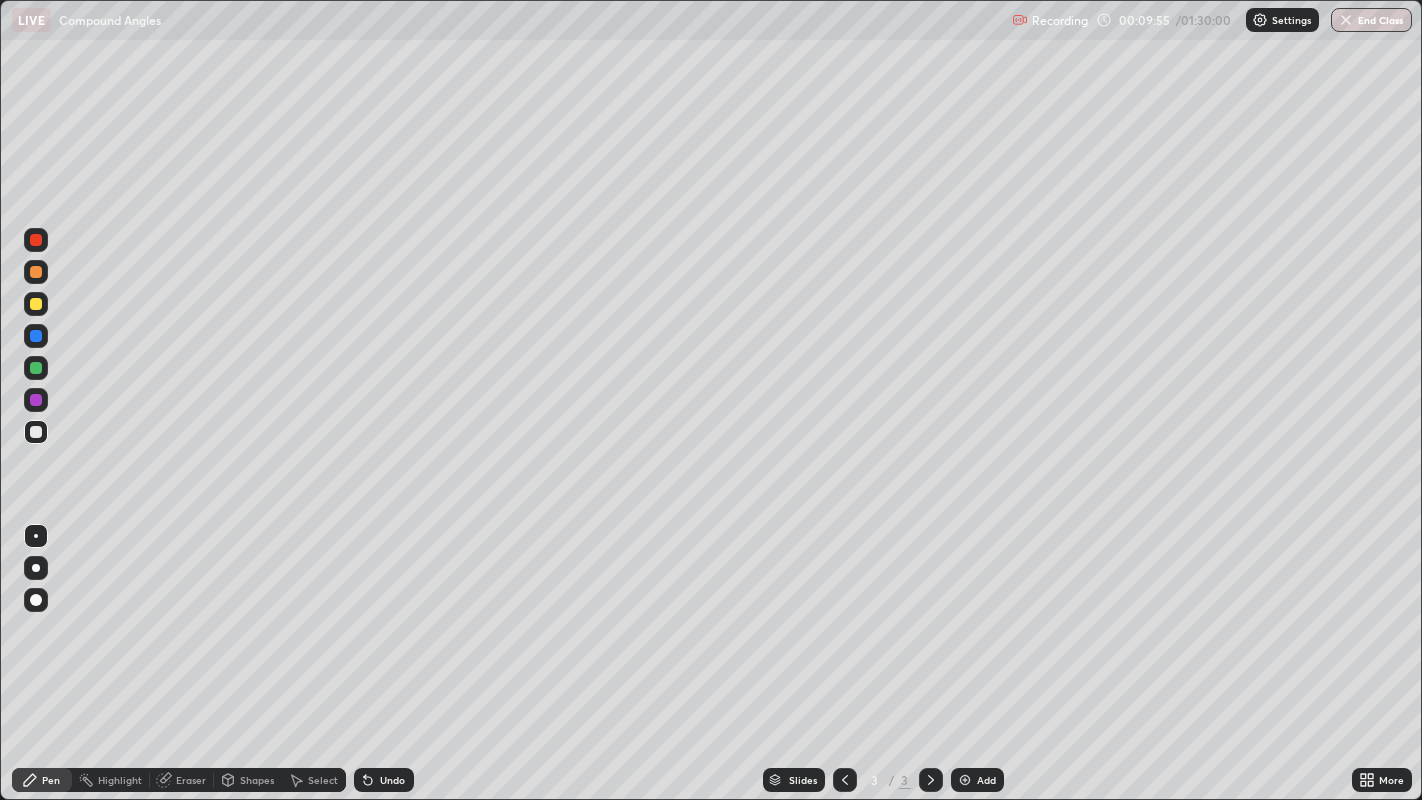 click on "Undo" at bounding box center (392, 780) 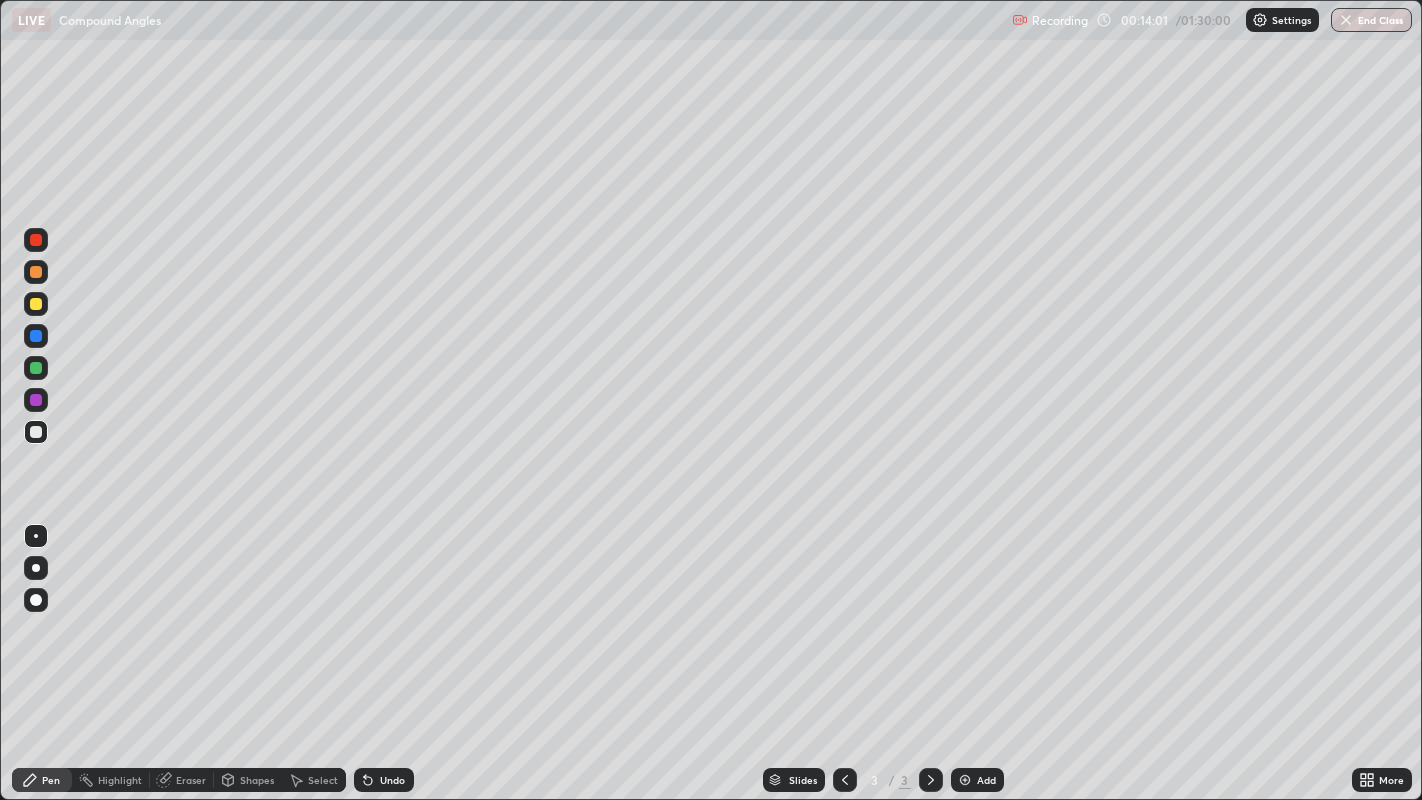 click at bounding box center [36, 368] 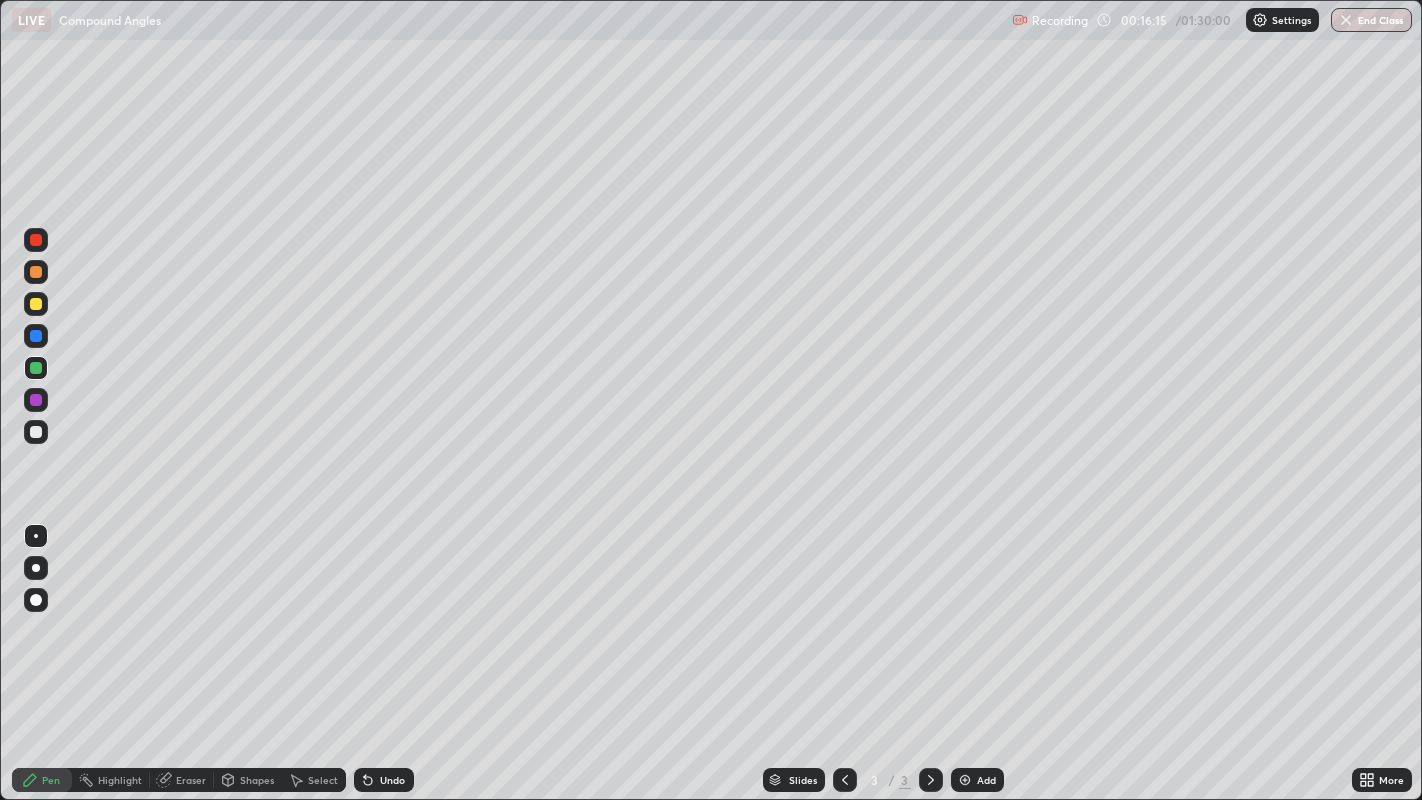 click at bounding box center (36, 336) 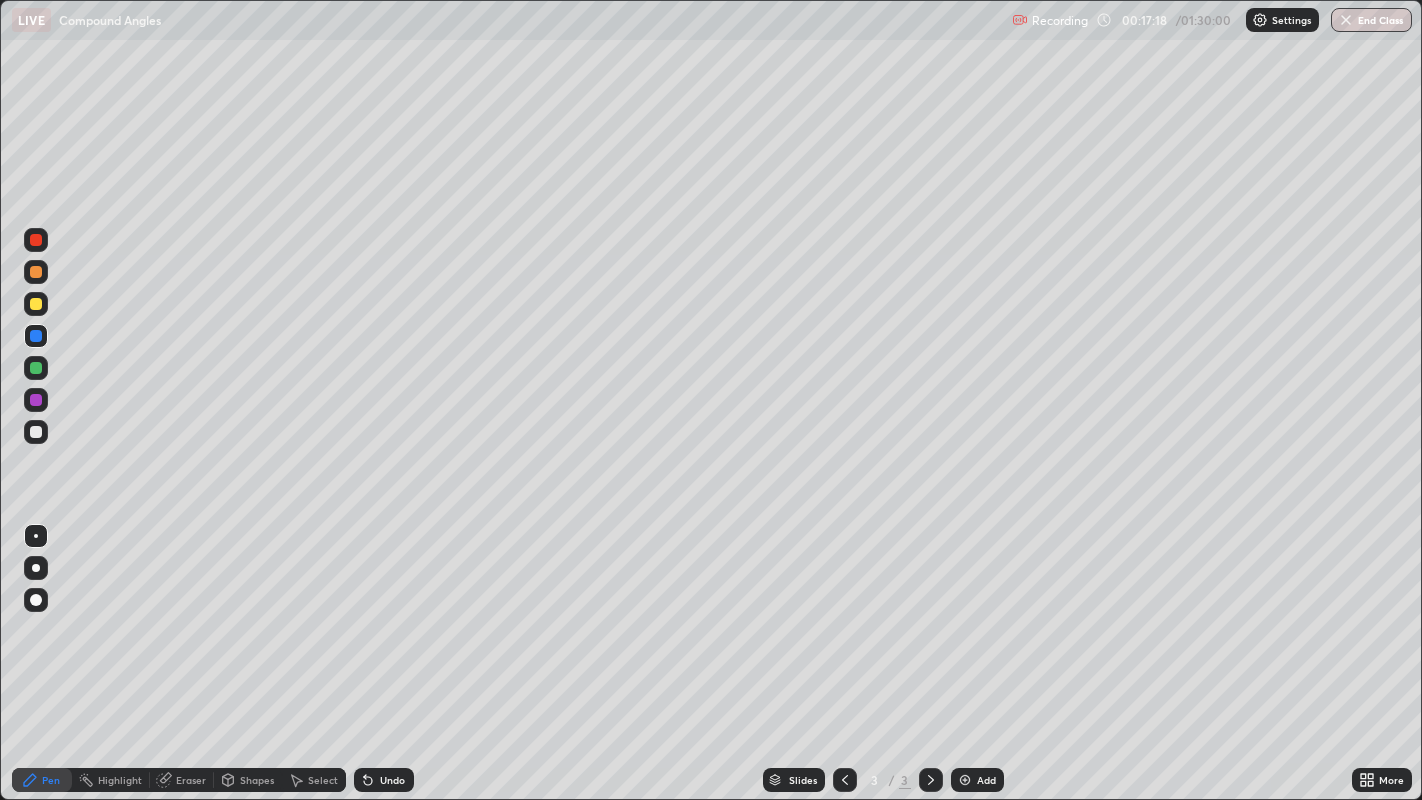 click on "Add" at bounding box center [977, 780] 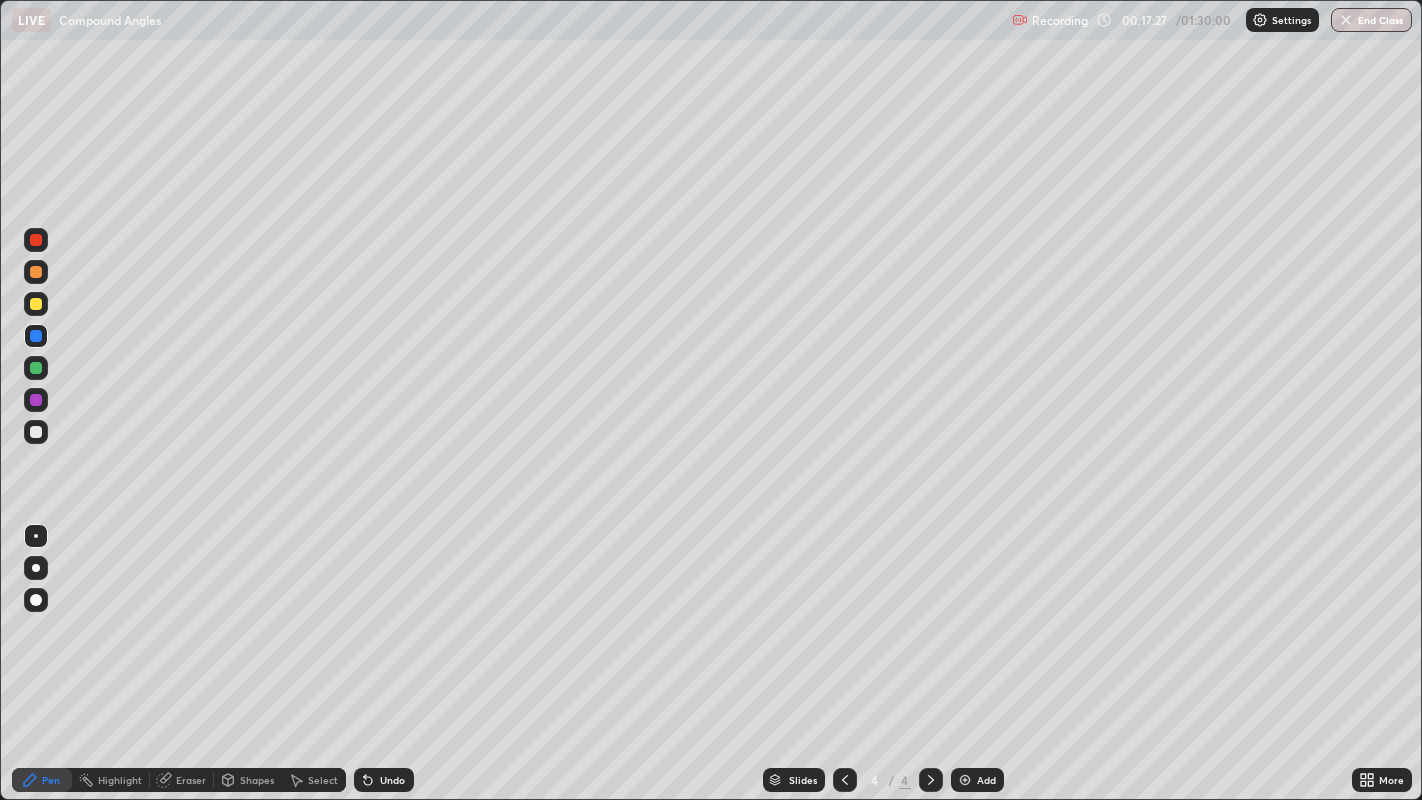 click 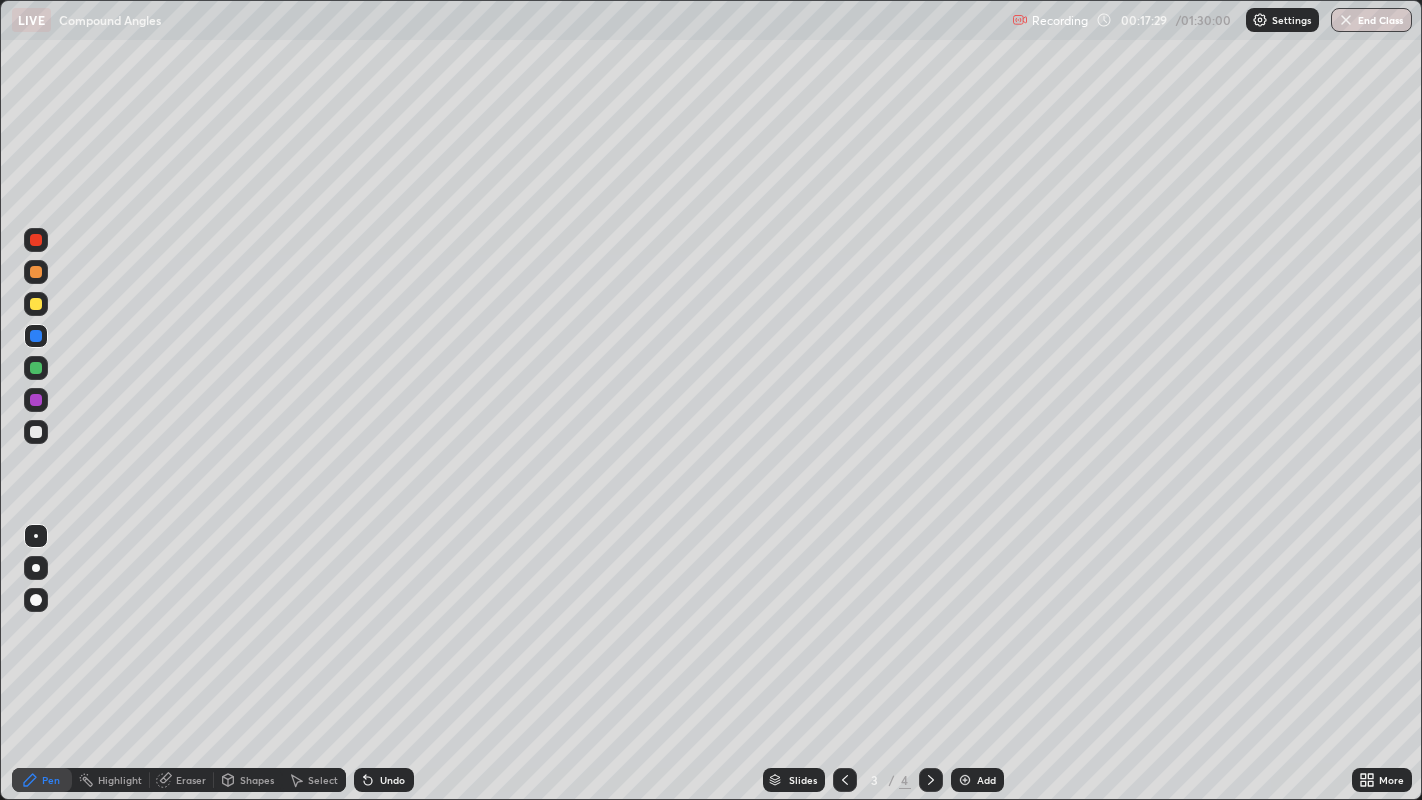 click at bounding box center [931, 780] 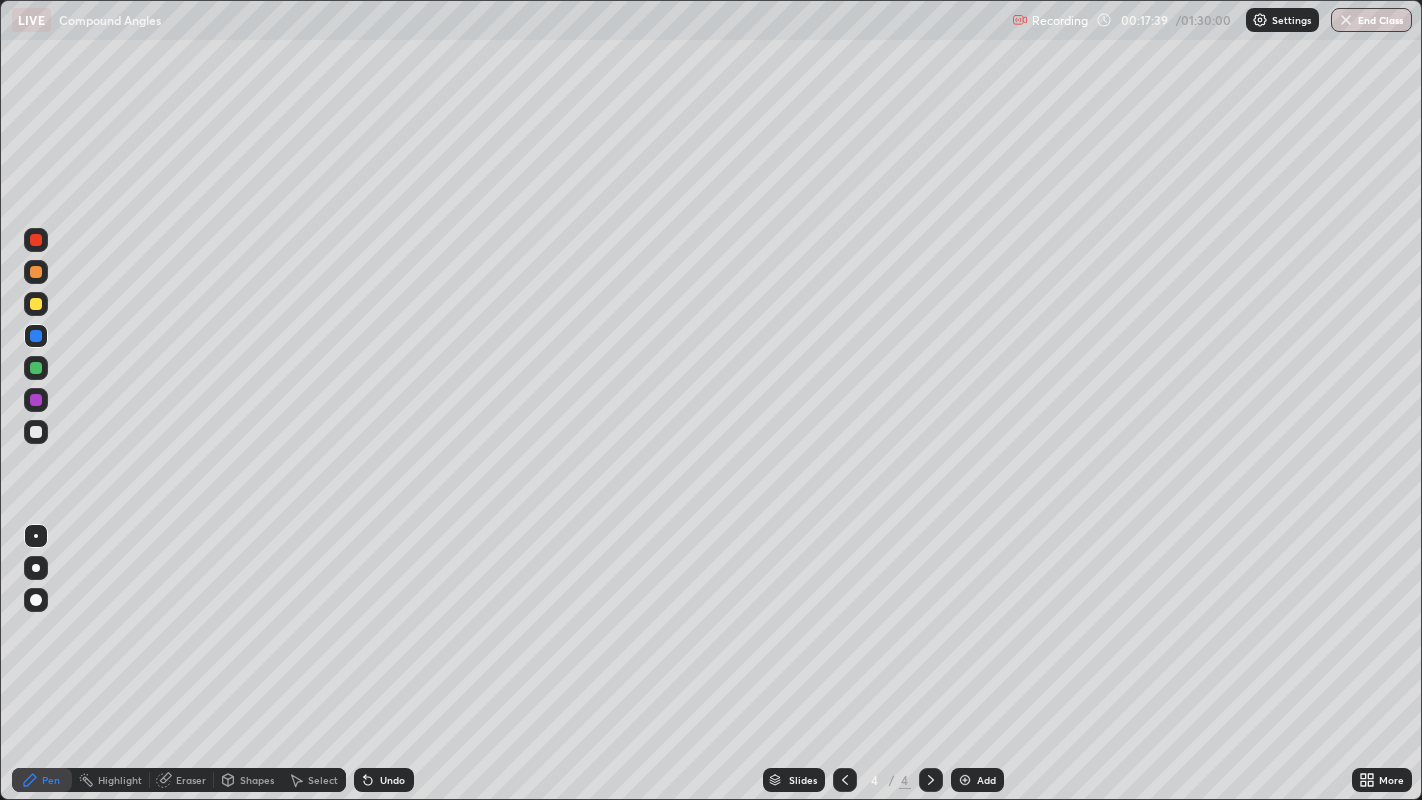 click 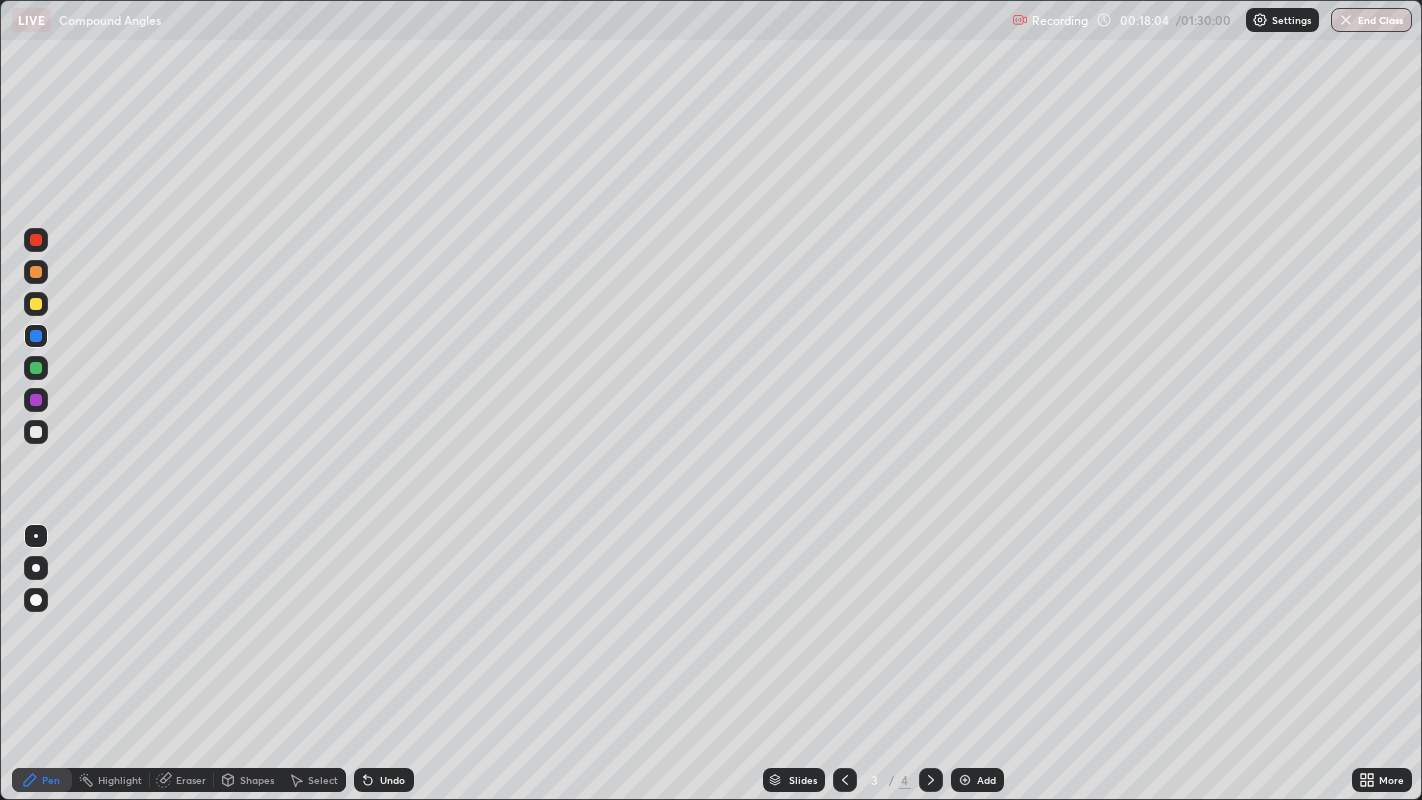 click at bounding box center (931, 780) 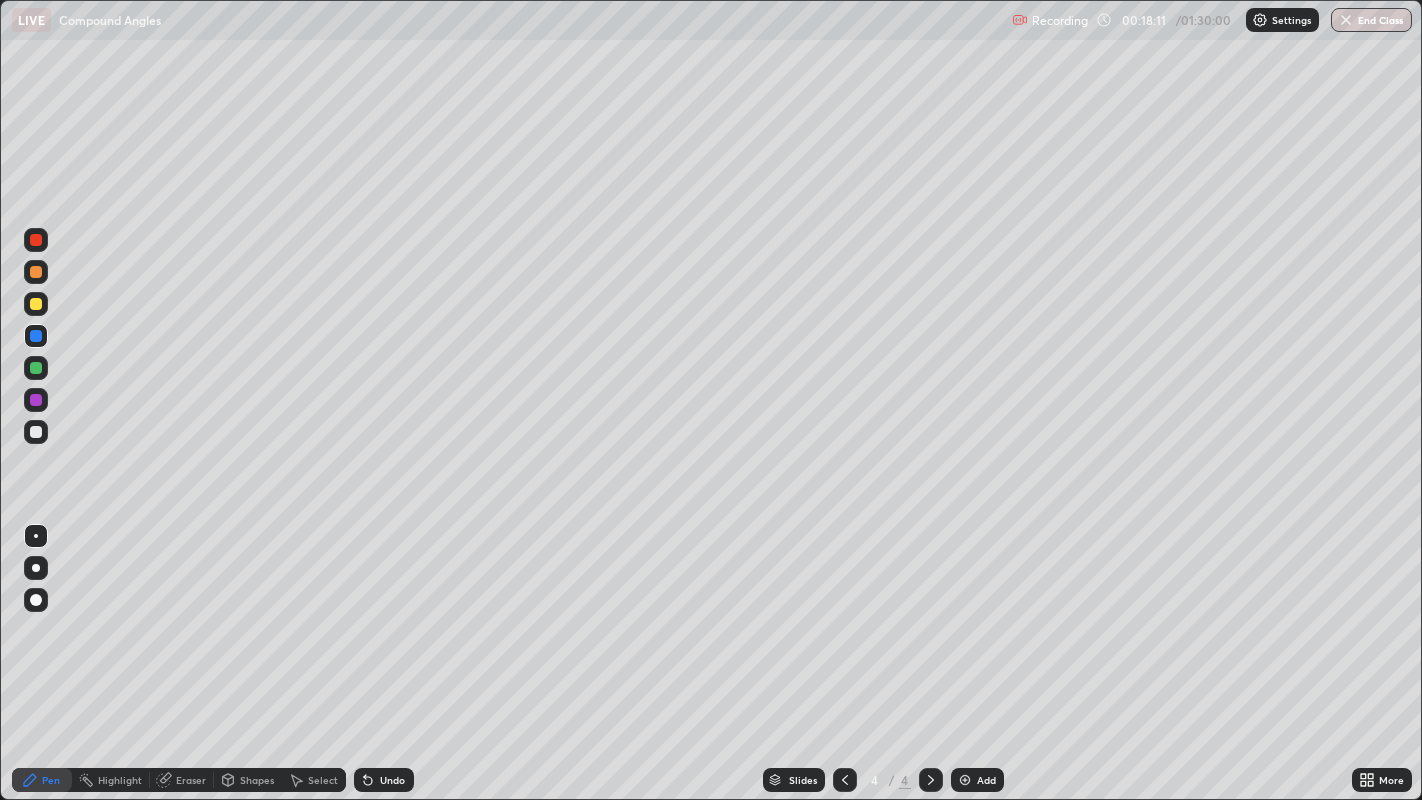 click on "Eraser" at bounding box center (191, 780) 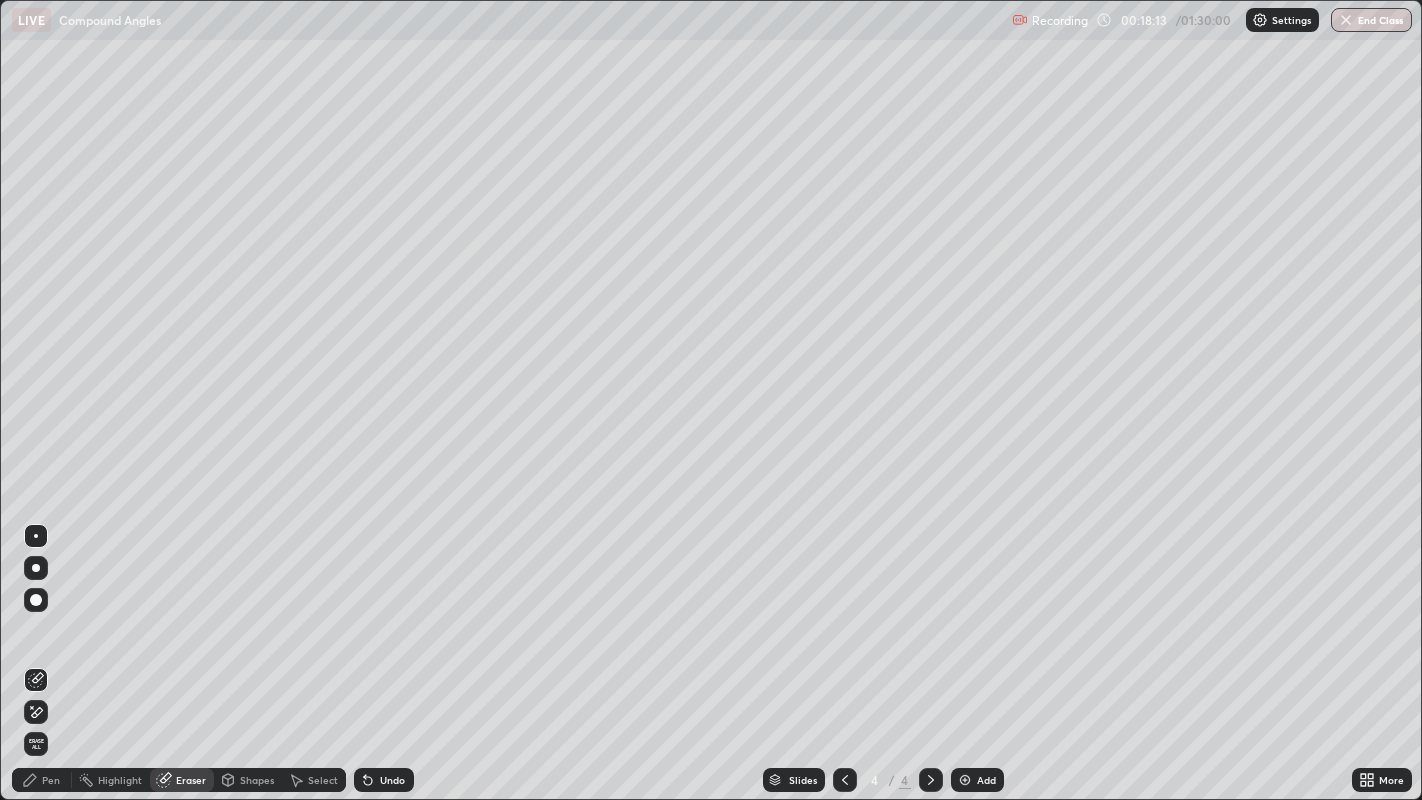 click on "Pen" at bounding box center [42, 780] 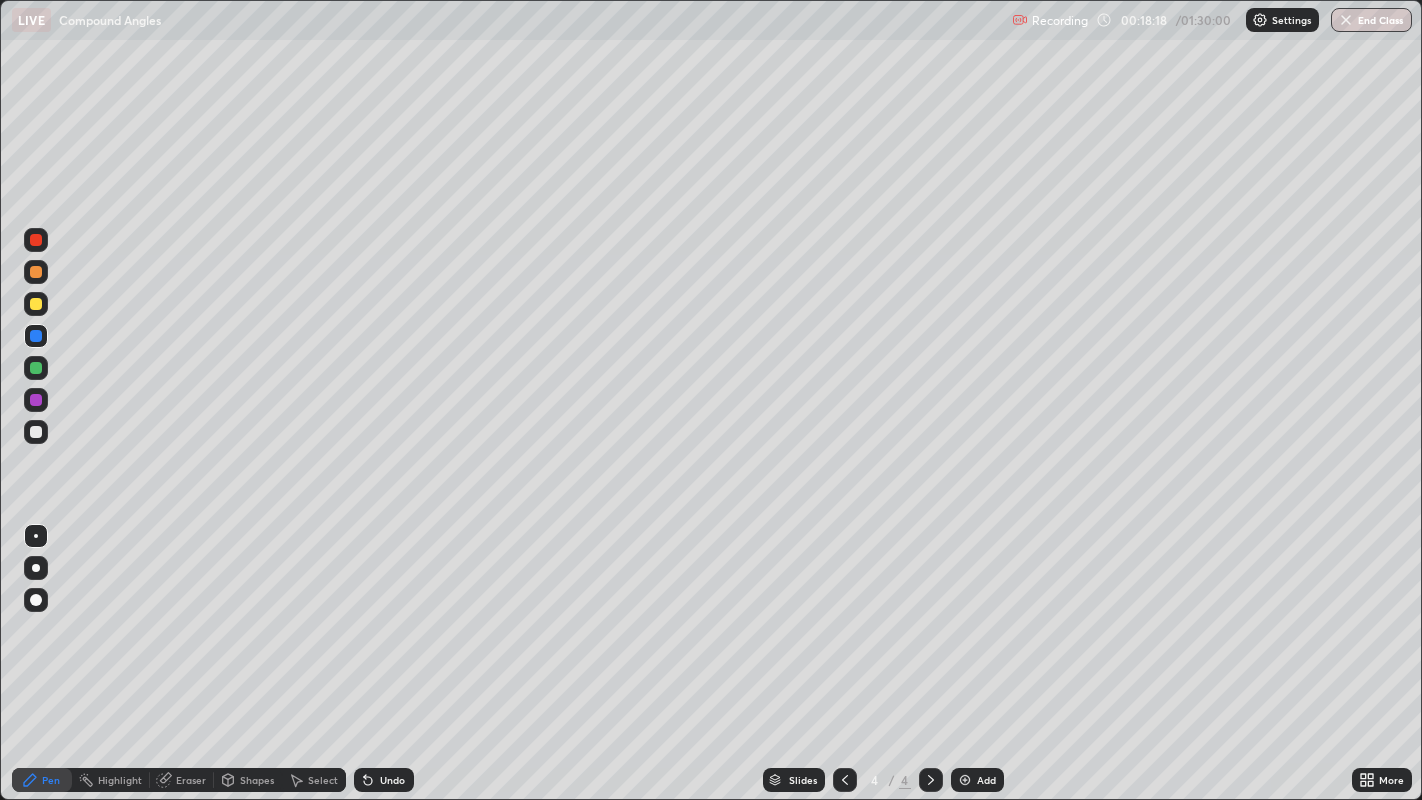 click 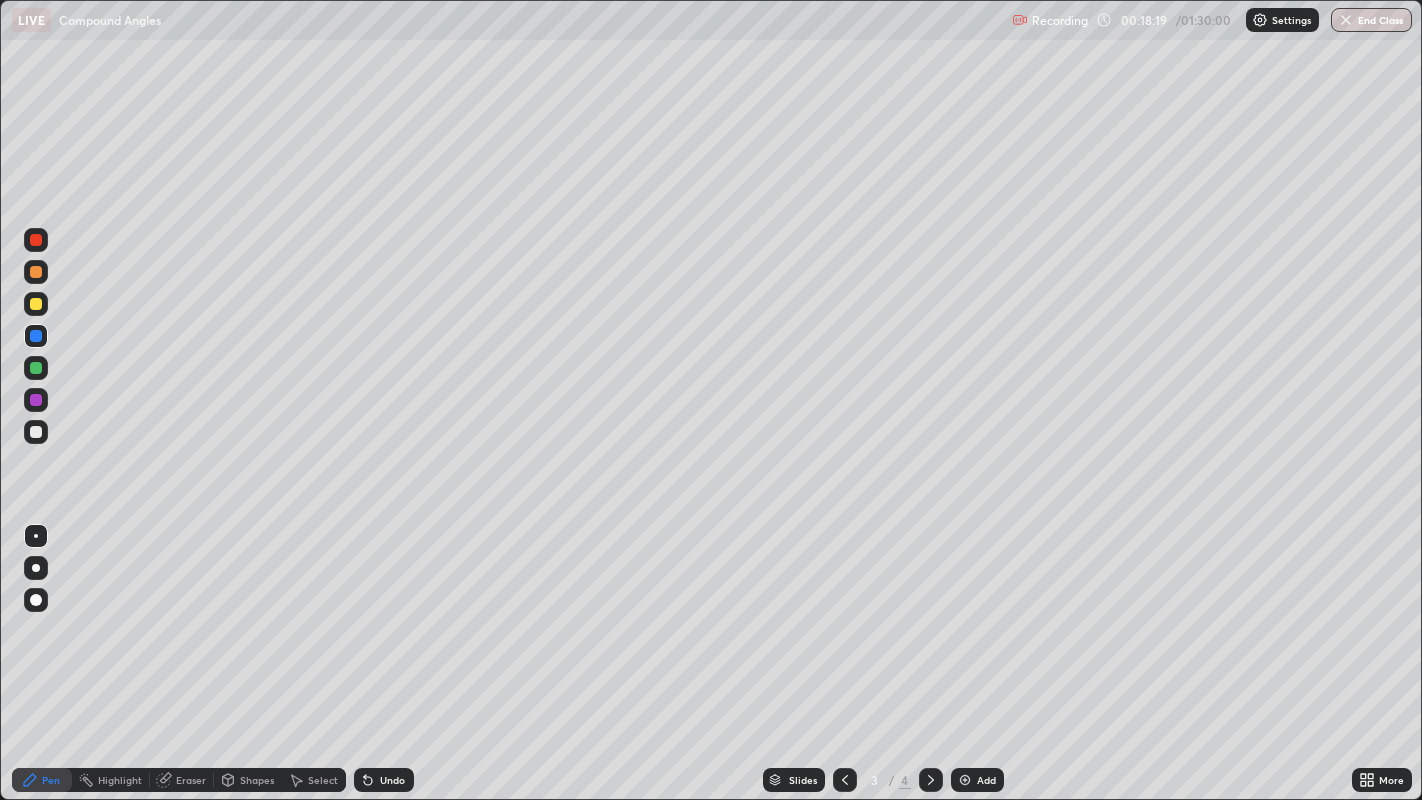 click 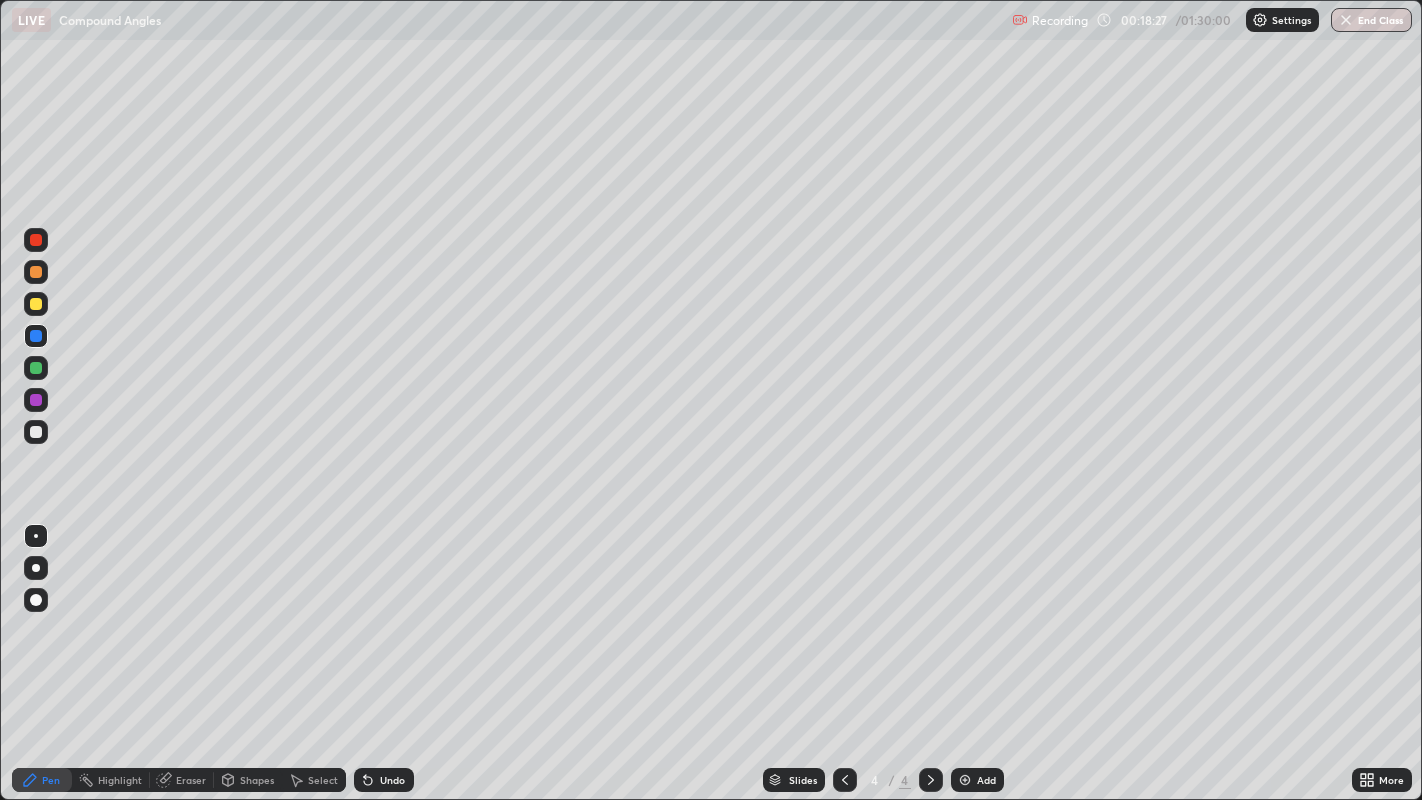 click 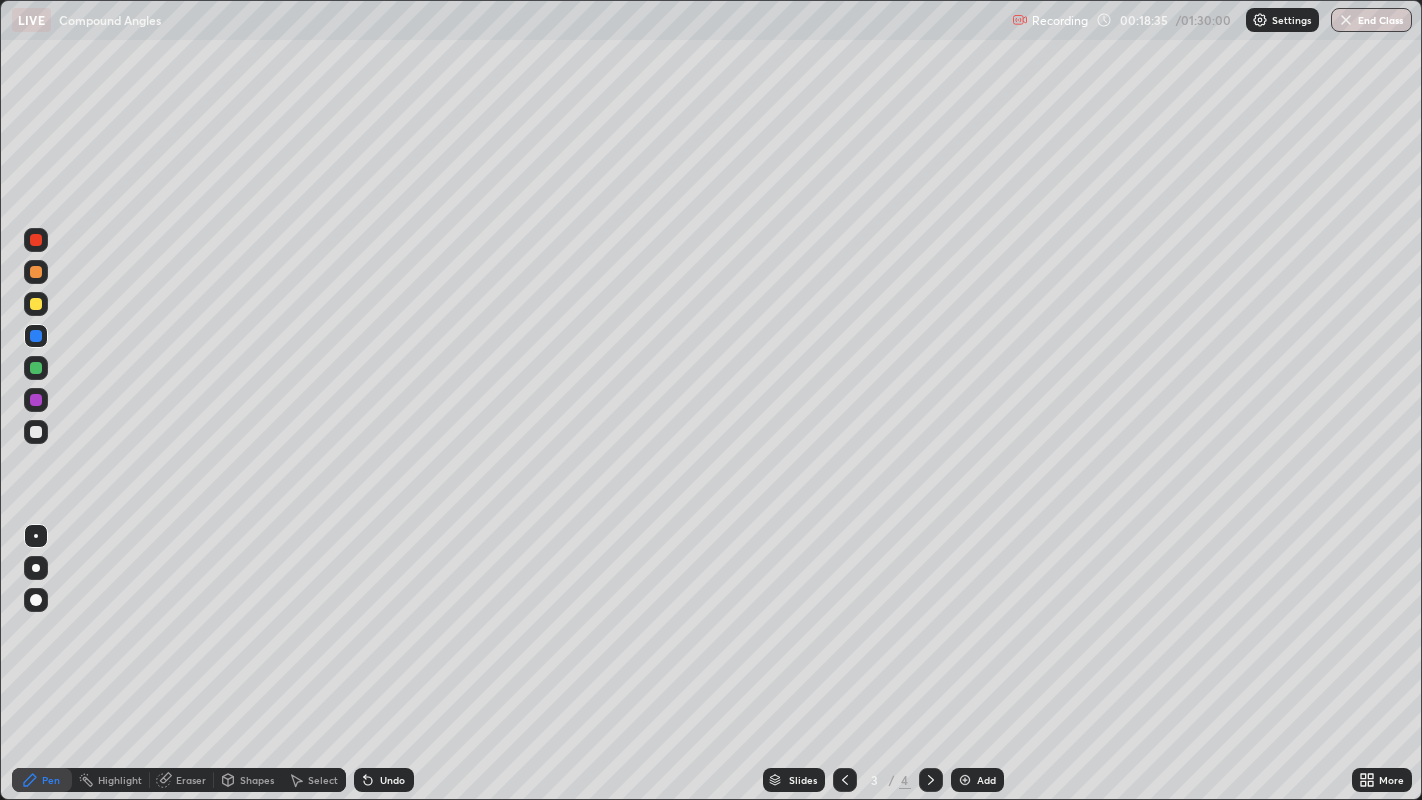 click 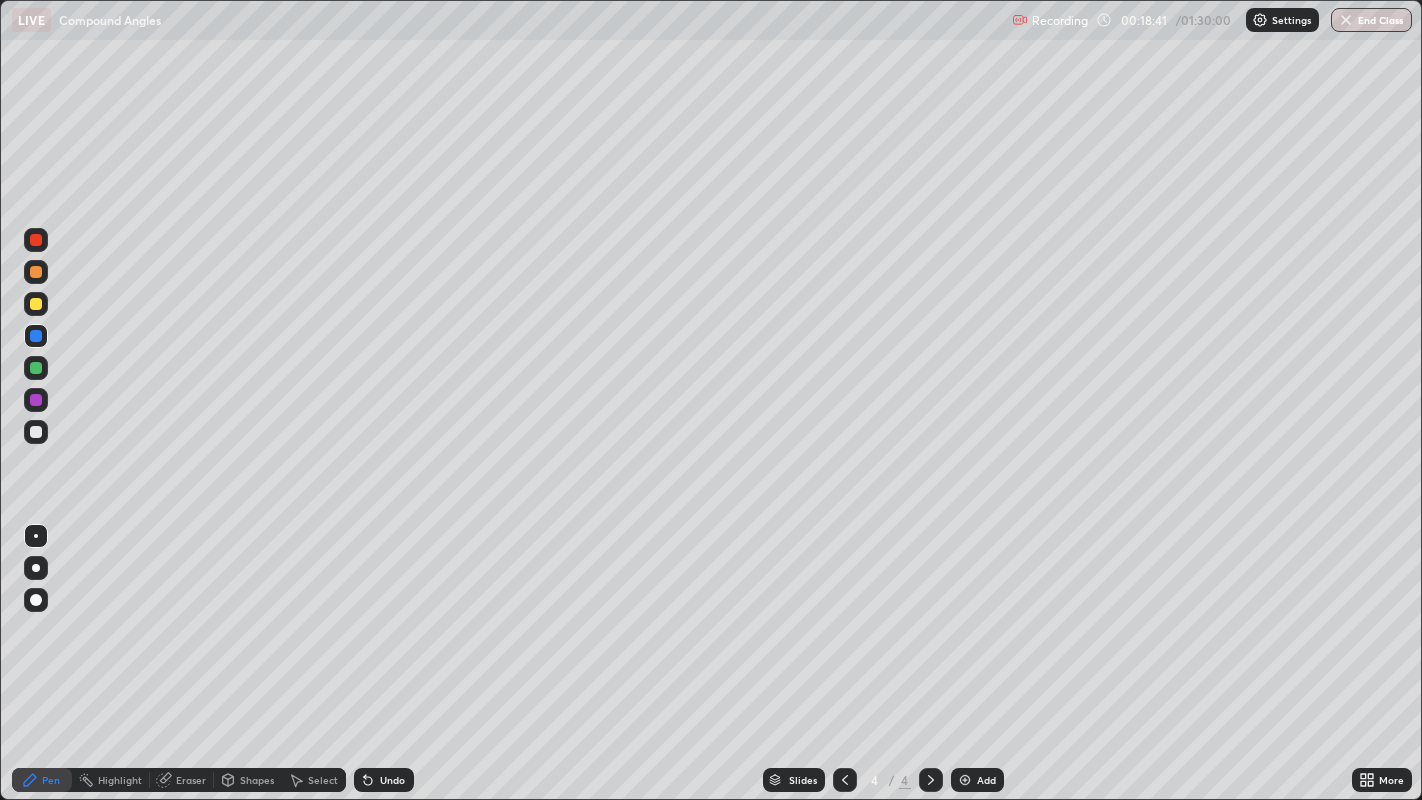click 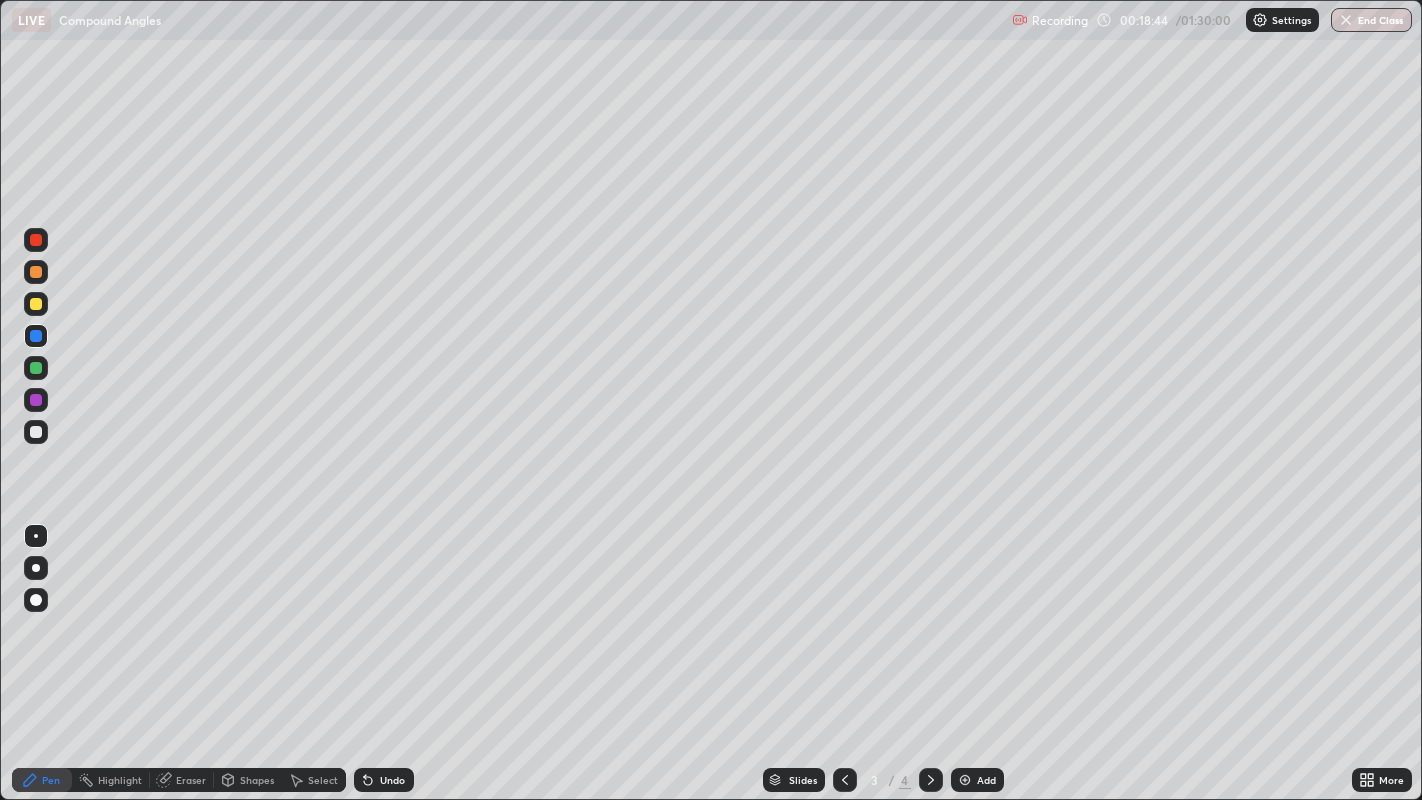 click on "4" at bounding box center (905, 780) 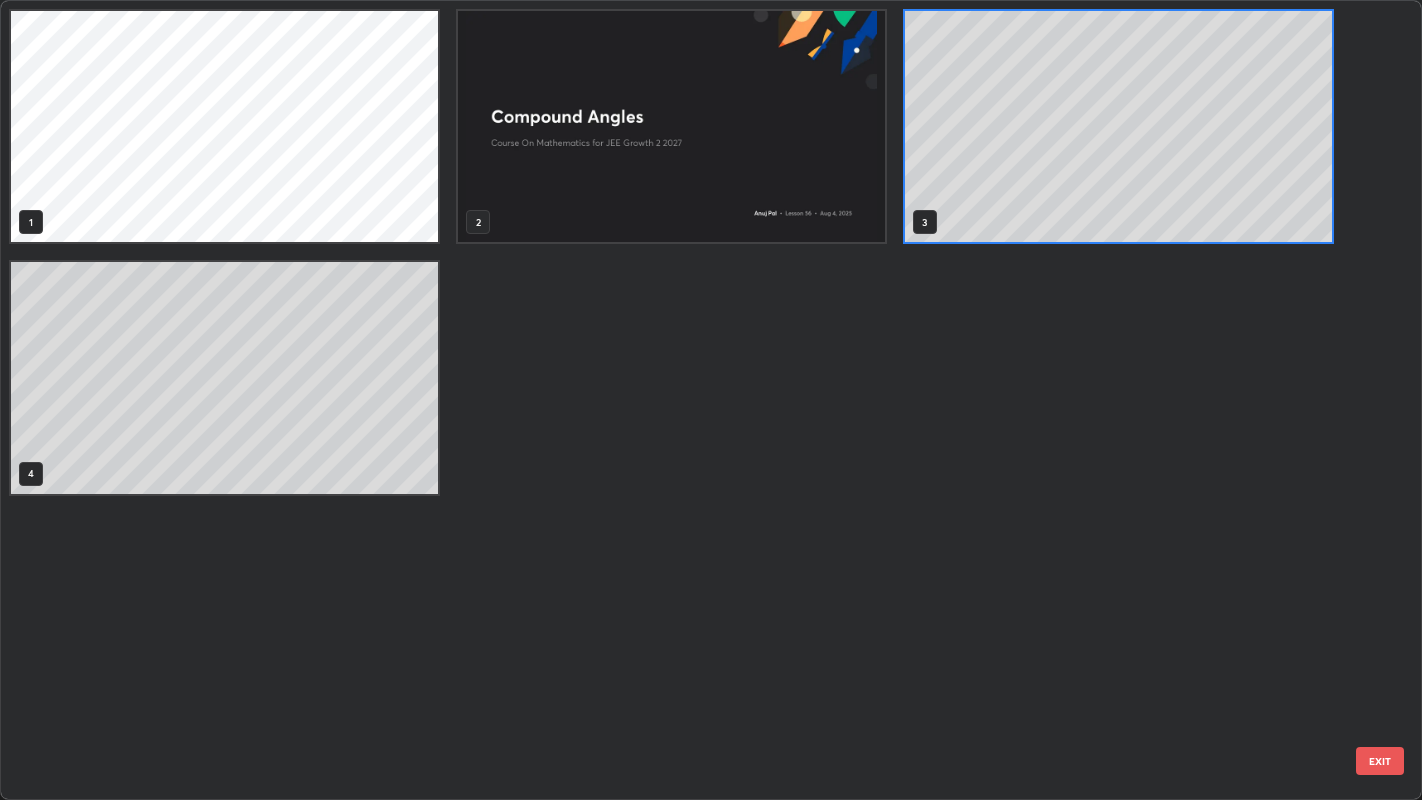 scroll, scrollTop: 7, scrollLeft: 10, axis: both 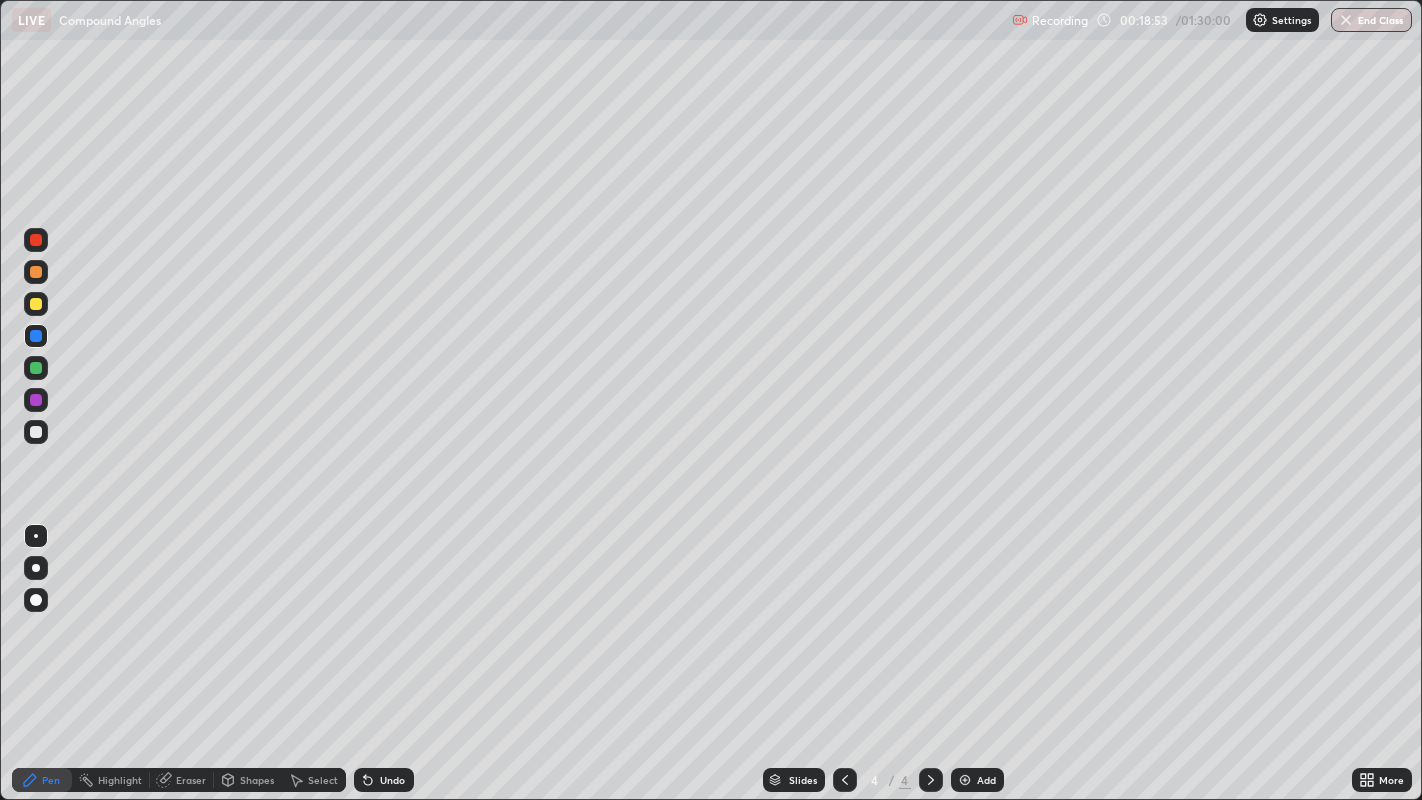 click on "Eraser" at bounding box center (191, 780) 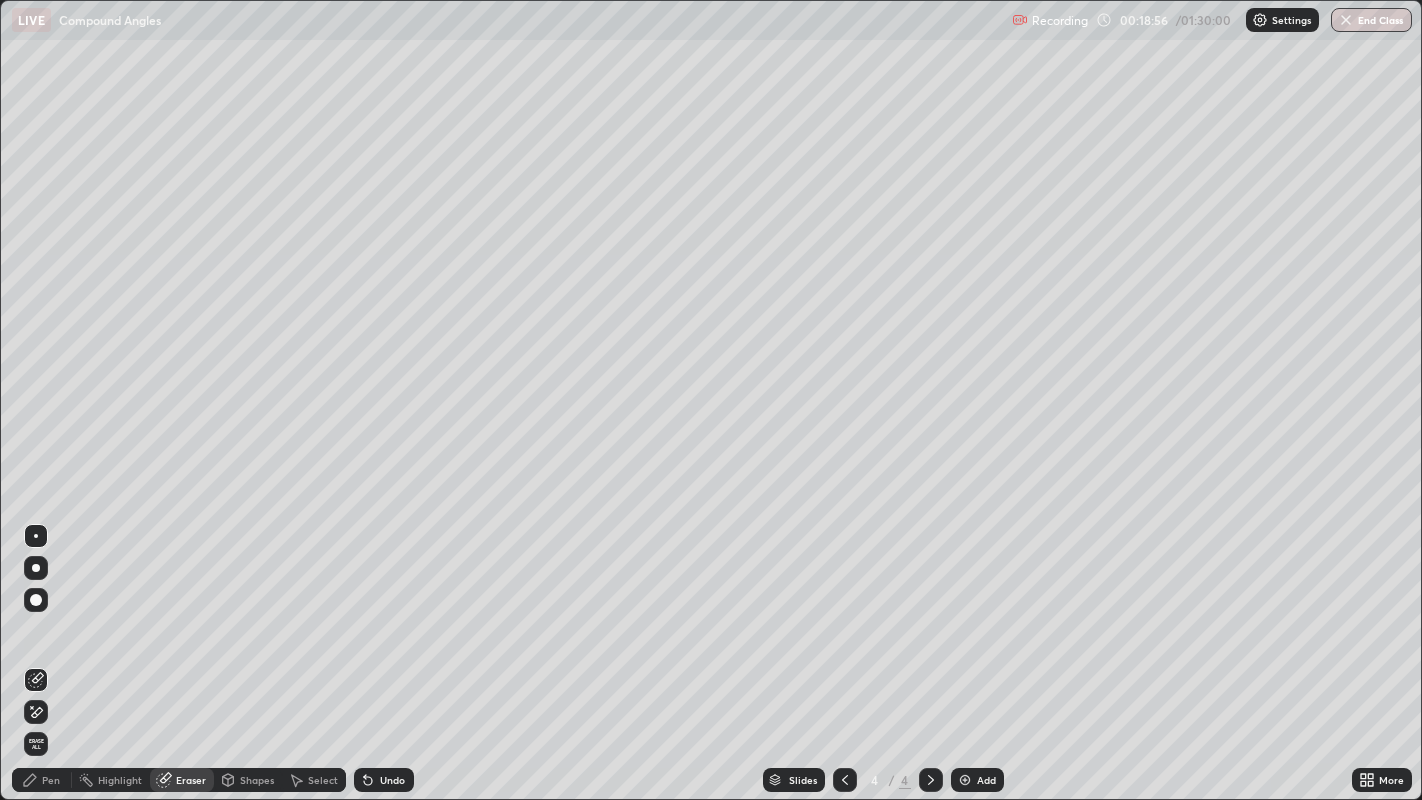 click on "Pen" at bounding box center [51, 780] 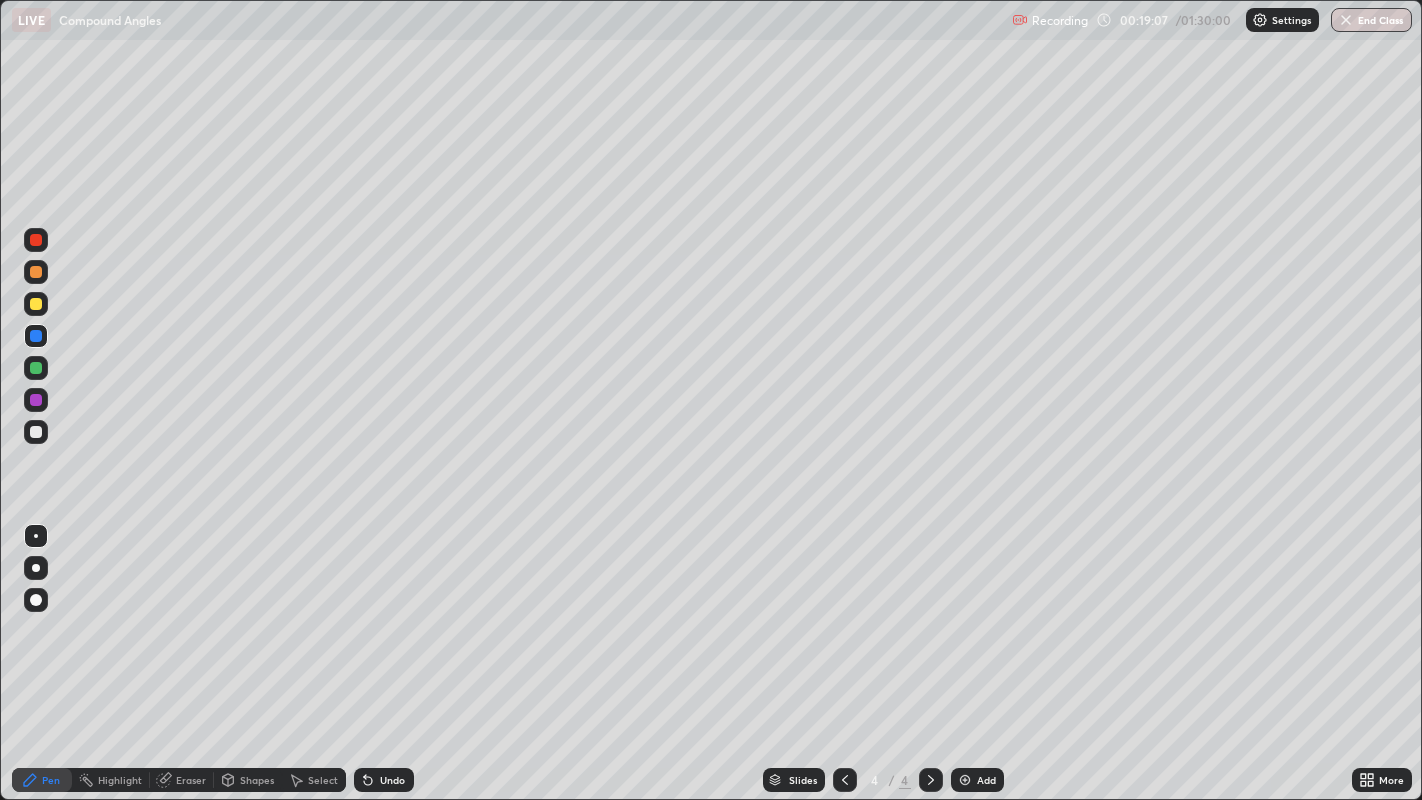 click at bounding box center [36, 304] 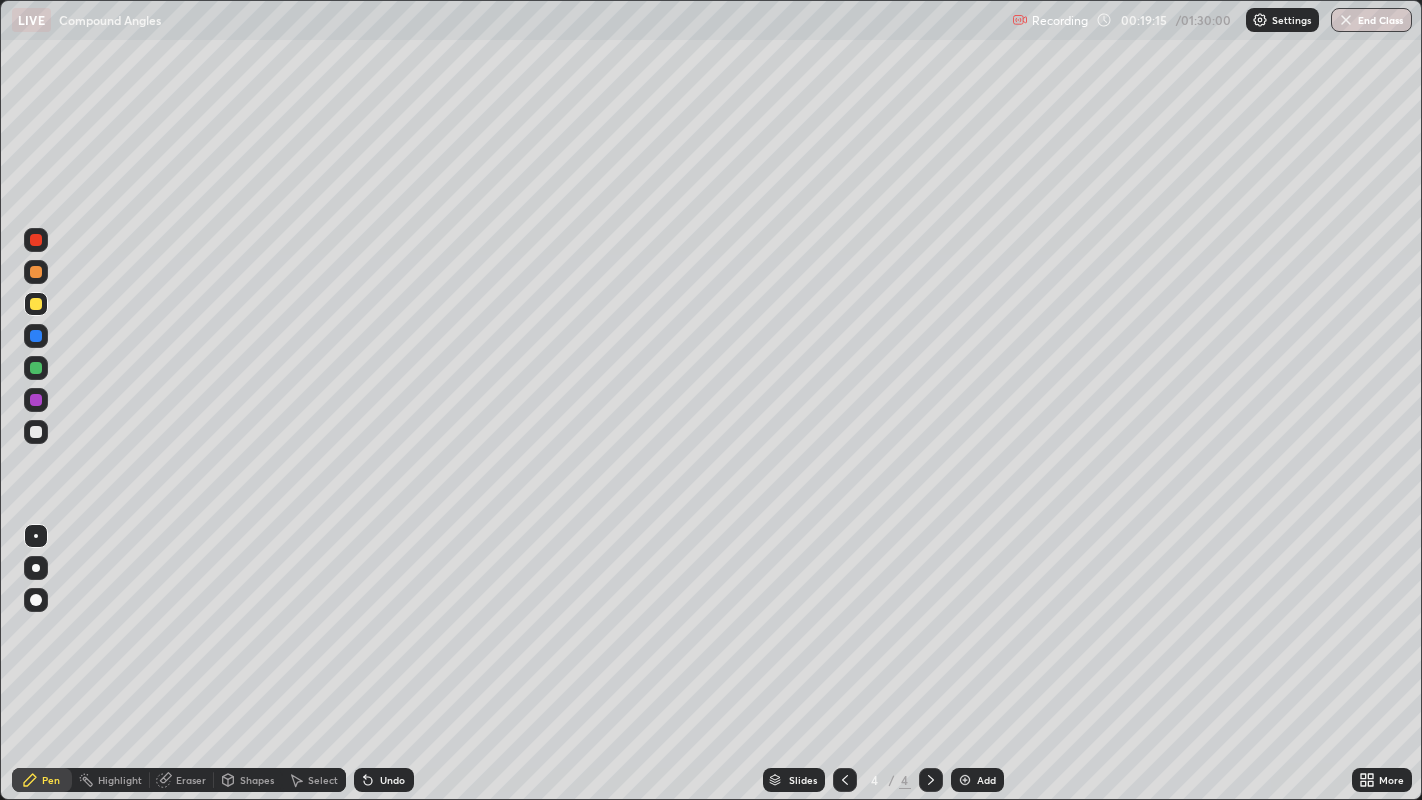 click on "Undo" at bounding box center [392, 780] 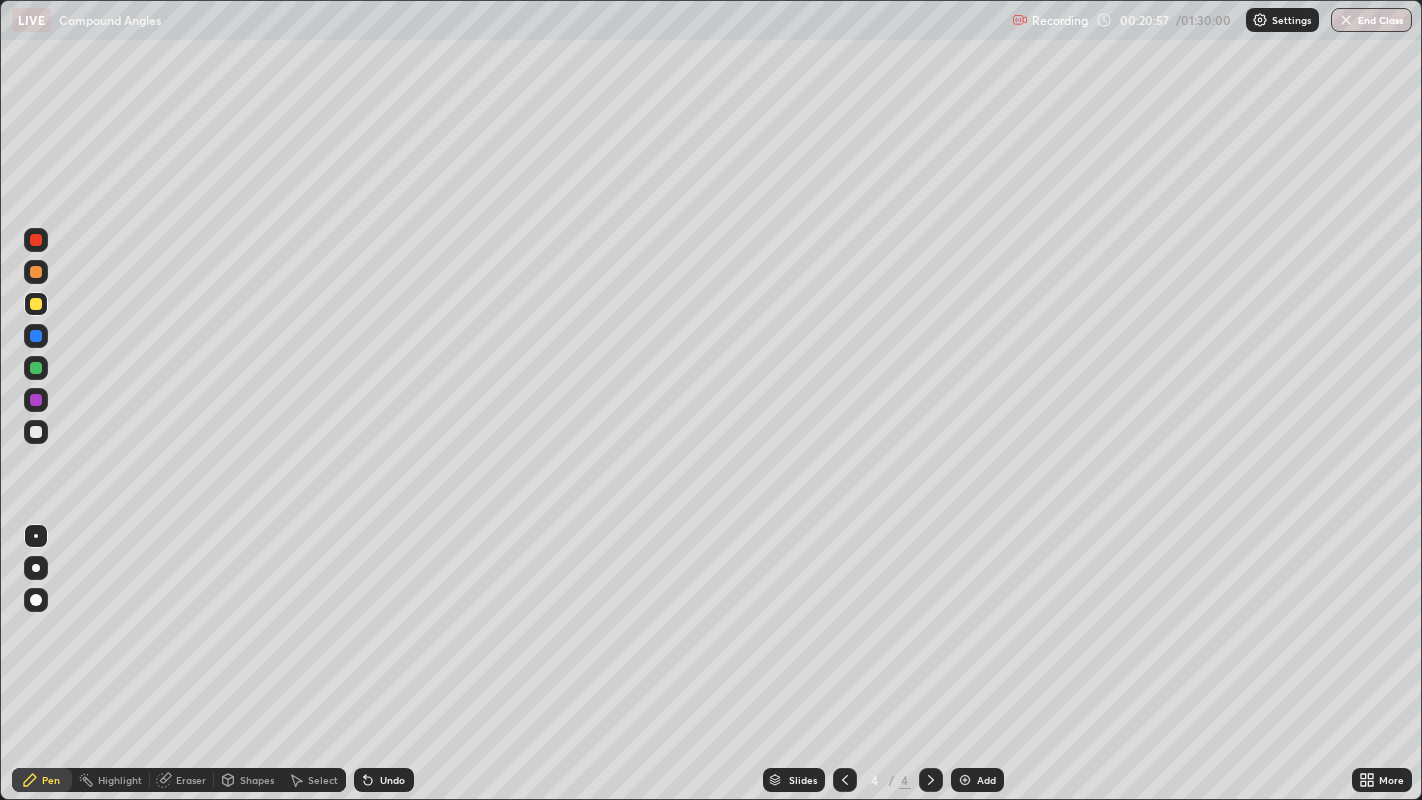 click at bounding box center (36, 432) 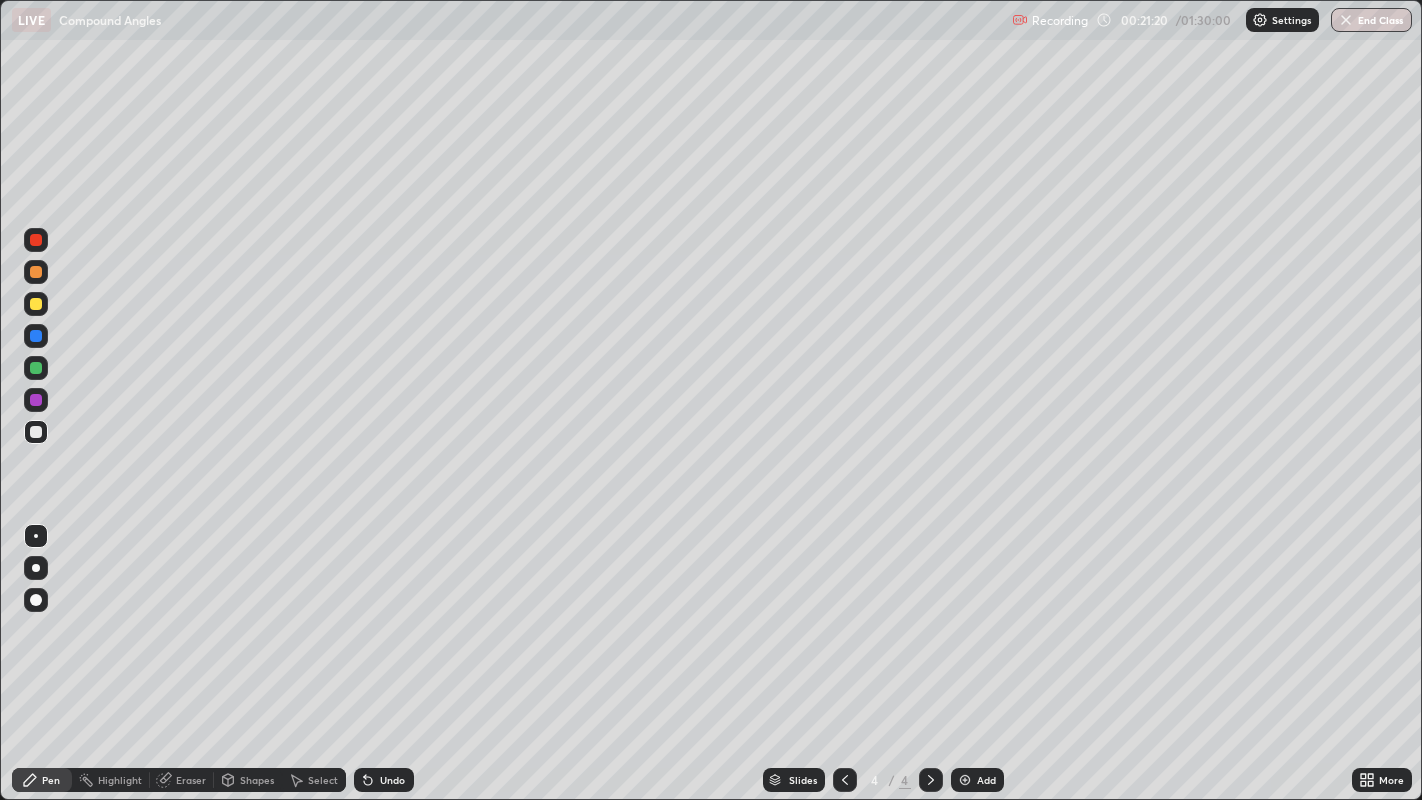 click on "Eraser" at bounding box center [191, 780] 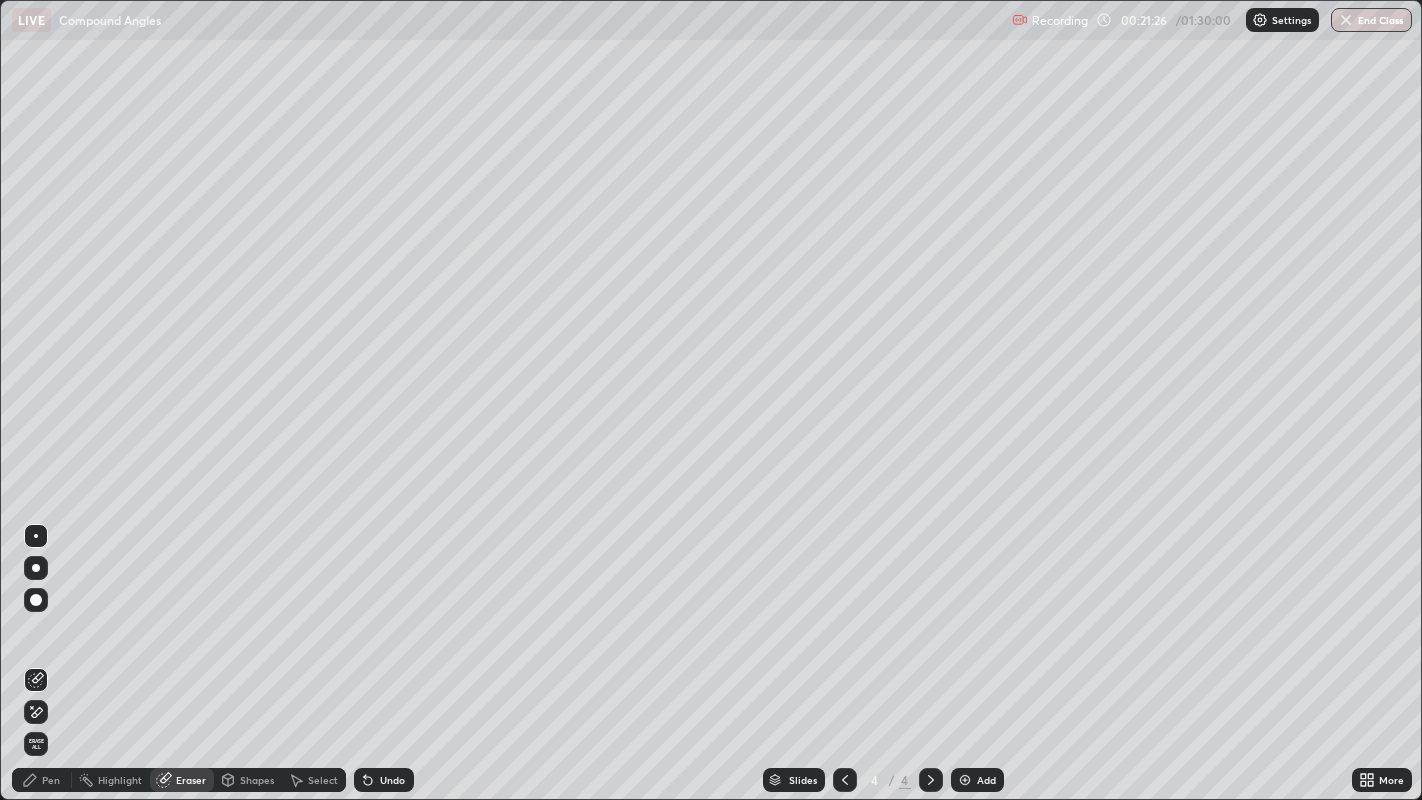 click on "Pen" at bounding box center (51, 780) 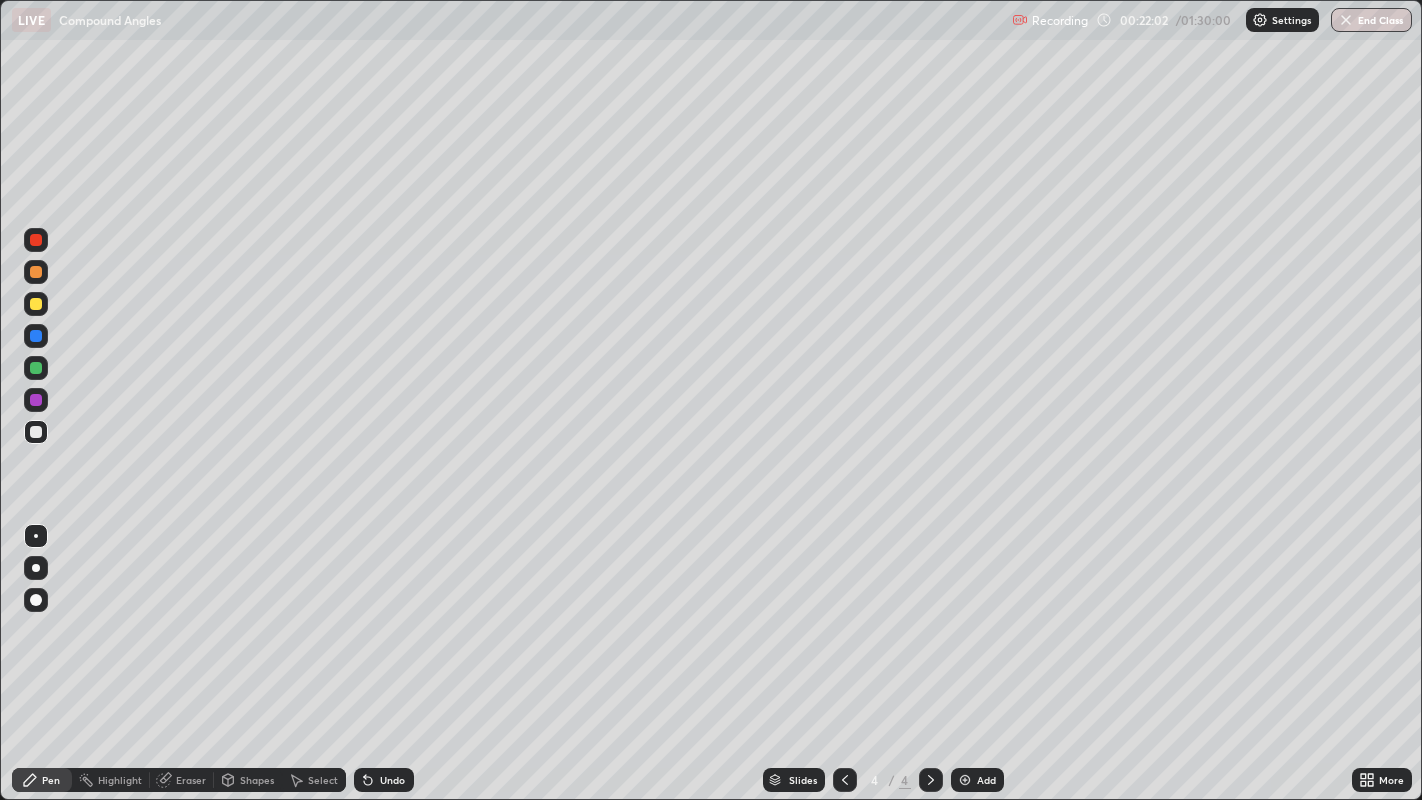 click on "Undo" at bounding box center [392, 780] 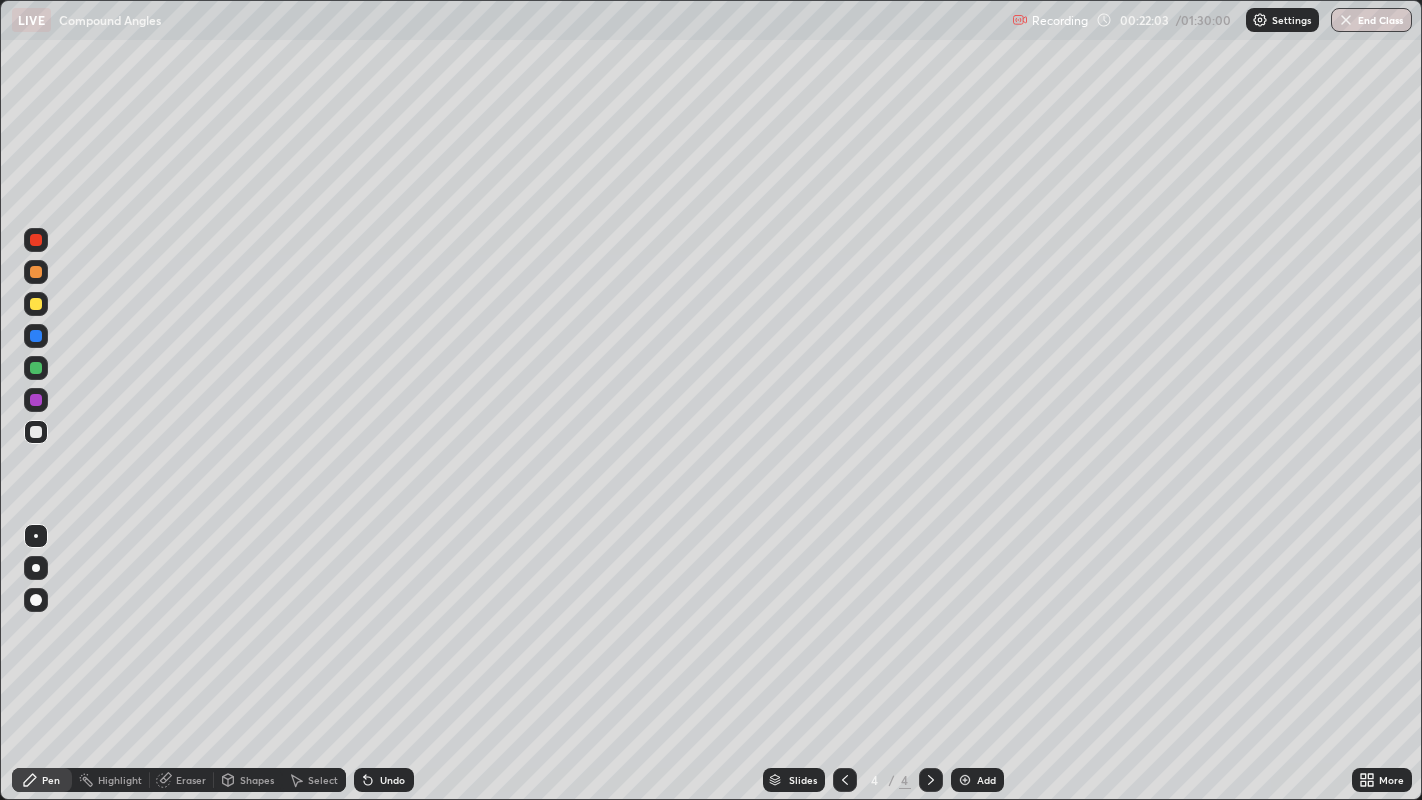 click on "Undo" at bounding box center (384, 780) 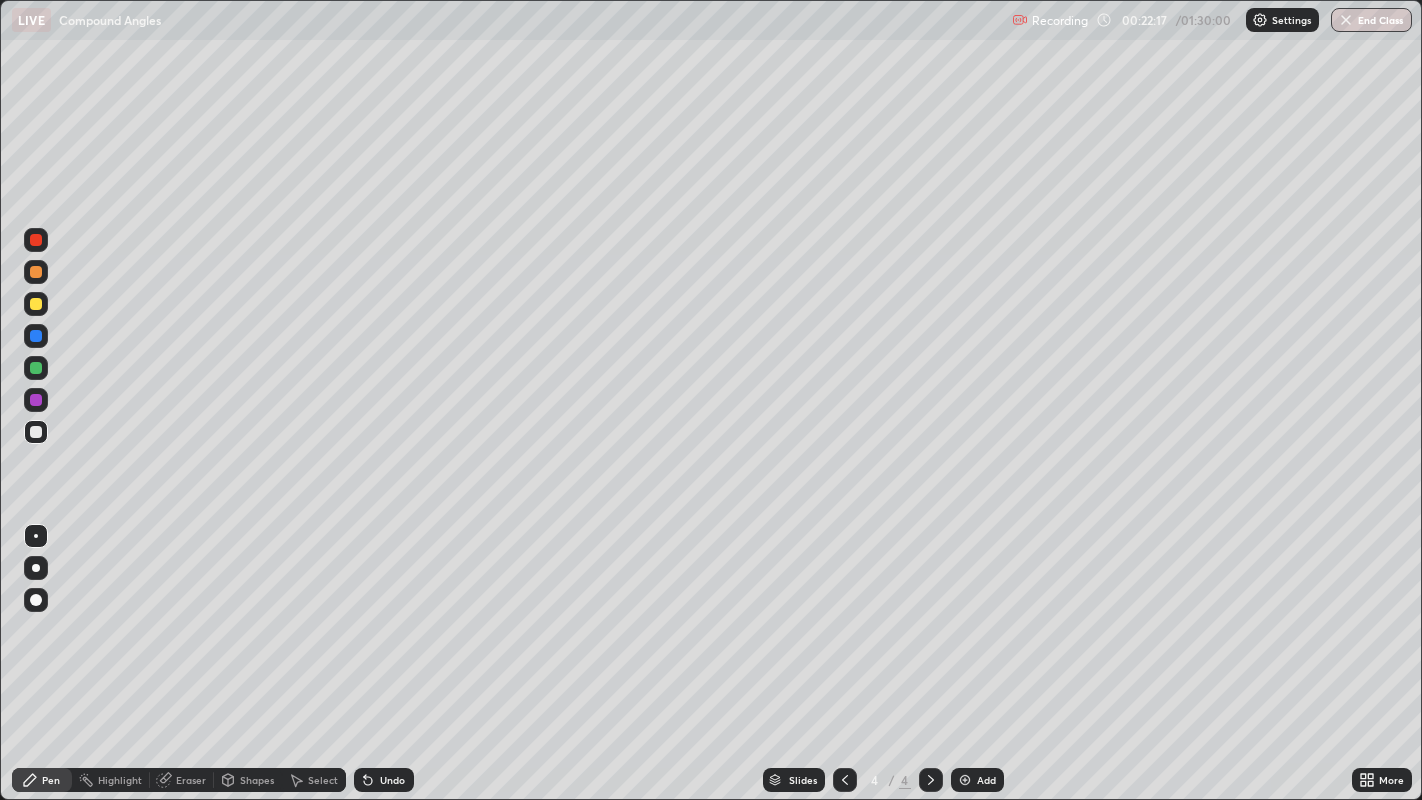 click 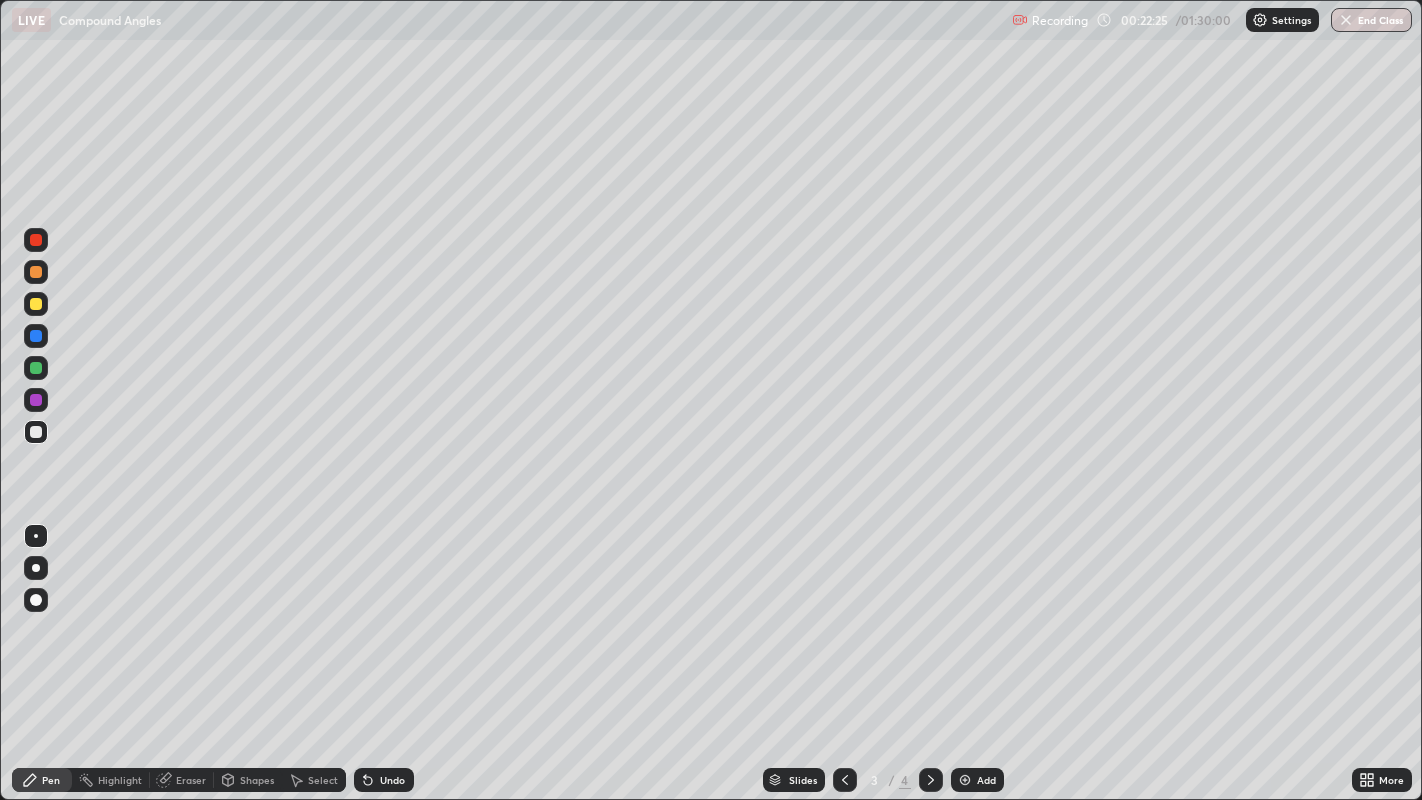 click 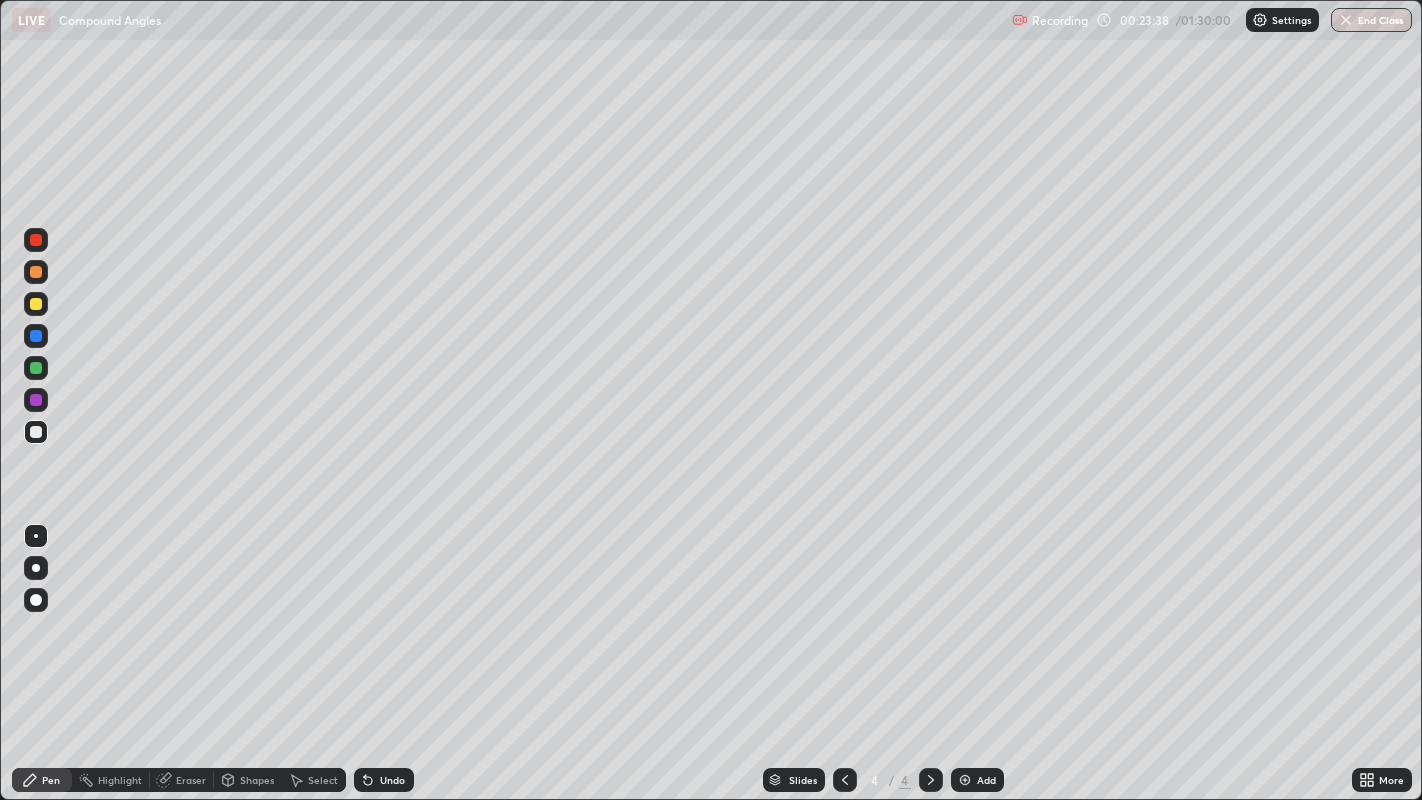 click on "Eraser" at bounding box center [191, 780] 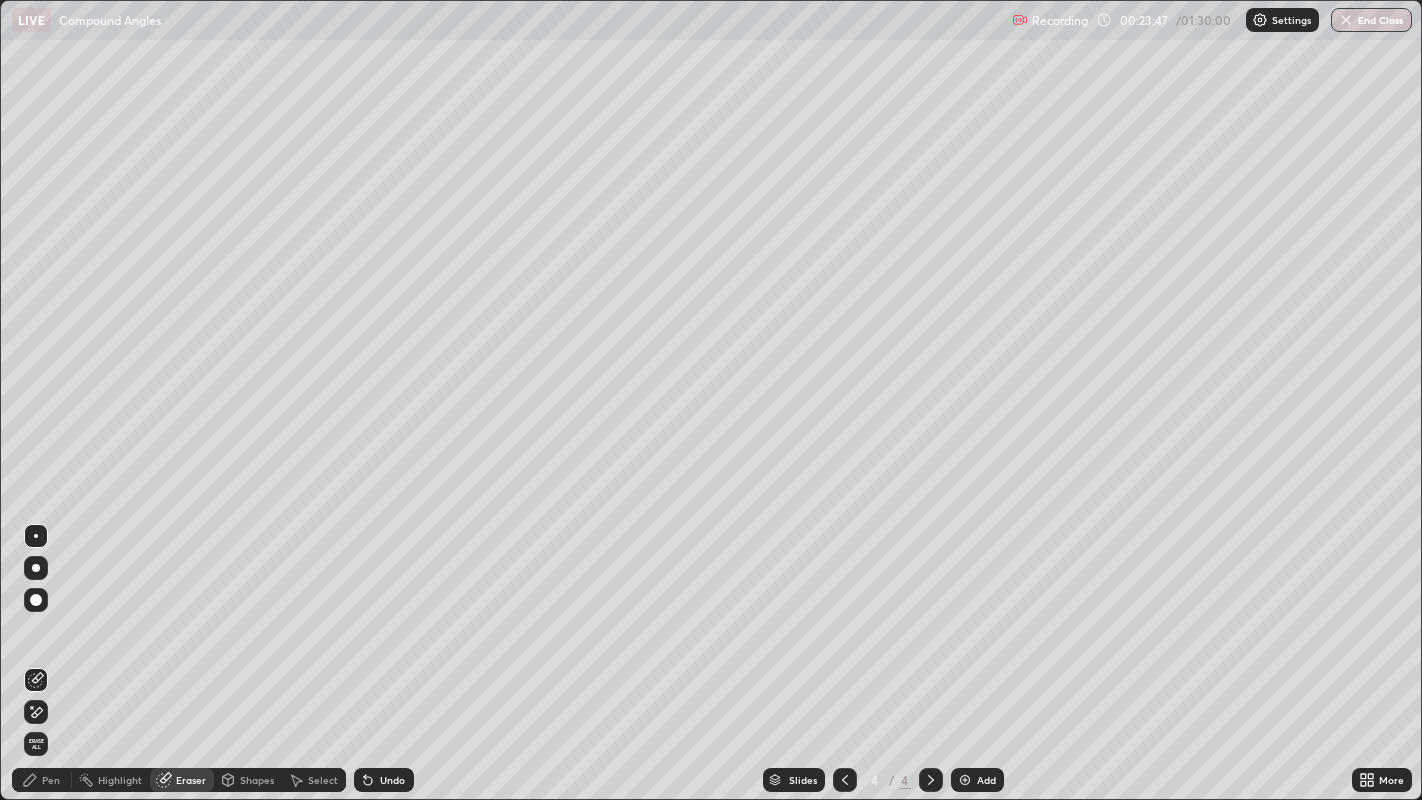 click on "Pen" at bounding box center [42, 780] 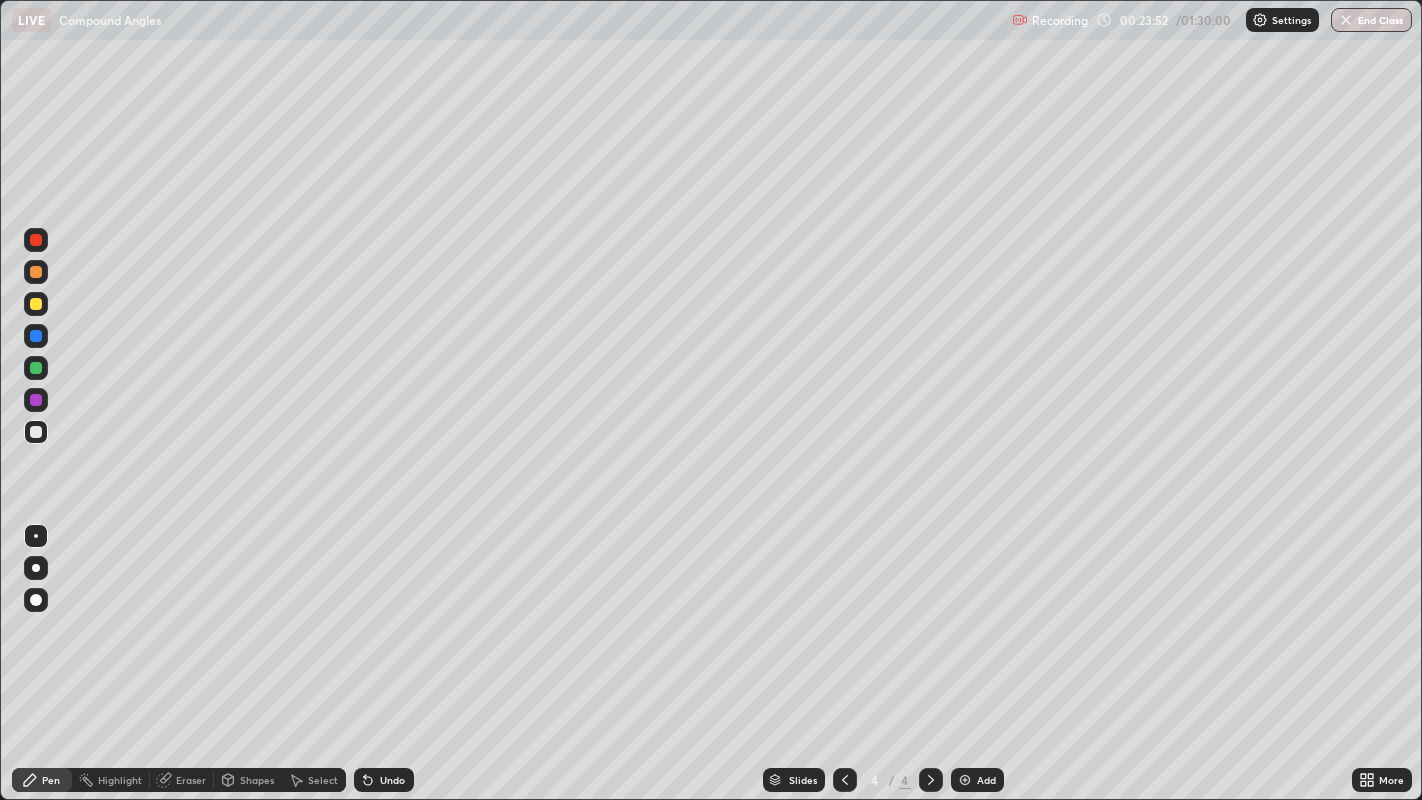 click on "Eraser" at bounding box center (191, 780) 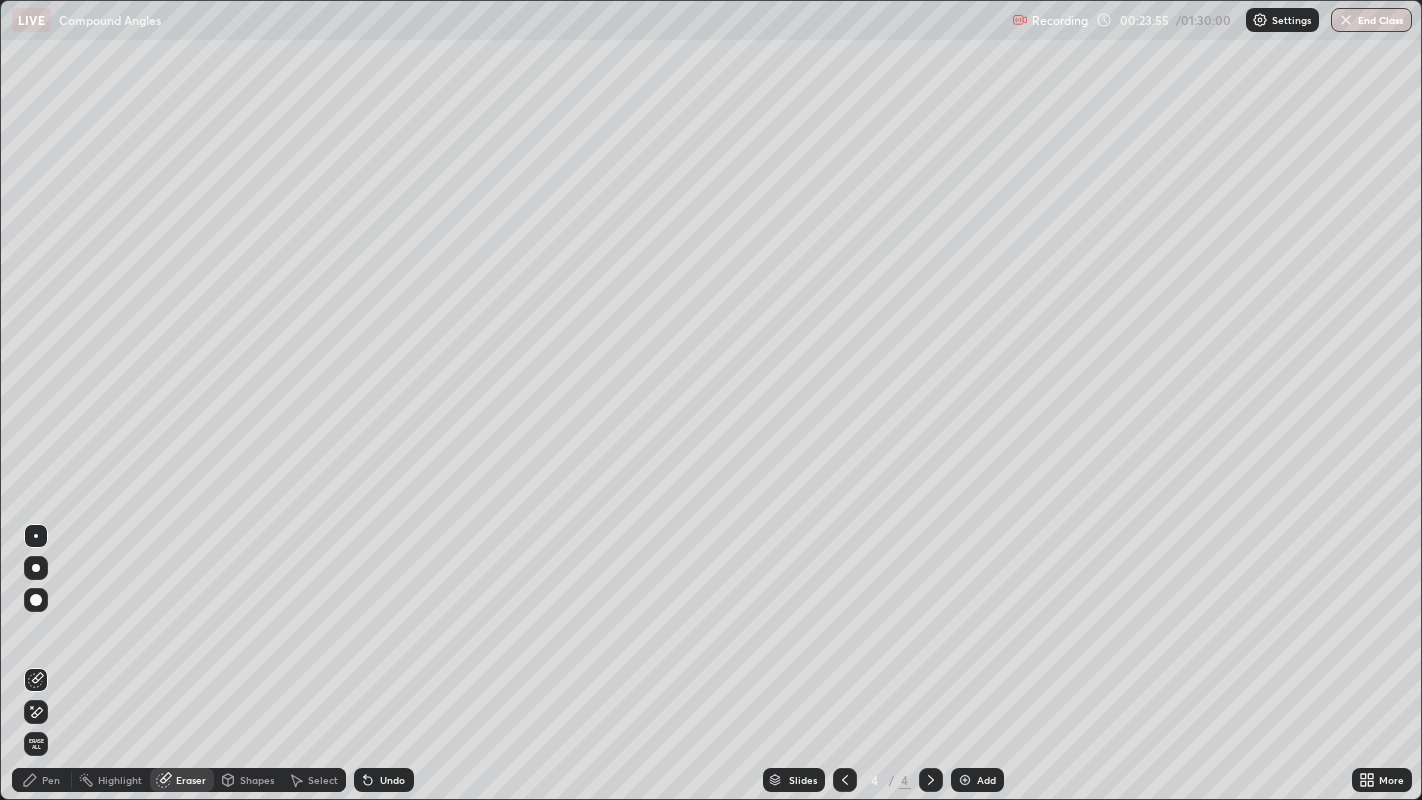 click on "Pen" at bounding box center (51, 780) 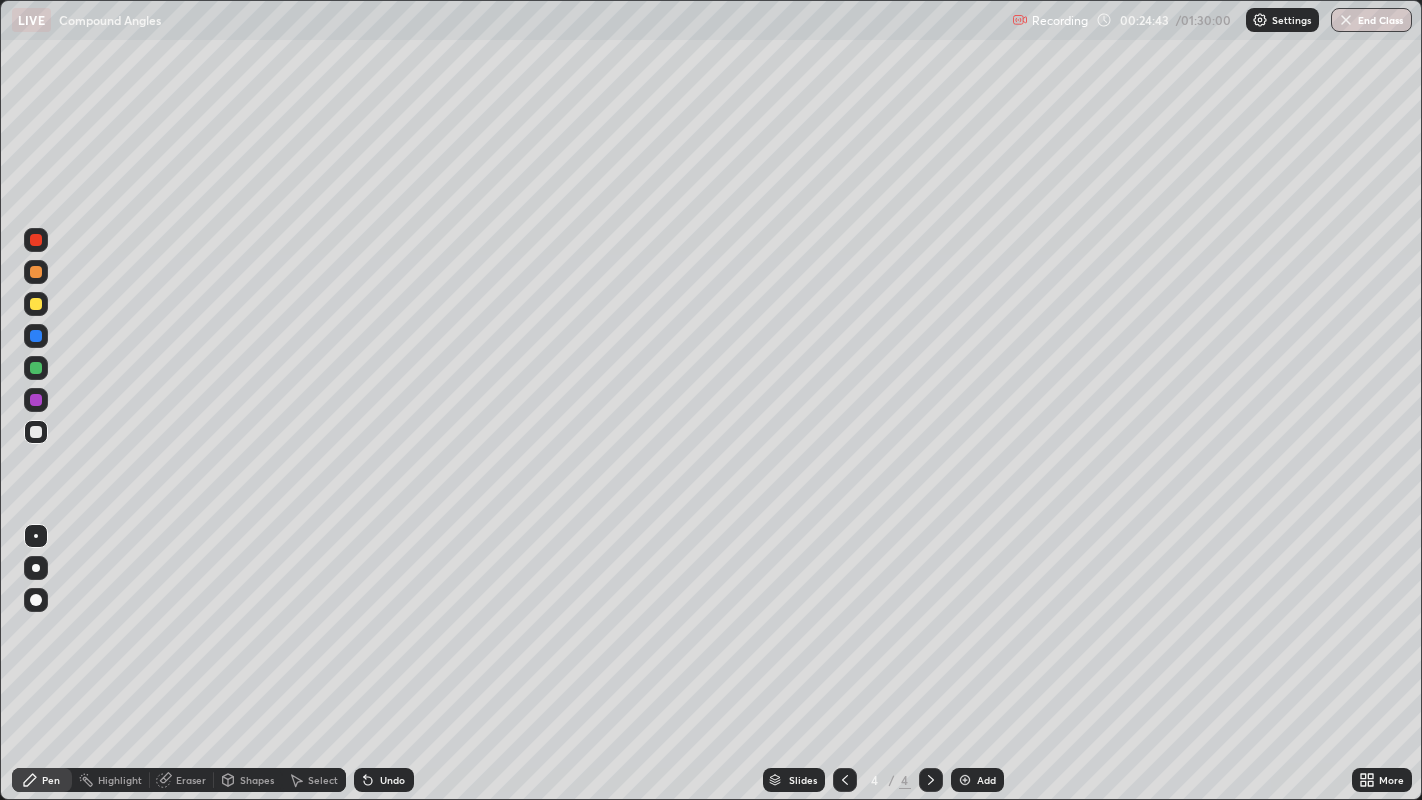 click on "Undo" at bounding box center (392, 780) 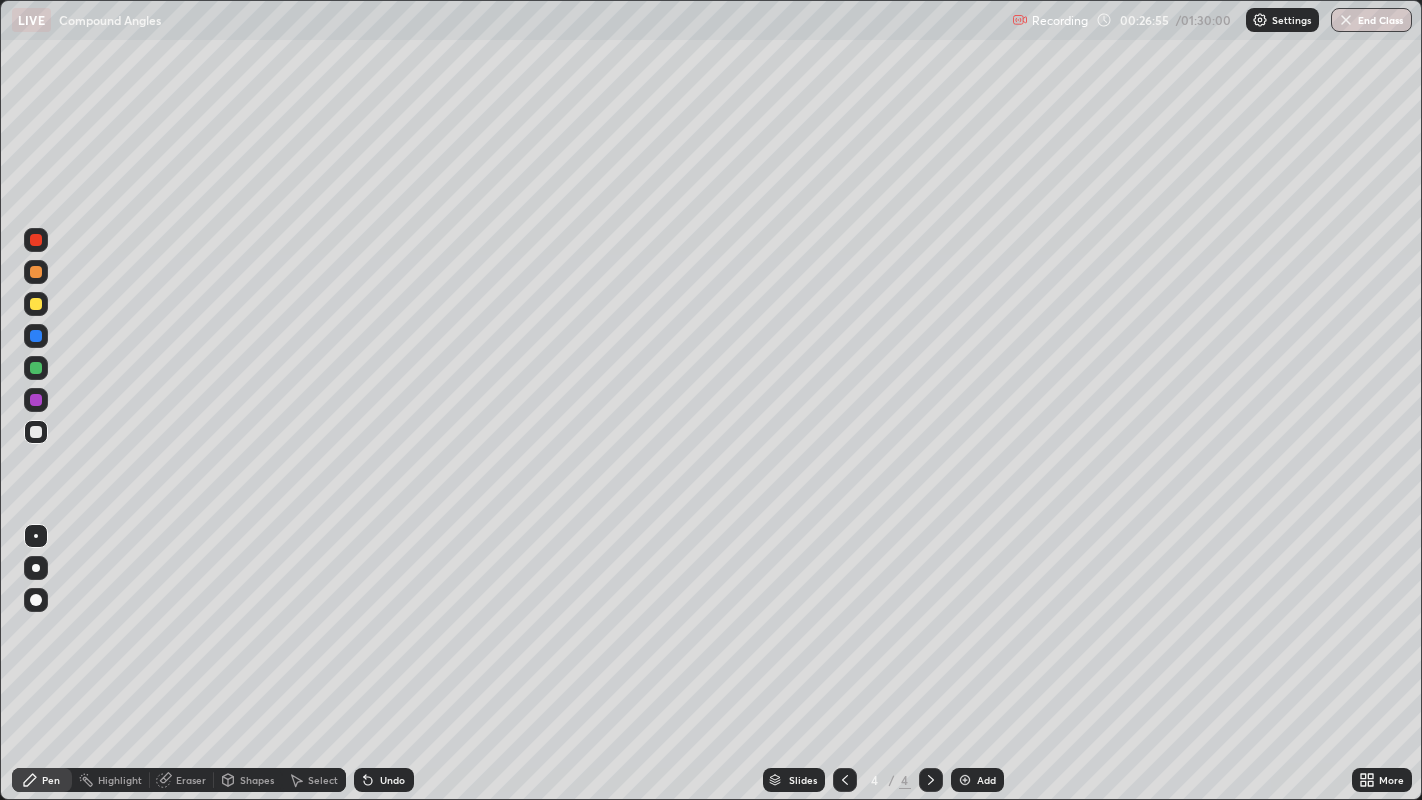 click at bounding box center [36, 368] 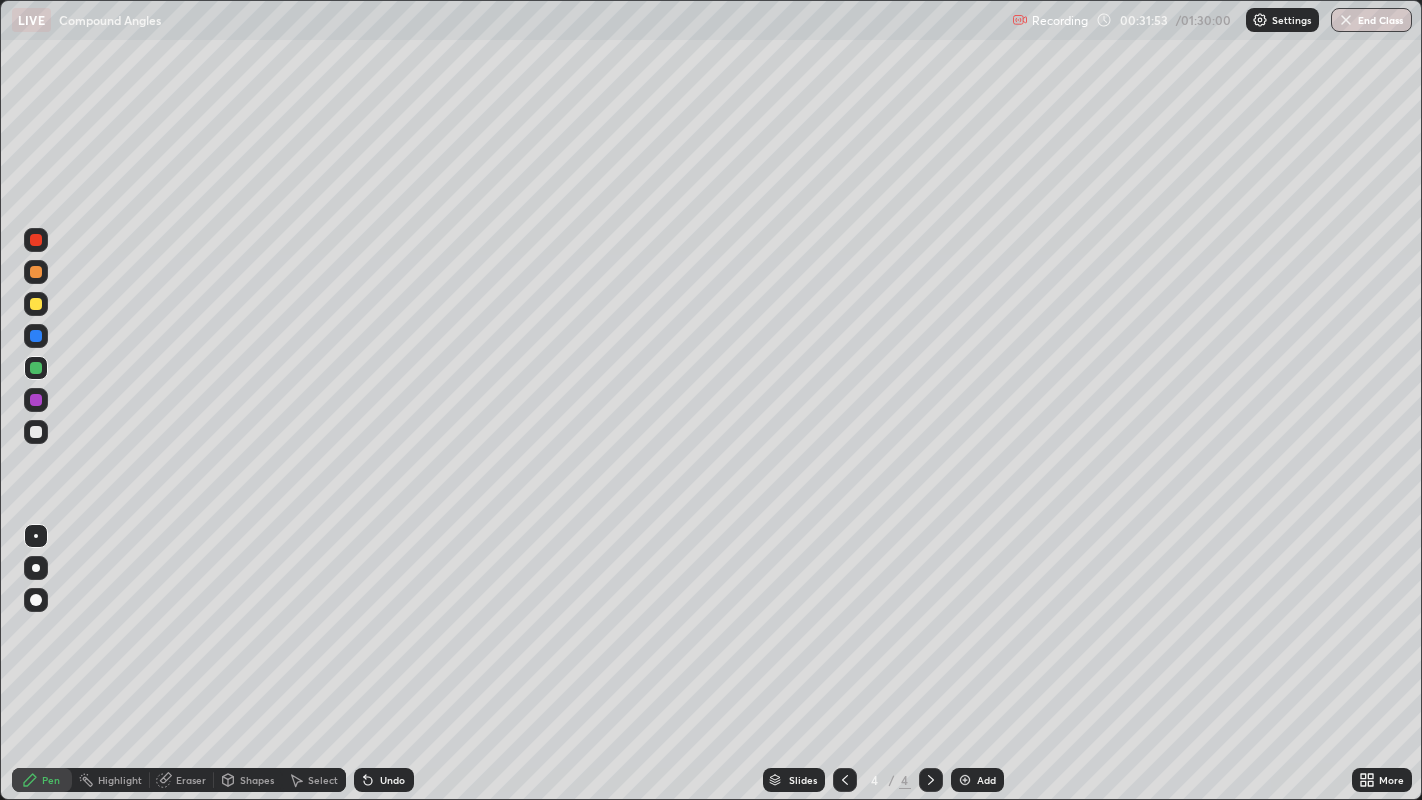 click on "Shapes" at bounding box center (257, 780) 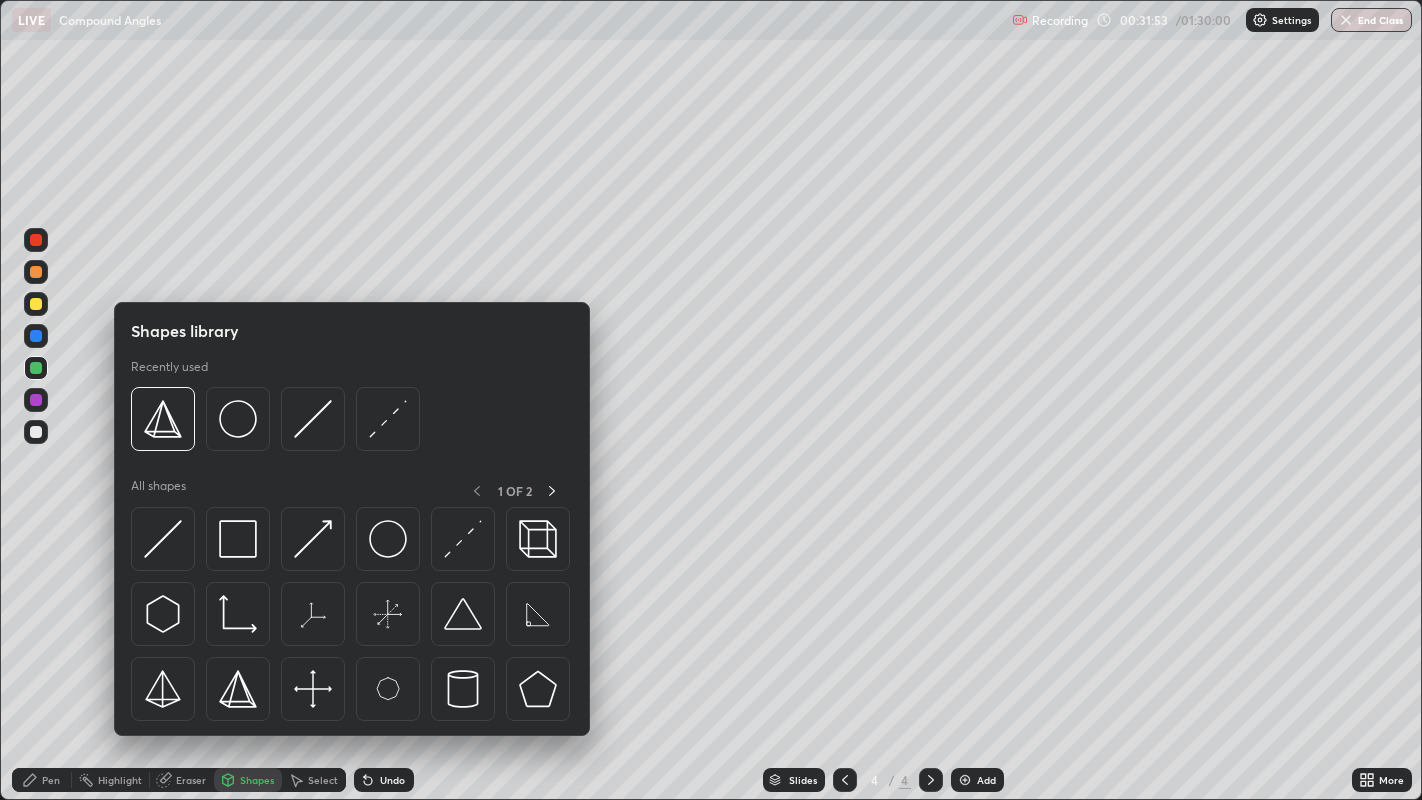 click on "Eraser" at bounding box center [191, 780] 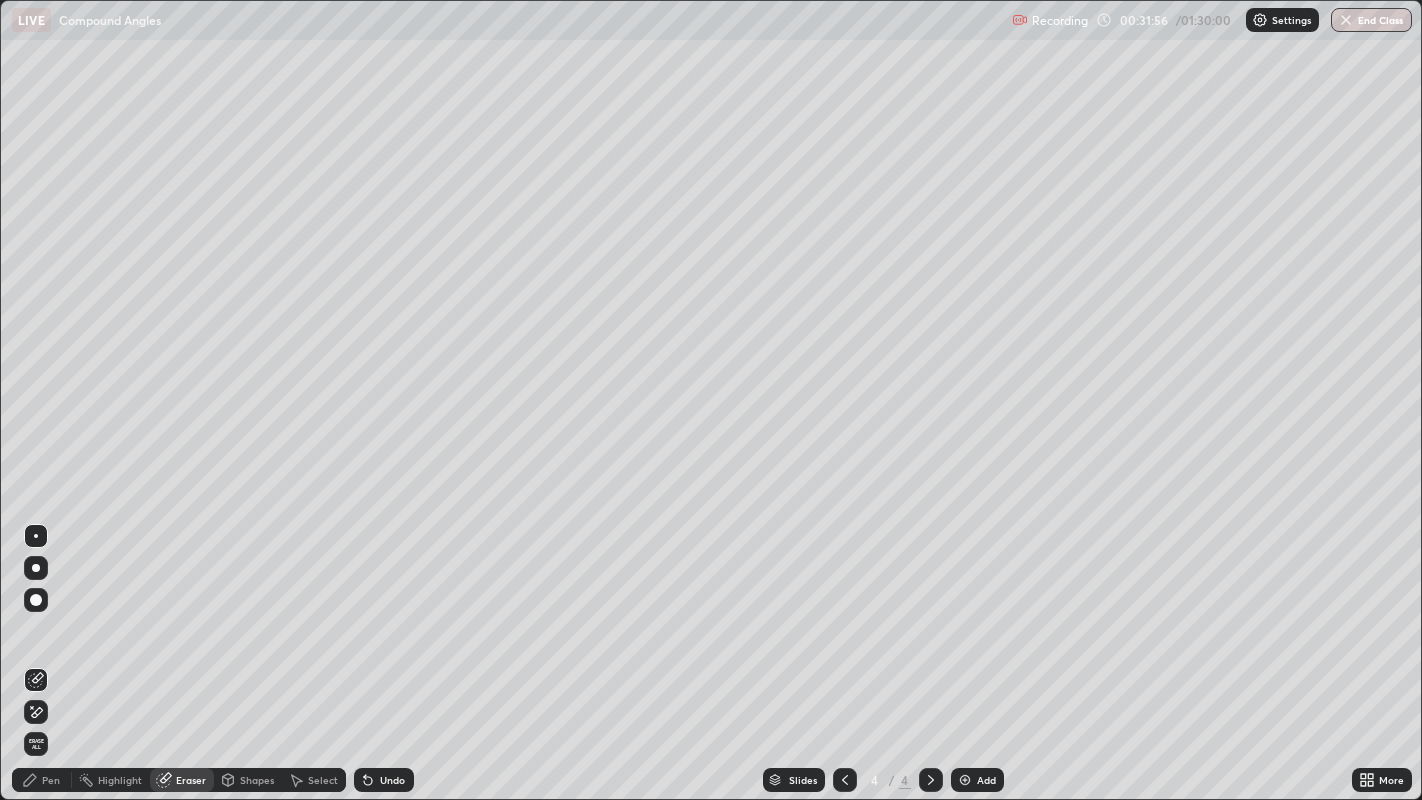 click on "Pen" at bounding box center [42, 780] 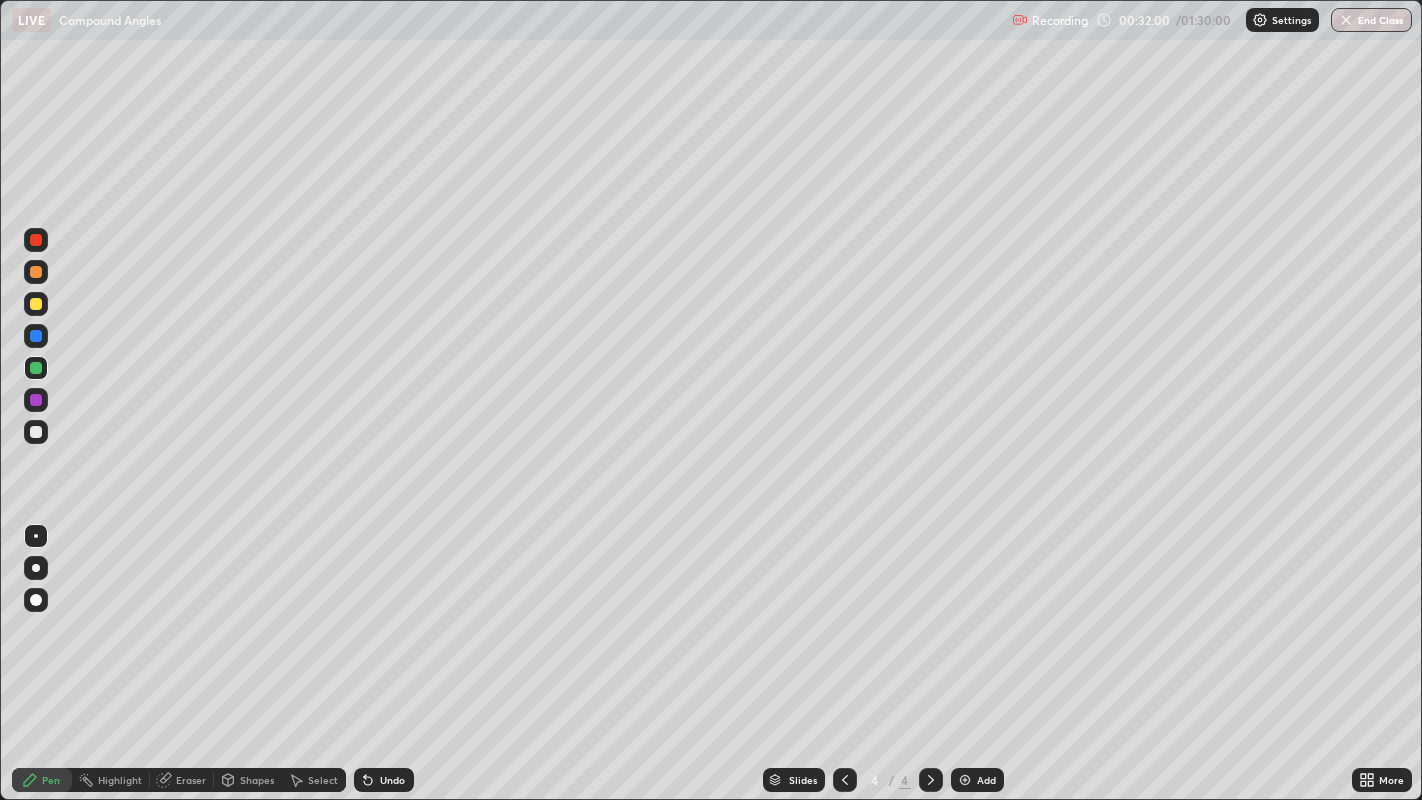 click on "Undo" at bounding box center [392, 780] 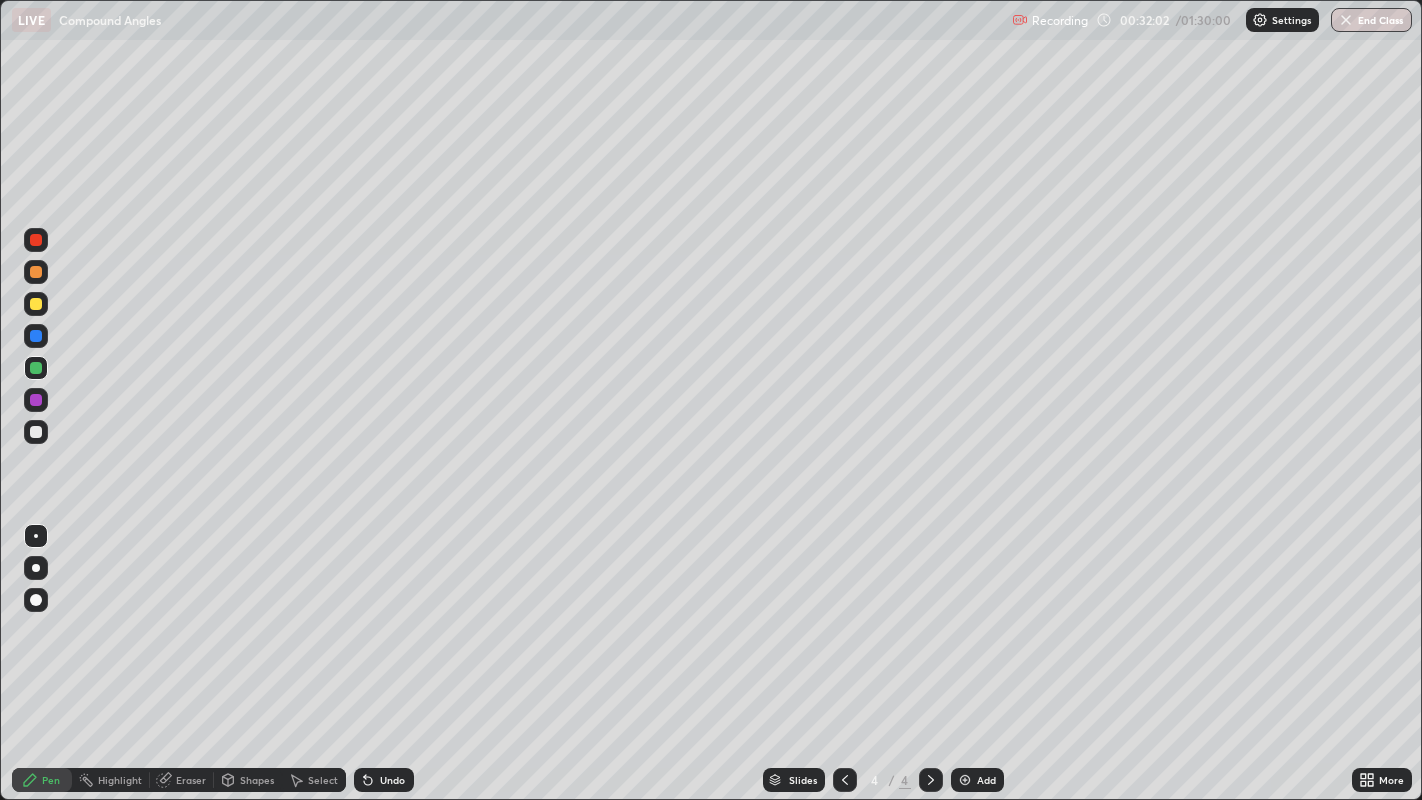 click on "Undo" at bounding box center [392, 780] 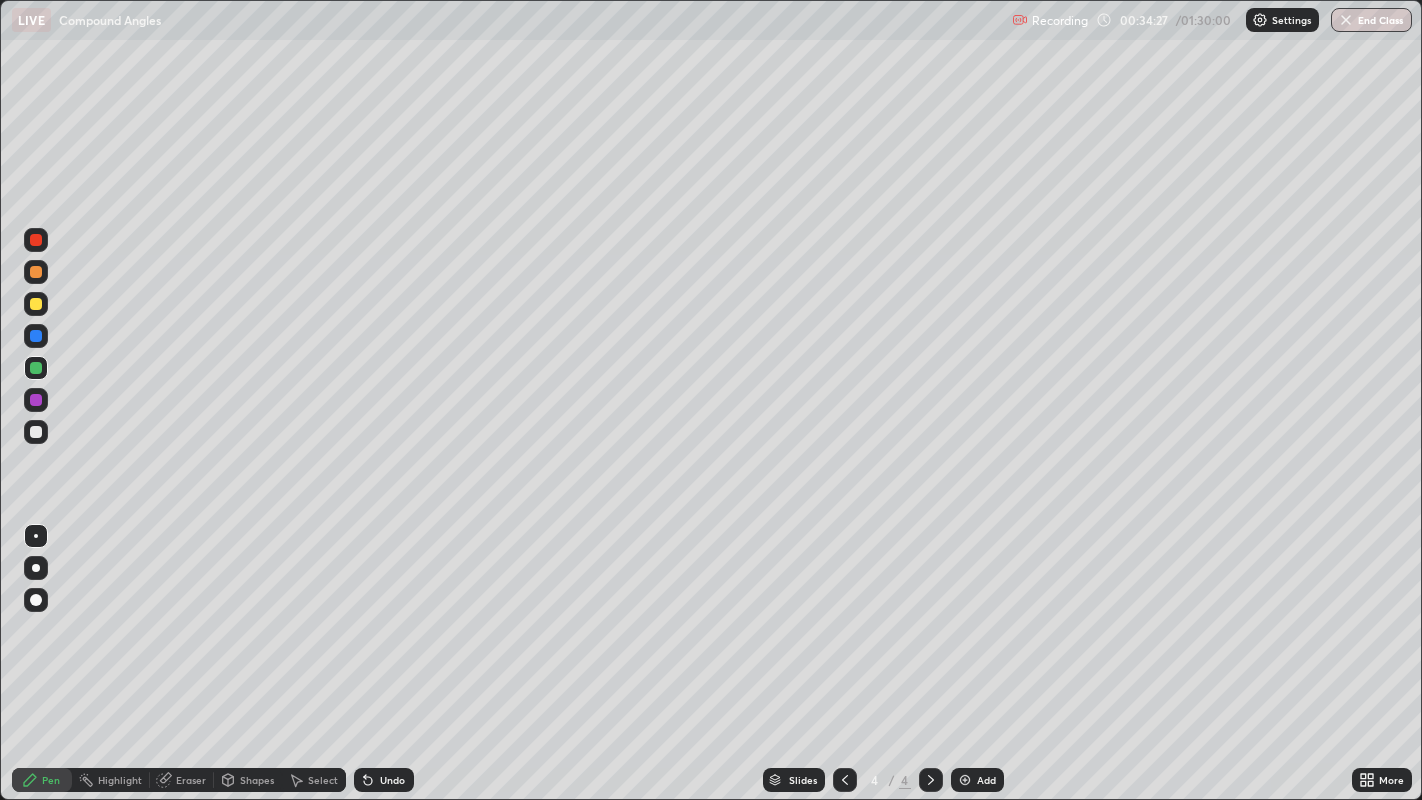 click on "Add" at bounding box center (977, 780) 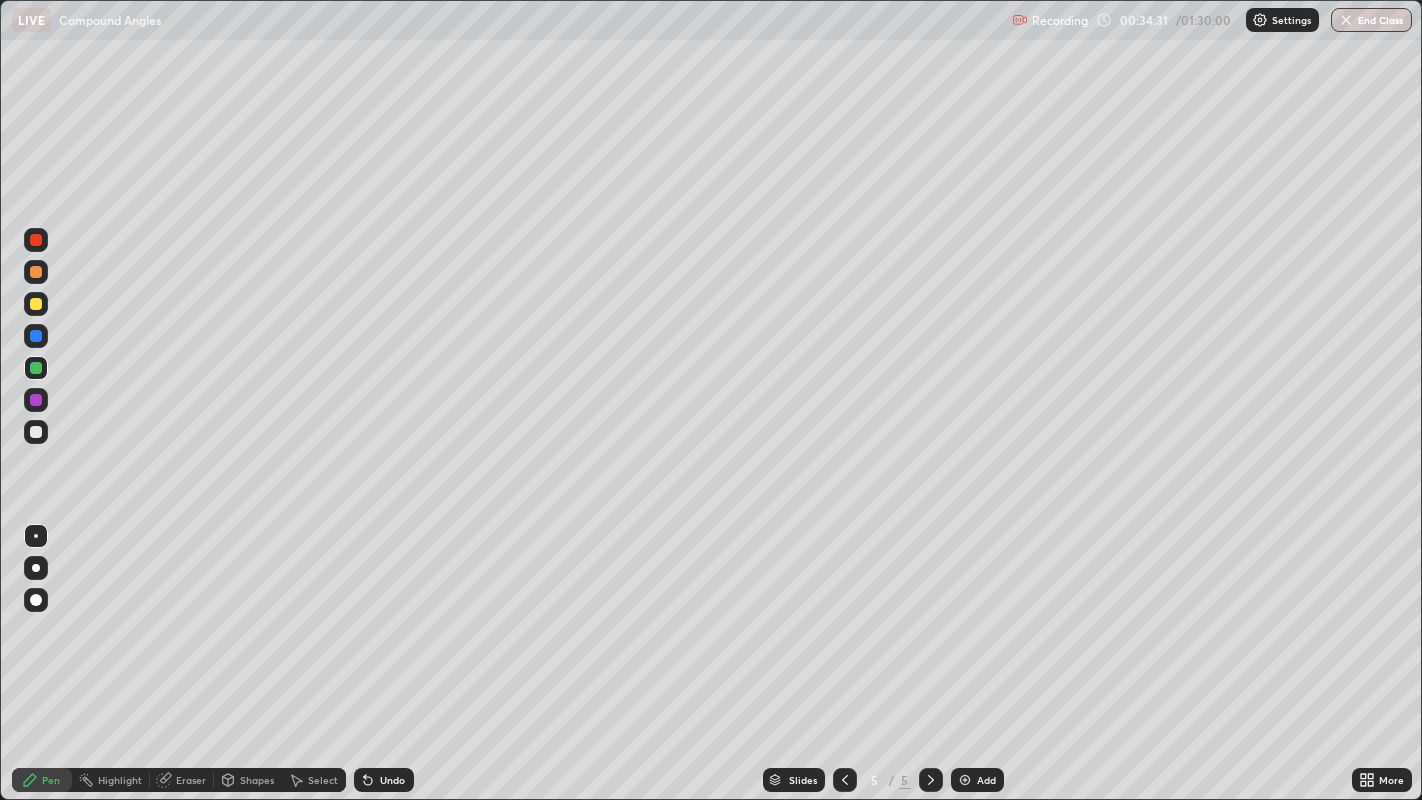 click at bounding box center [36, 272] 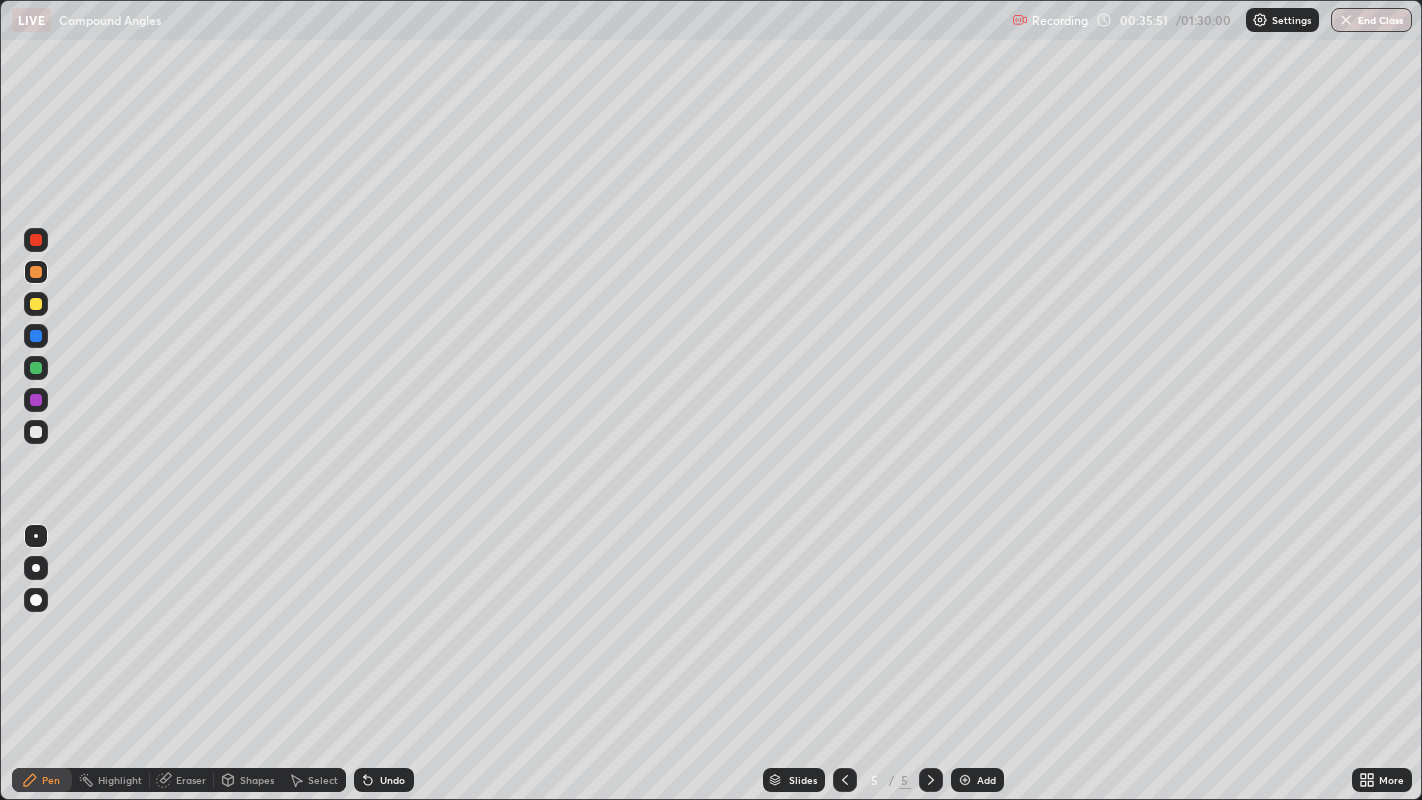 click at bounding box center [36, 368] 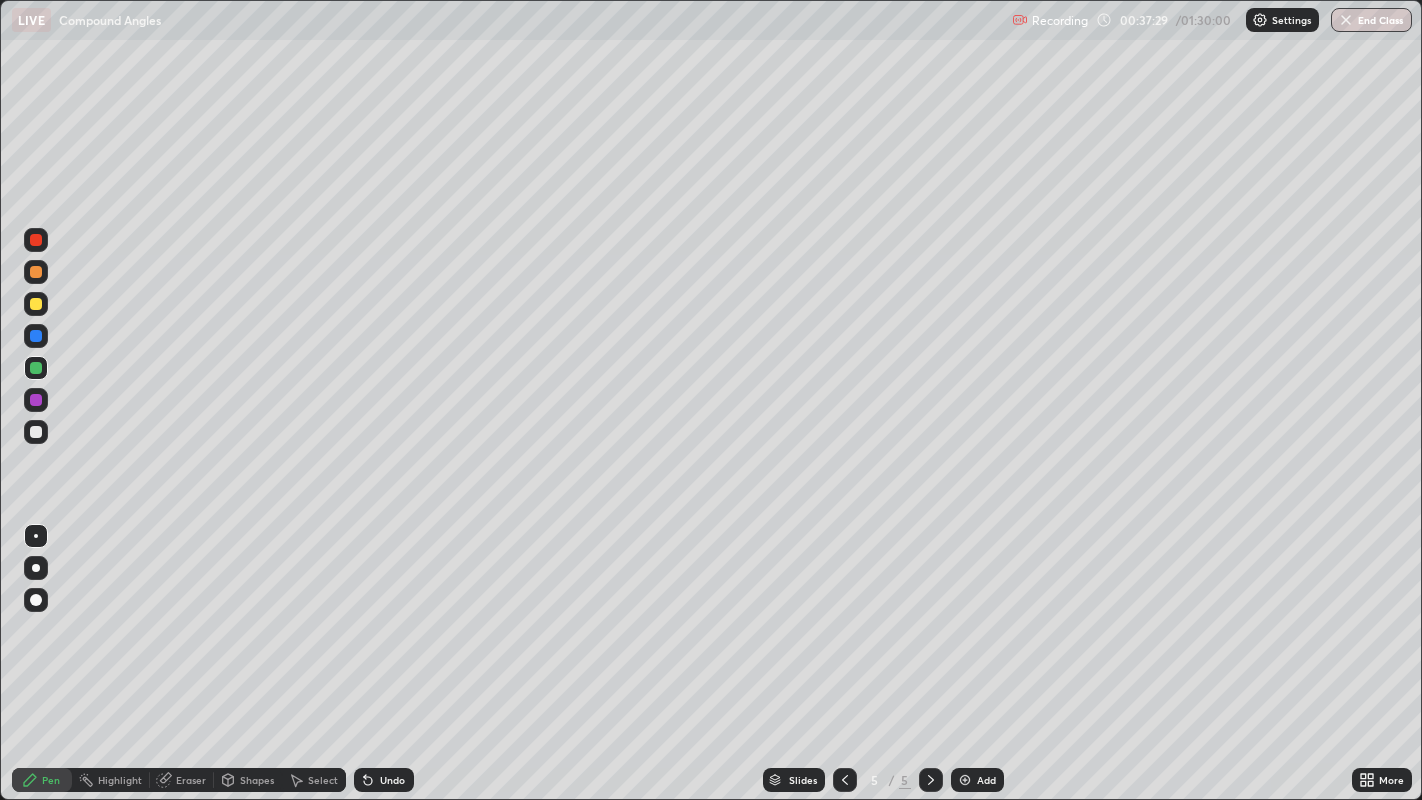 click on "Undo" at bounding box center (392, 780) 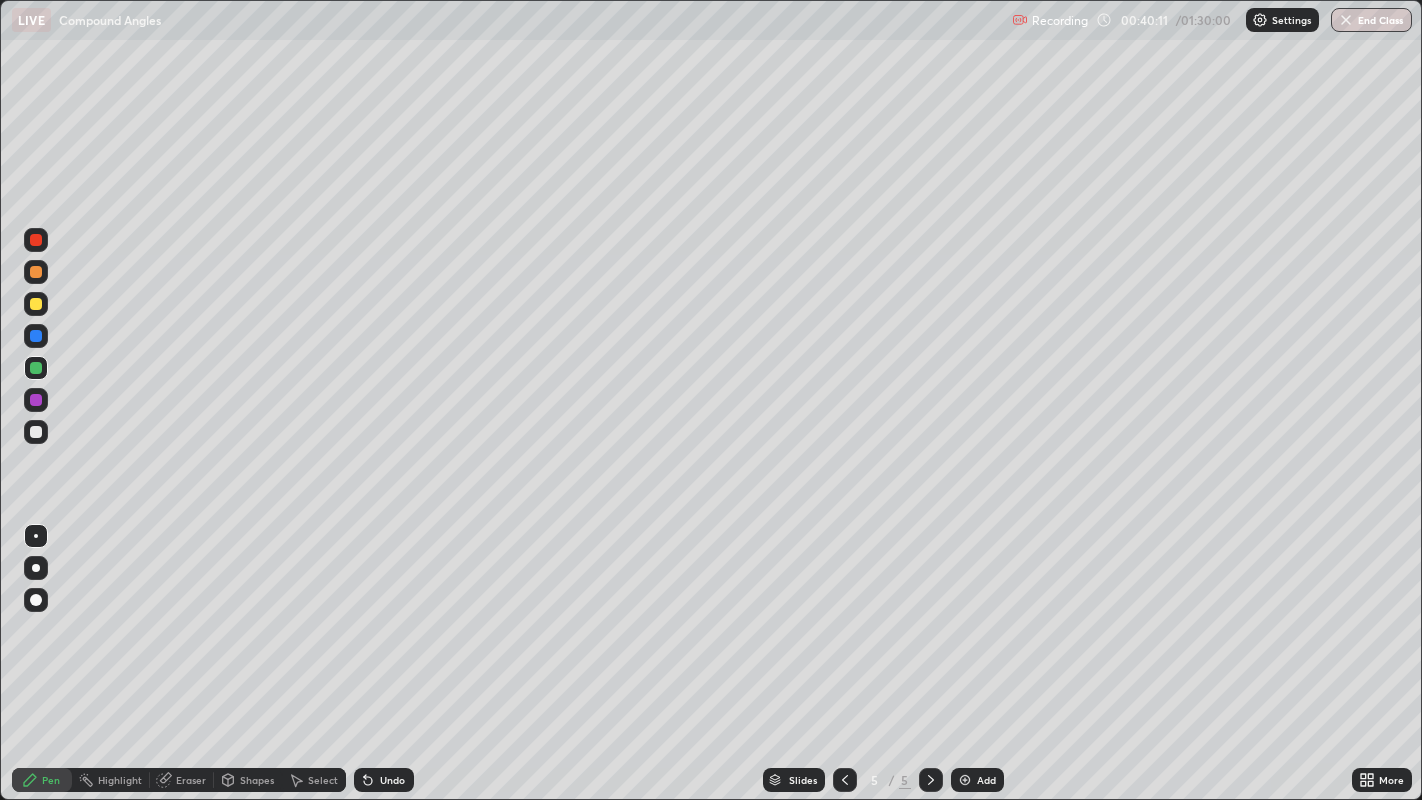 click on "Add" at bounding box center (977, 780) 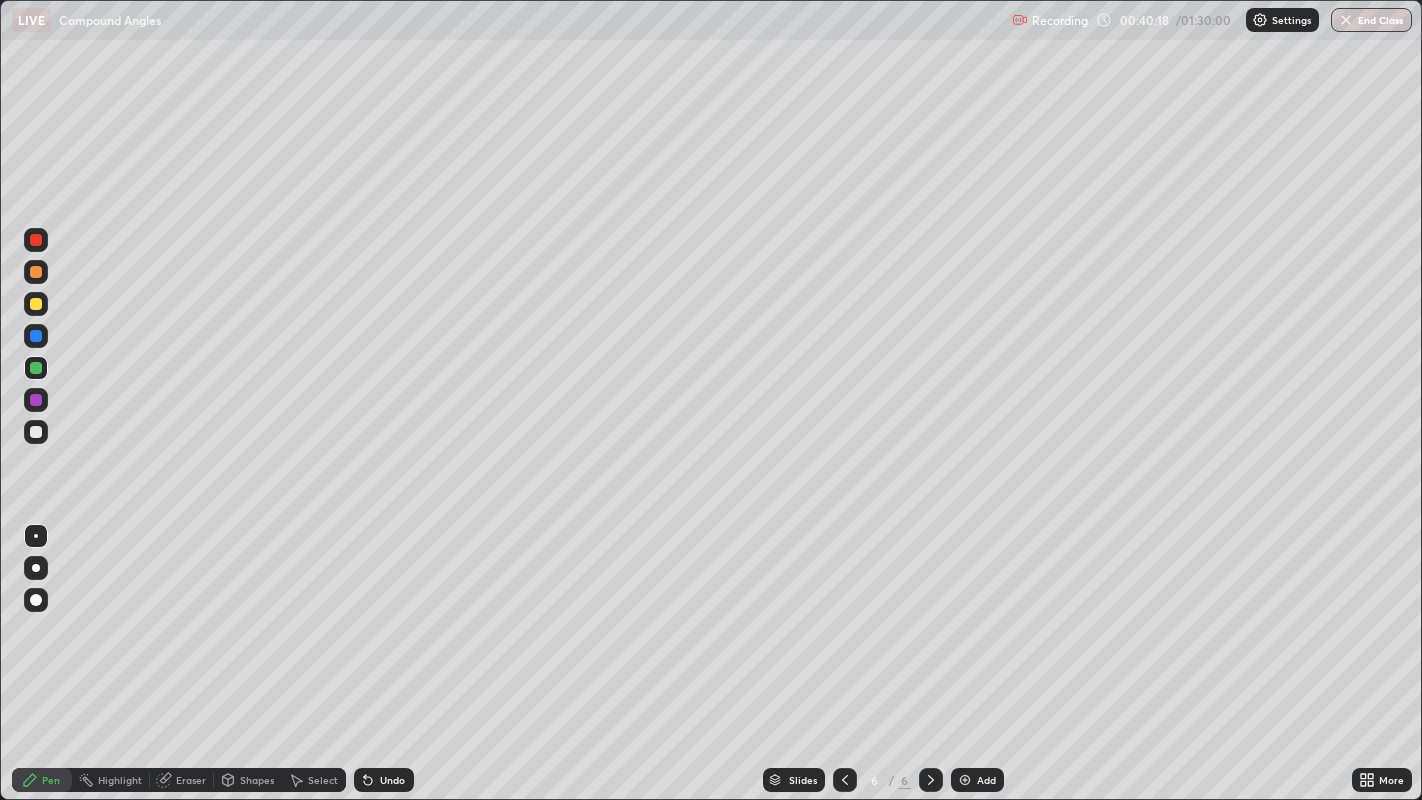 click at bounding box center (36, 272) 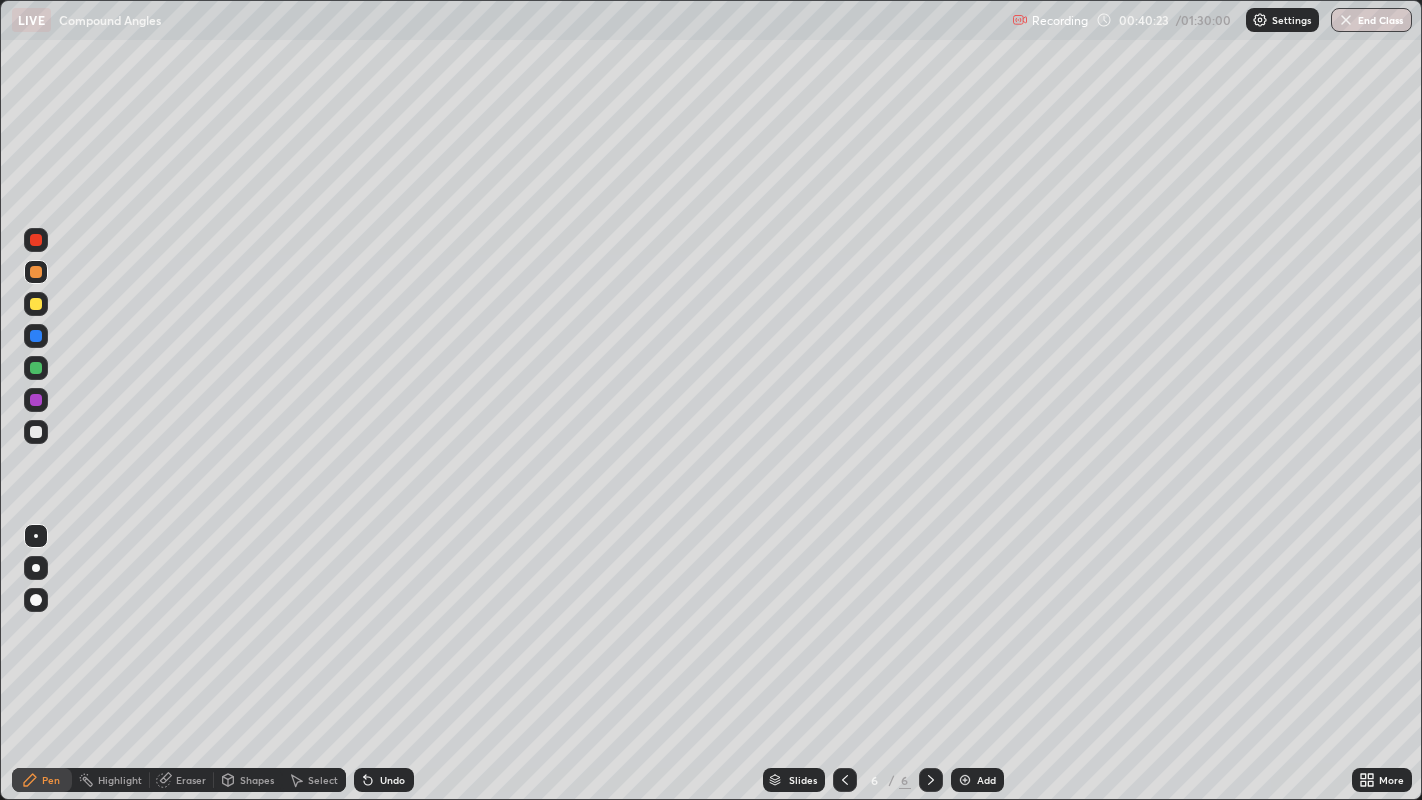 click on "Undo" at bounding box center [384, 780] 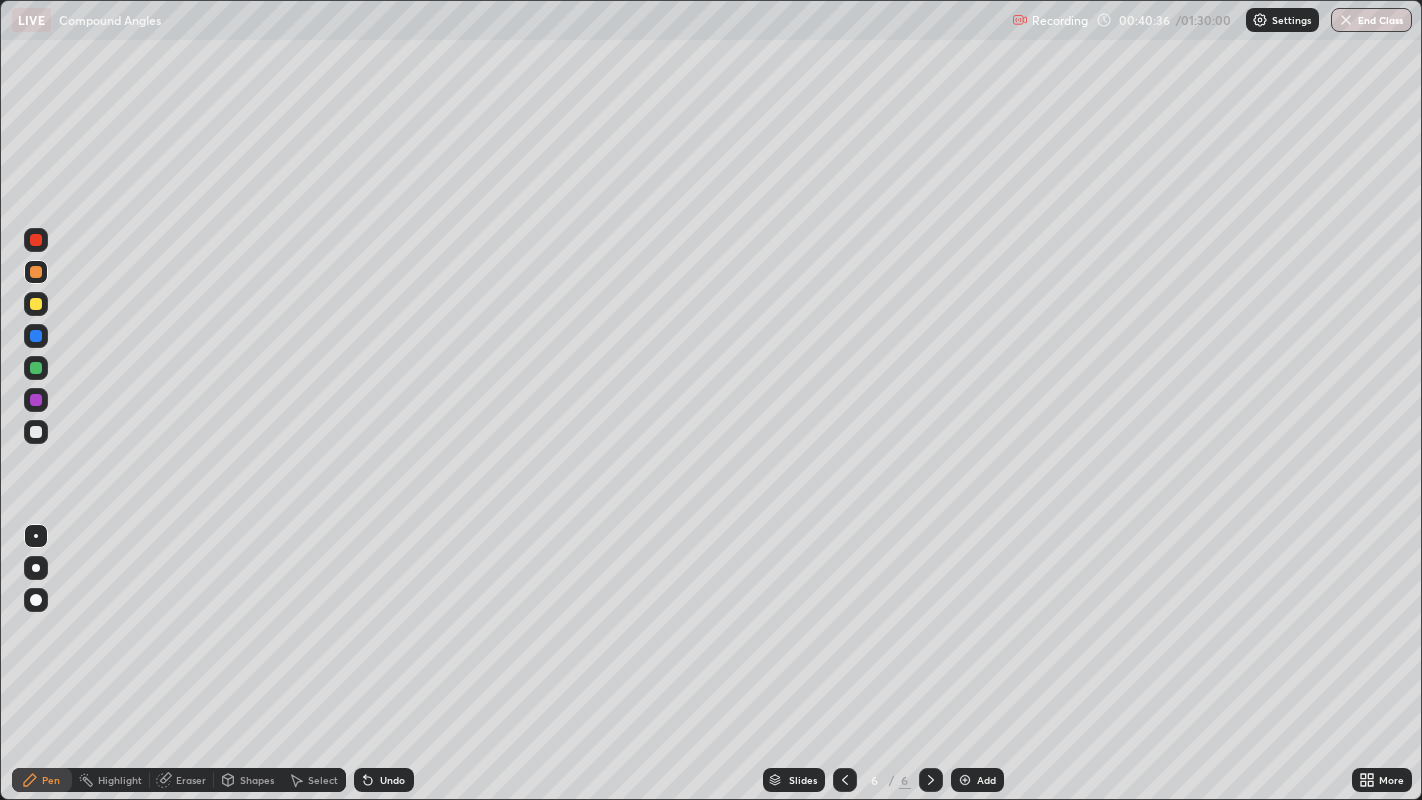 click at bounding box center (36, 432) 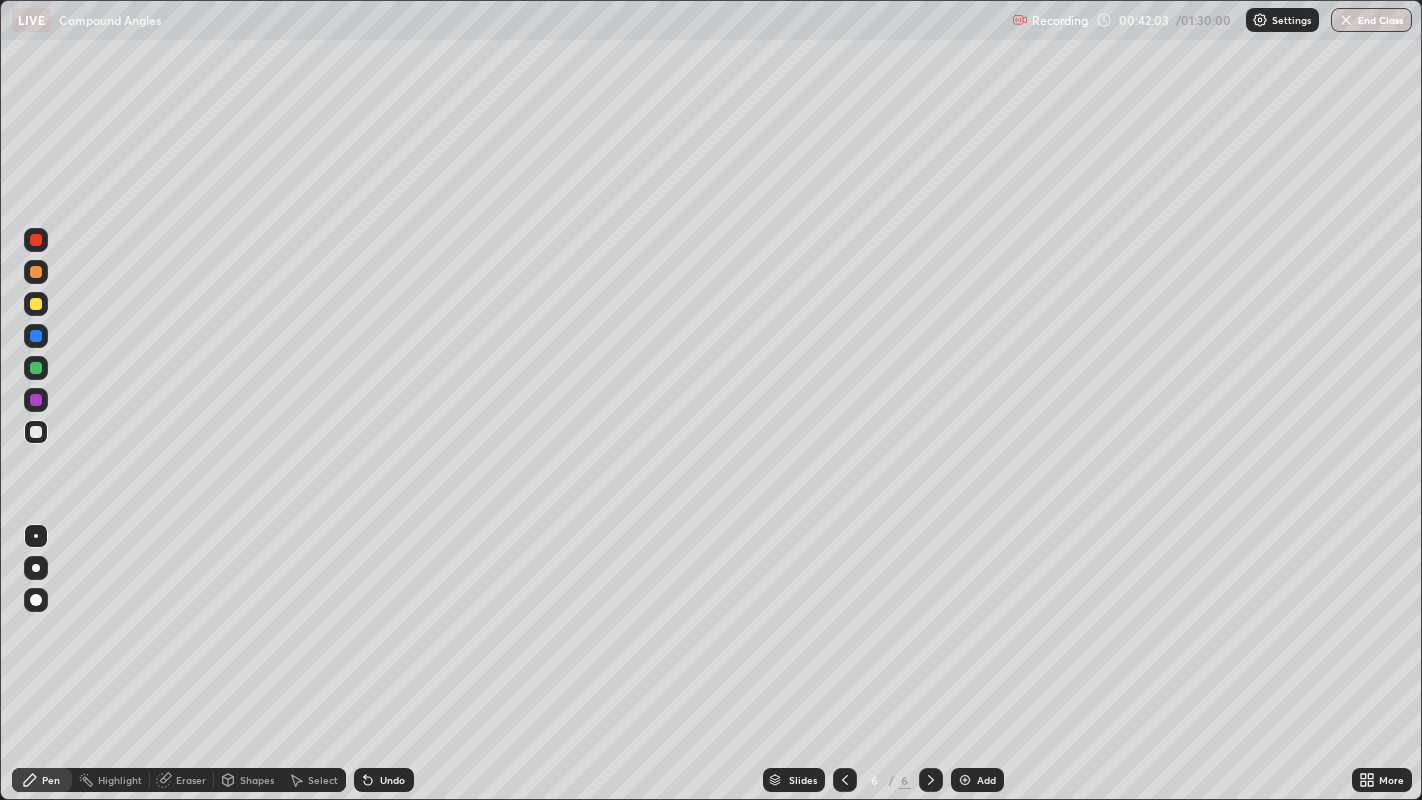 click on "Highlight" at bounding box center (120, 780) 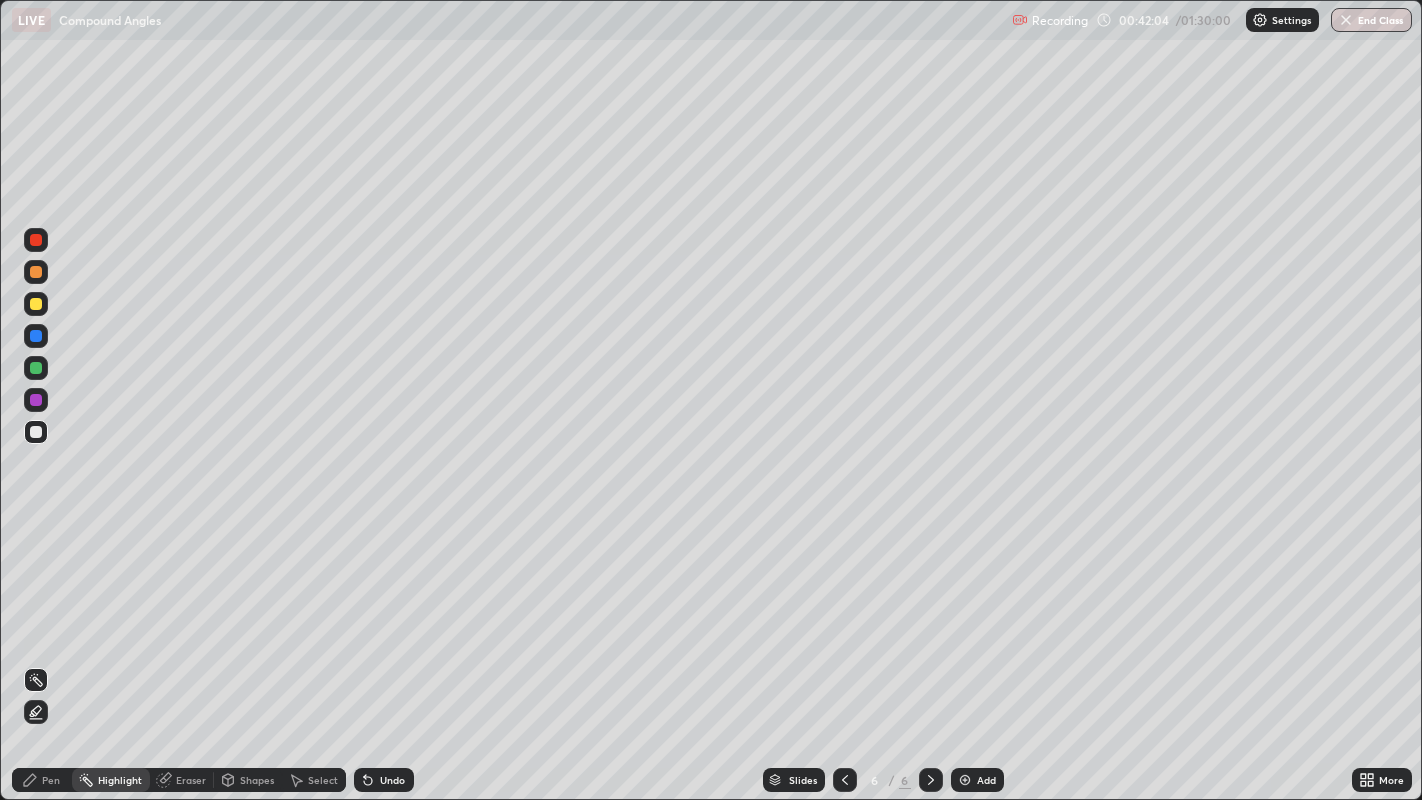 click on "Eraser" at bounding box center [191, 780] 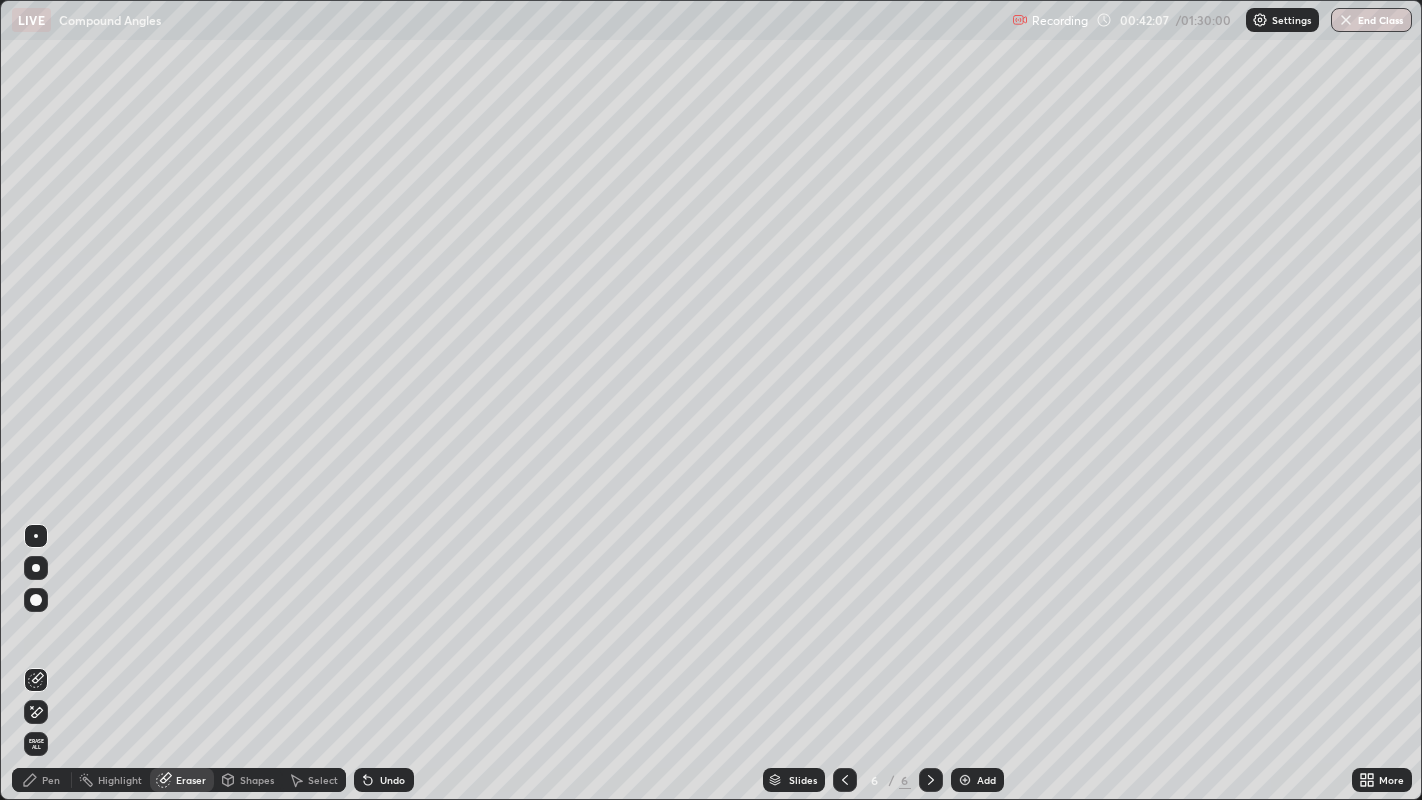 click on "Pen" at bounding box center (51, 780) 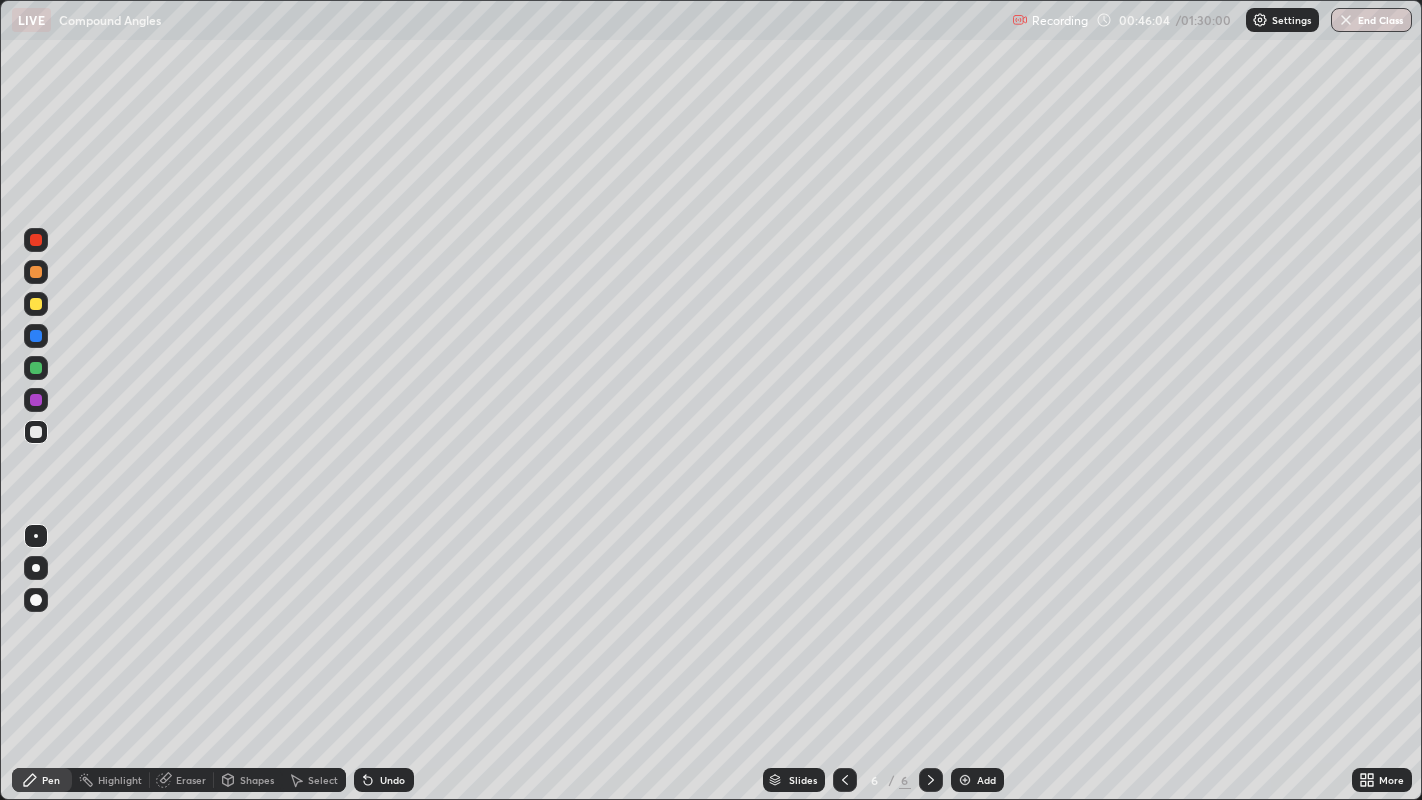 click on "Undo" at bounding box center [392, 780] 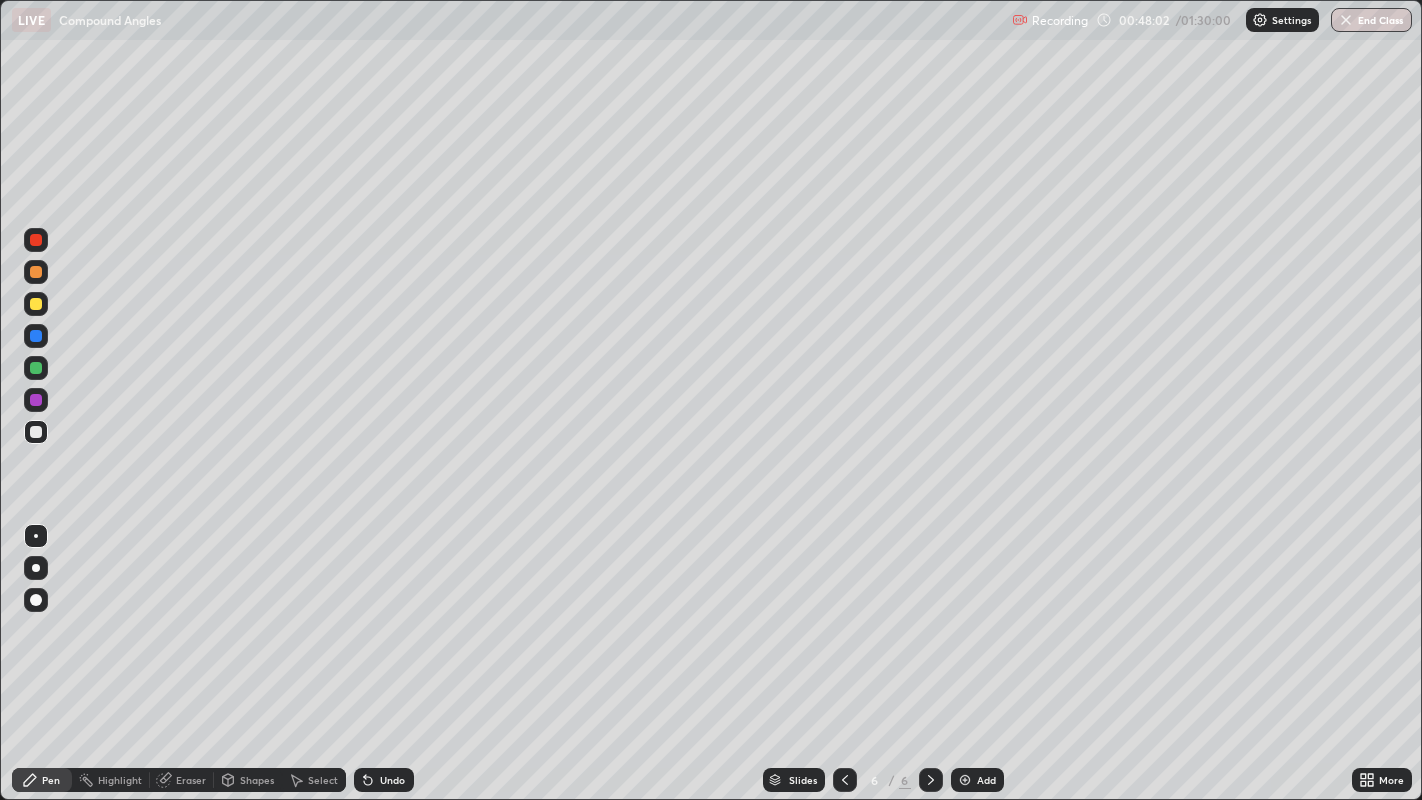 click at bounding box center [36, 304] 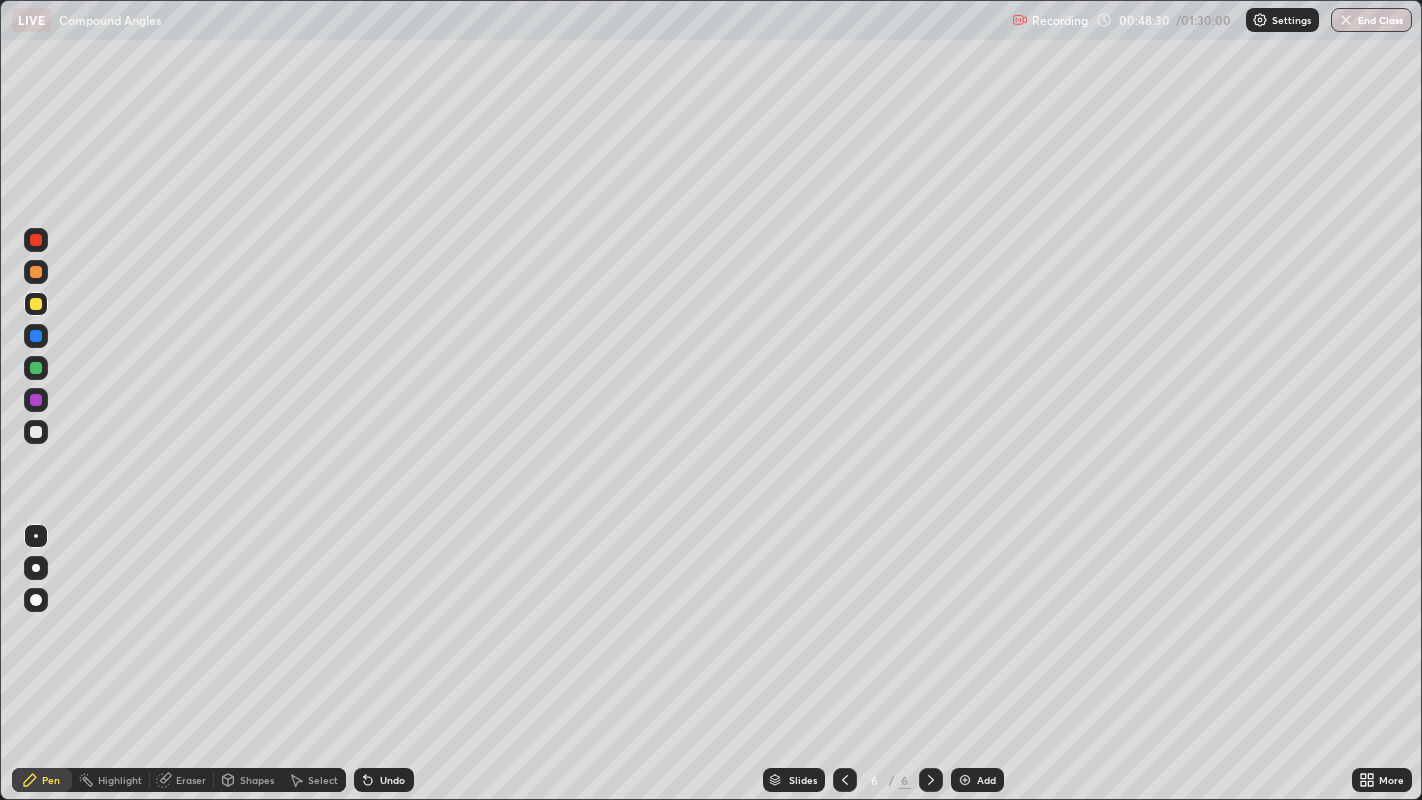 click on "Add" at bounding box center [977, 780] 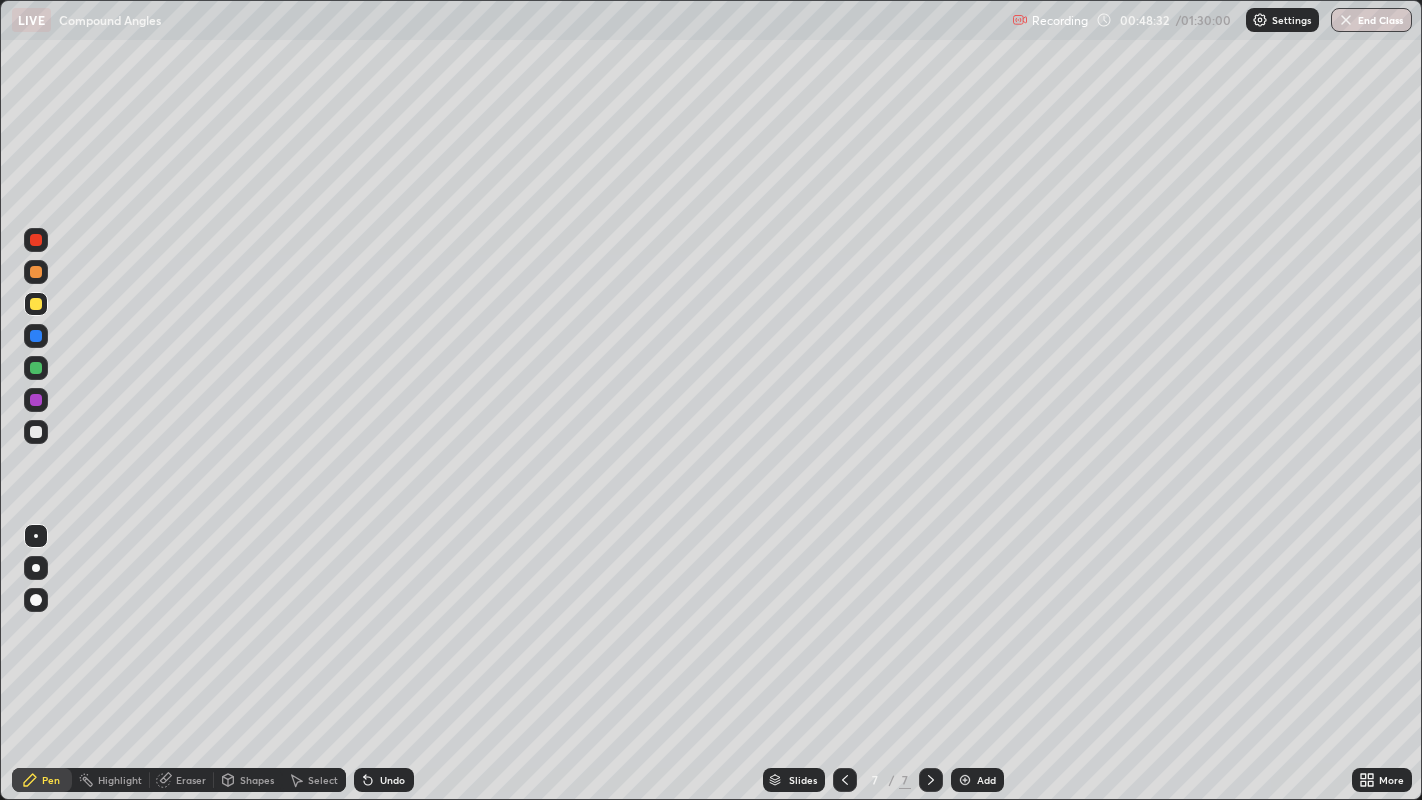 click at bounding box center [36, 272] 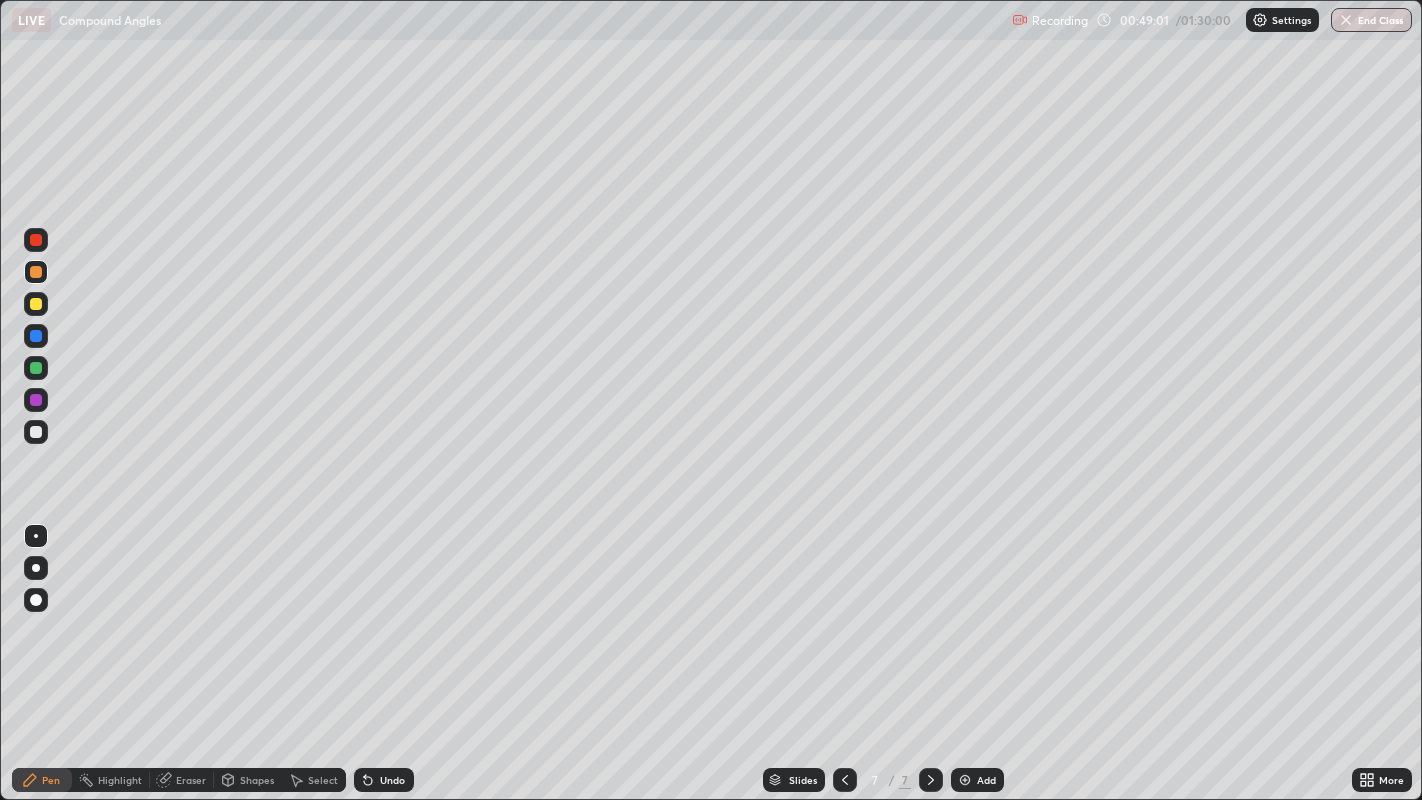click at bounding box center [36, 432] 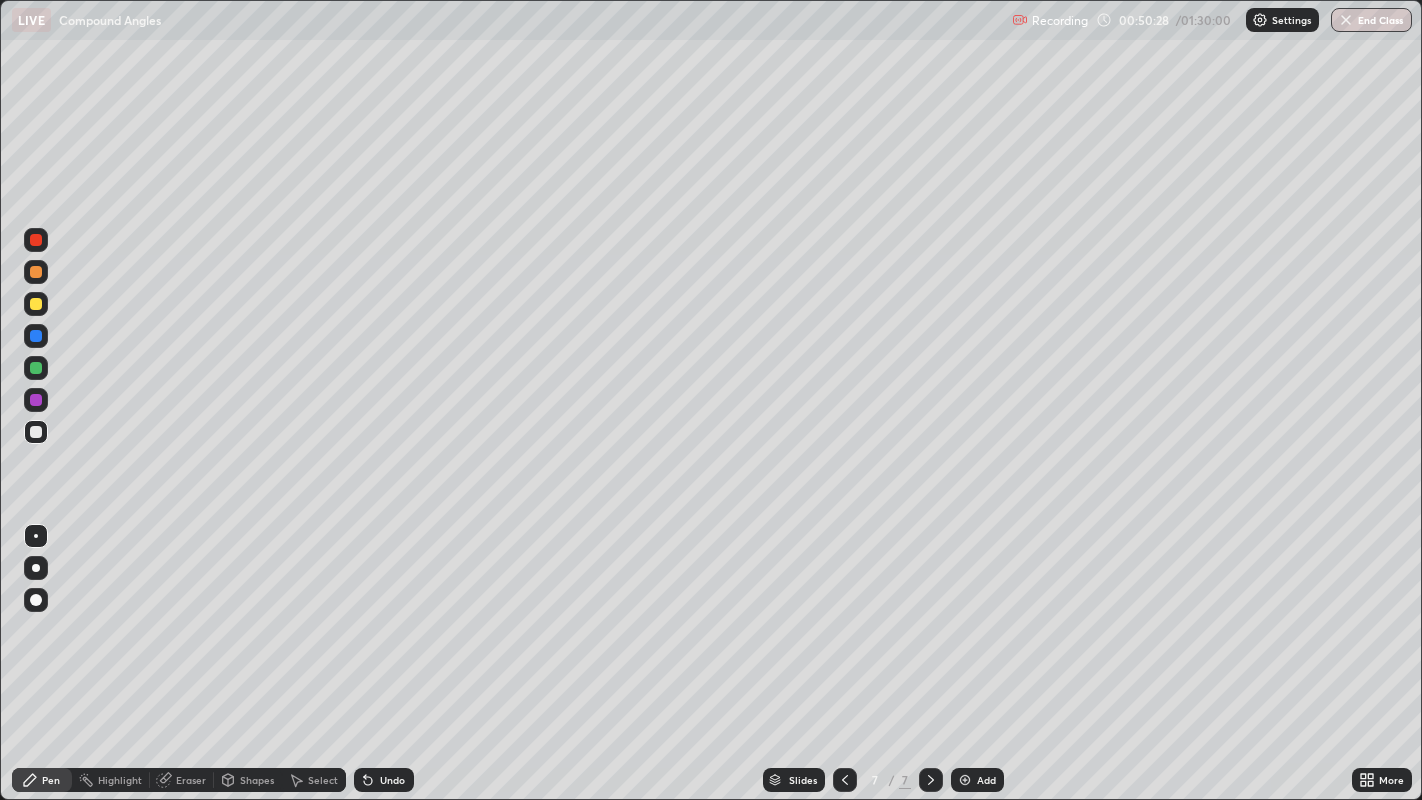 click at bounding box center (36, 368) 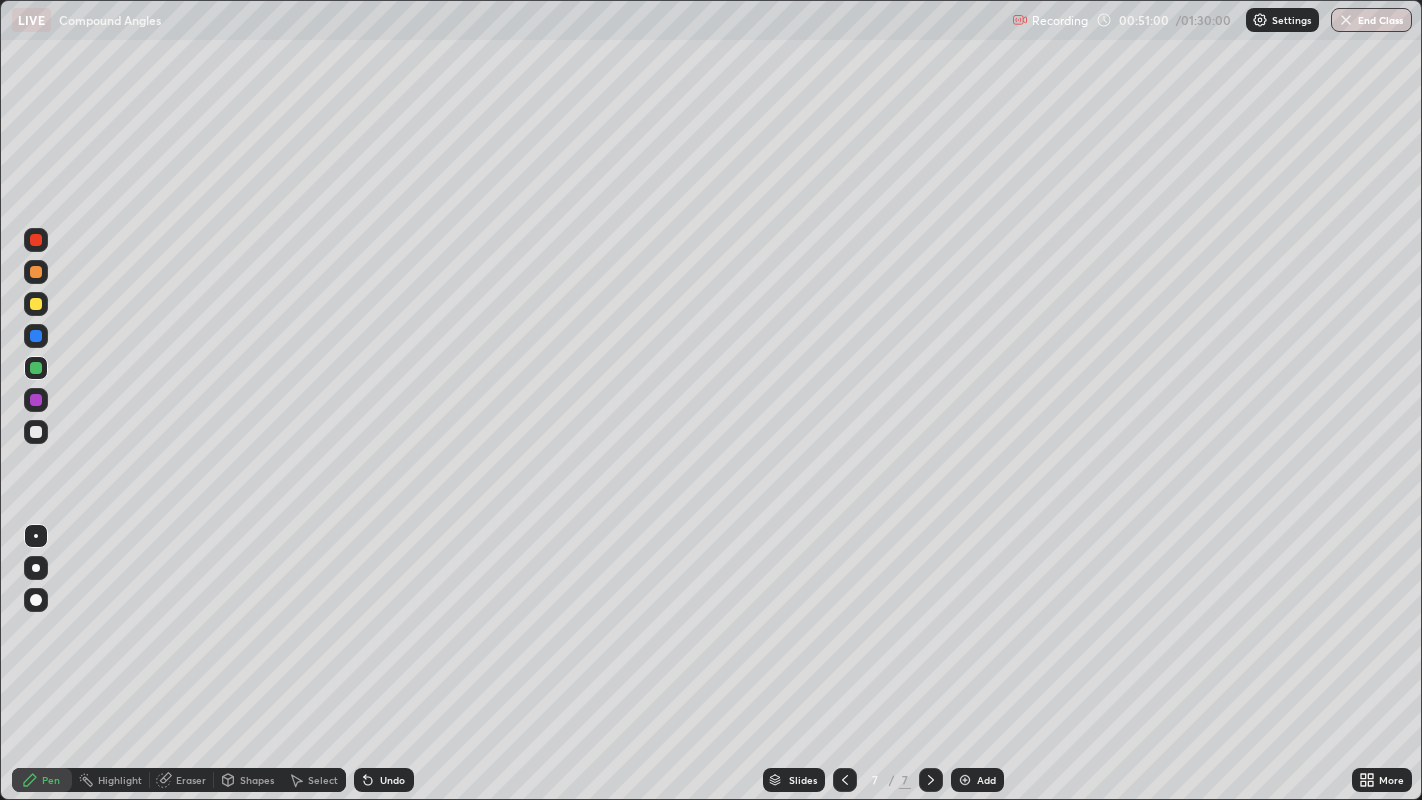 click at bounding box center [36, 304] 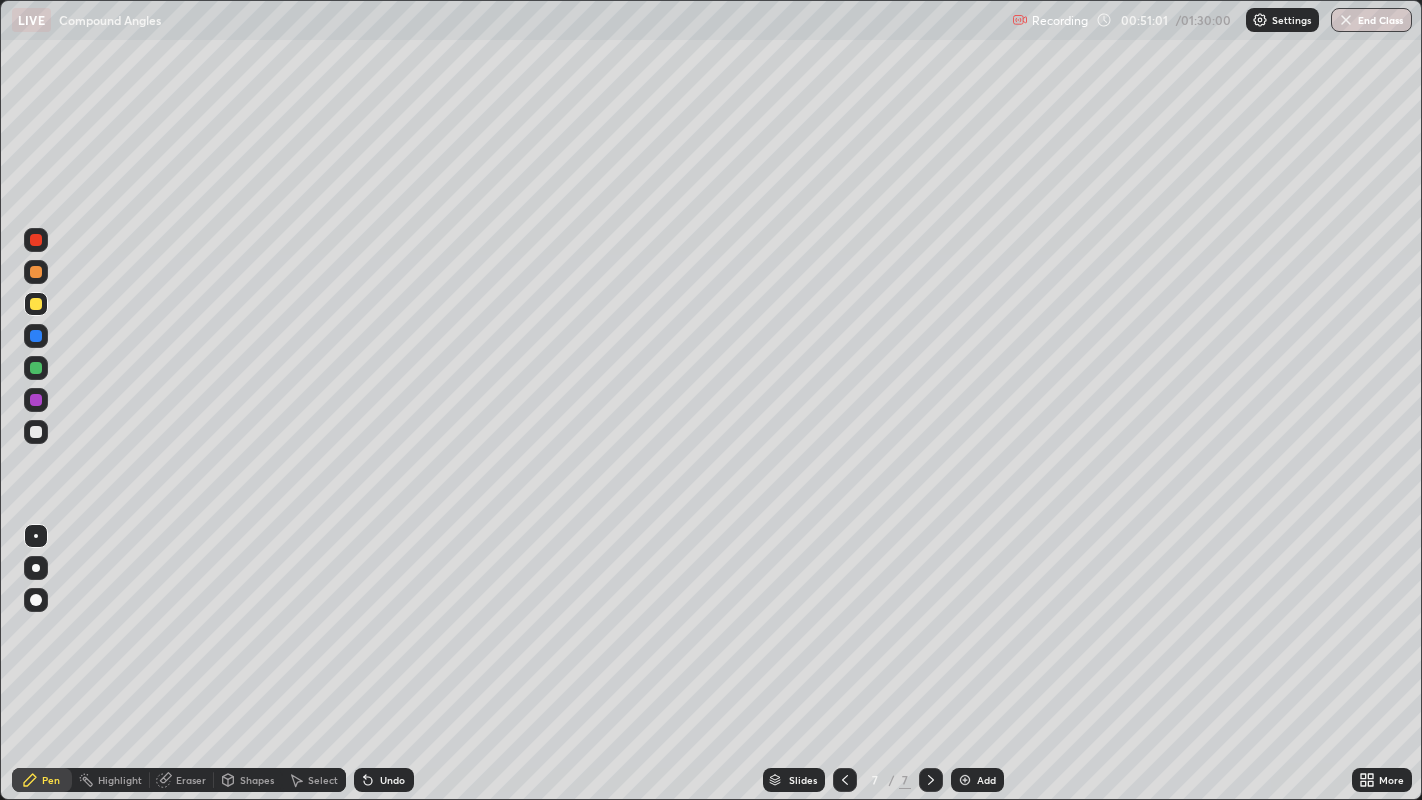 click at bounding box center (36, 368) 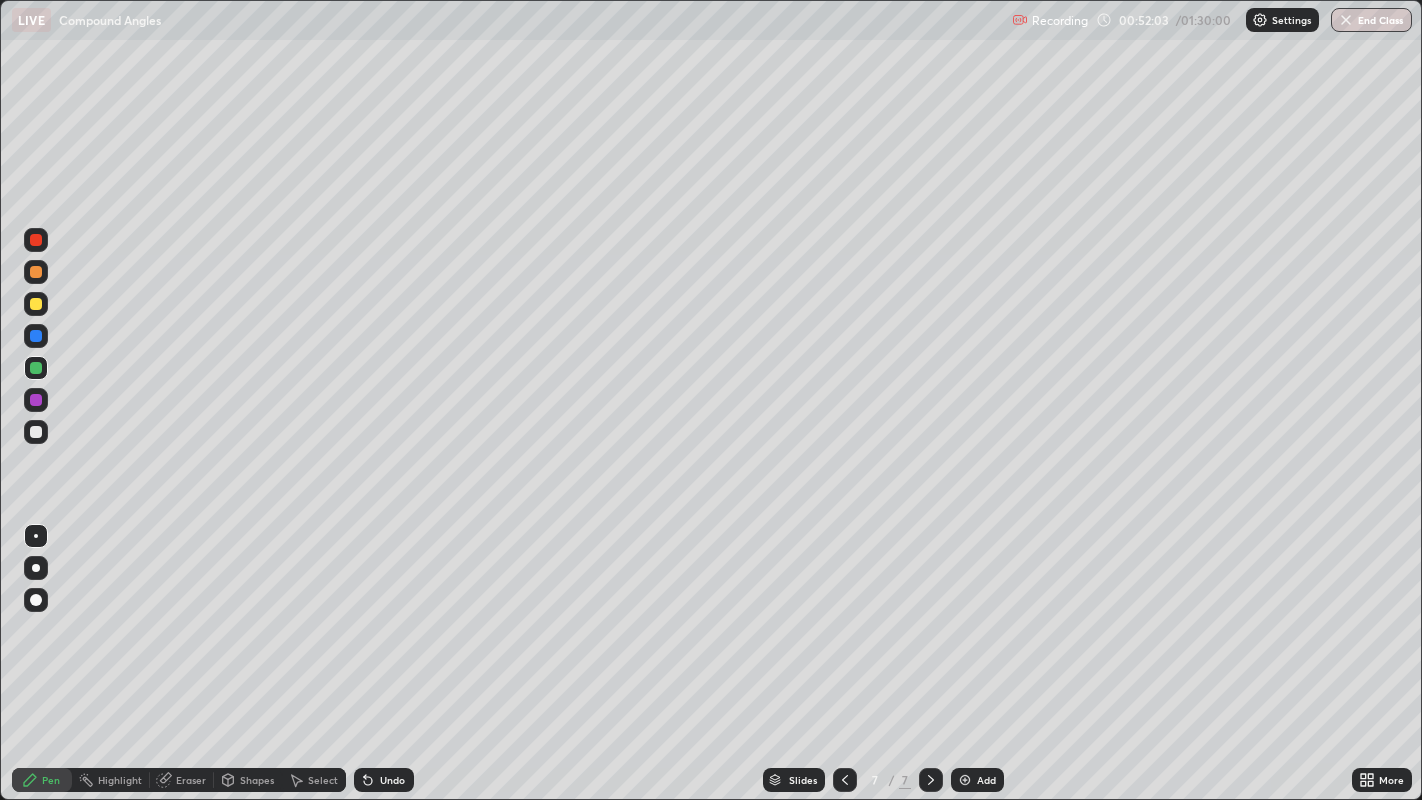 click at bounding box center (36, 432) 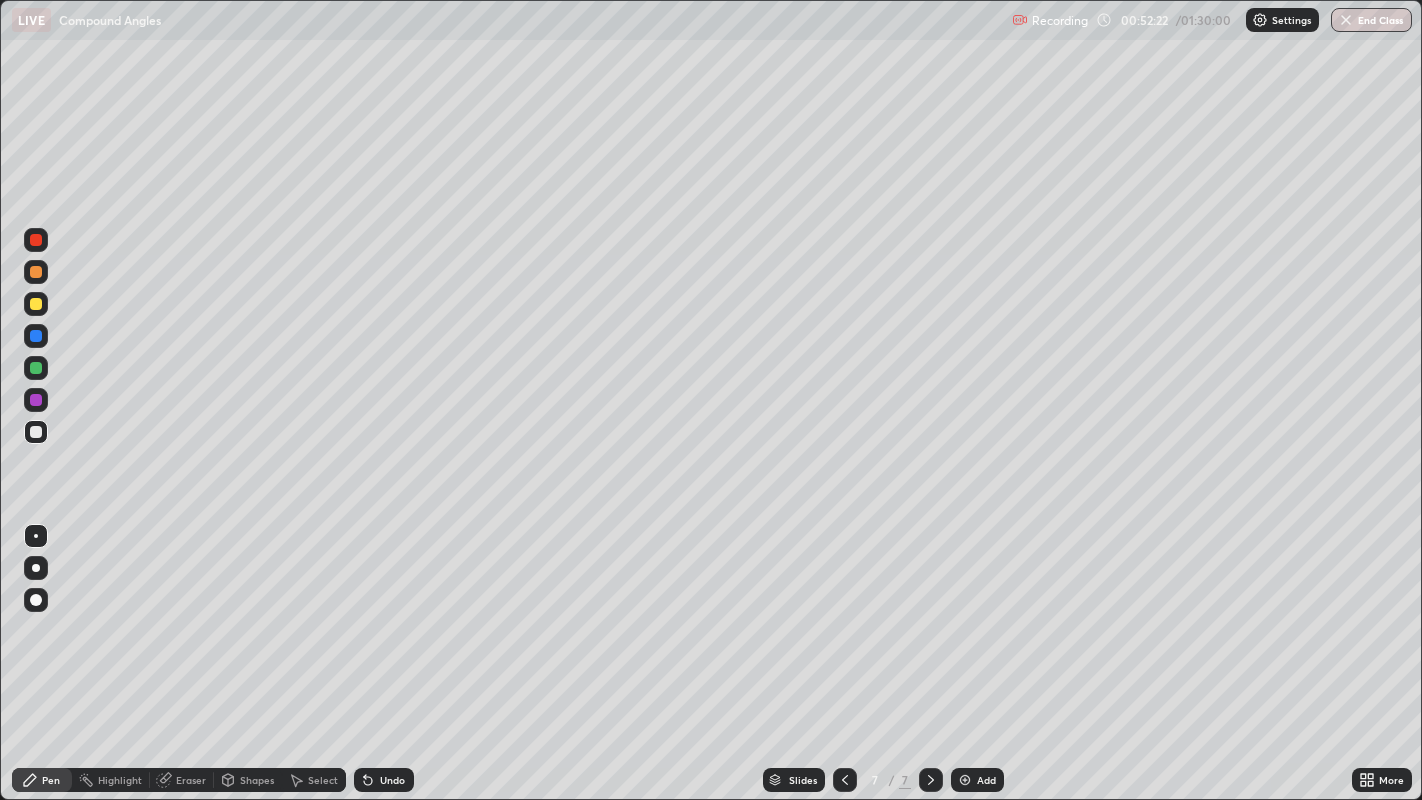 click at bounding box center [36, 368] 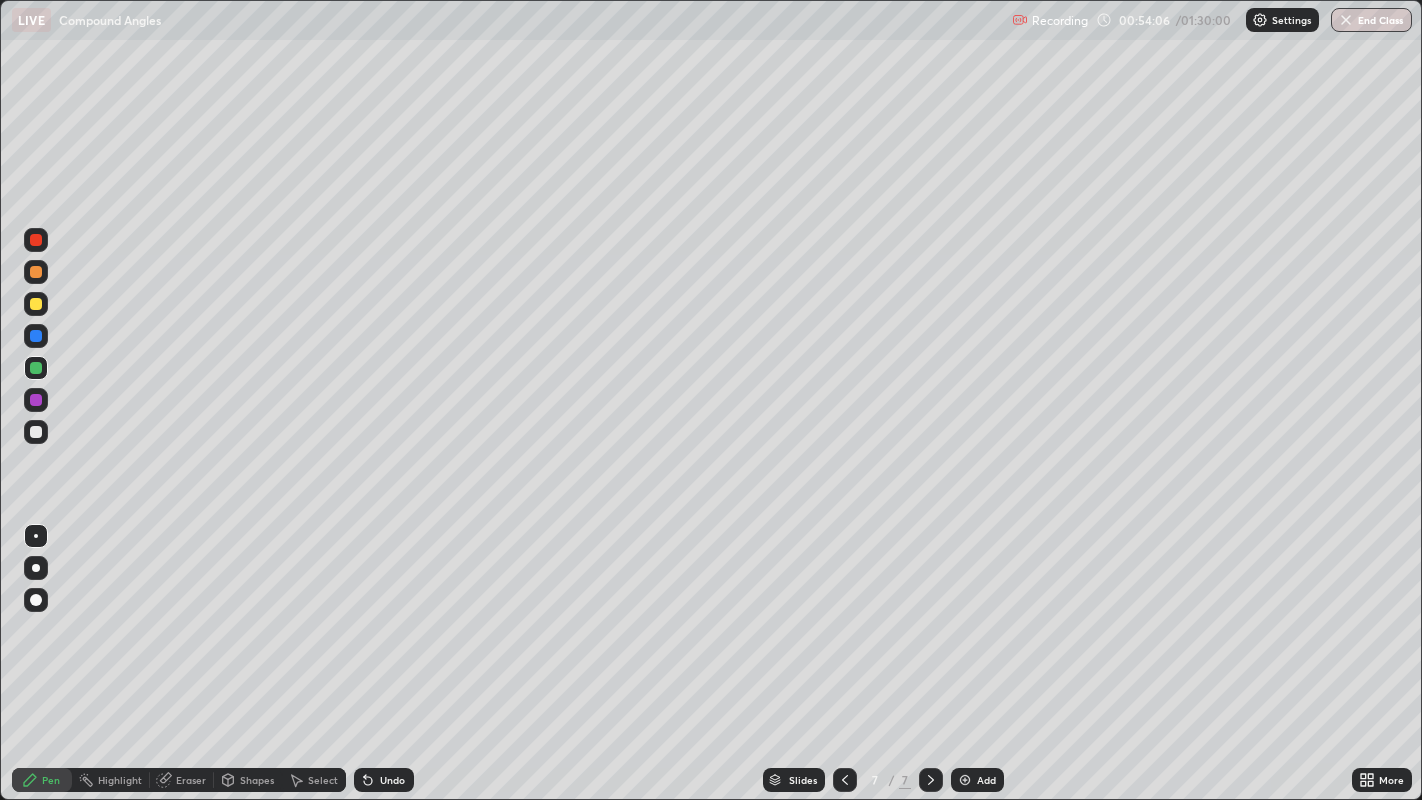 click at bounding box center [36, 272] 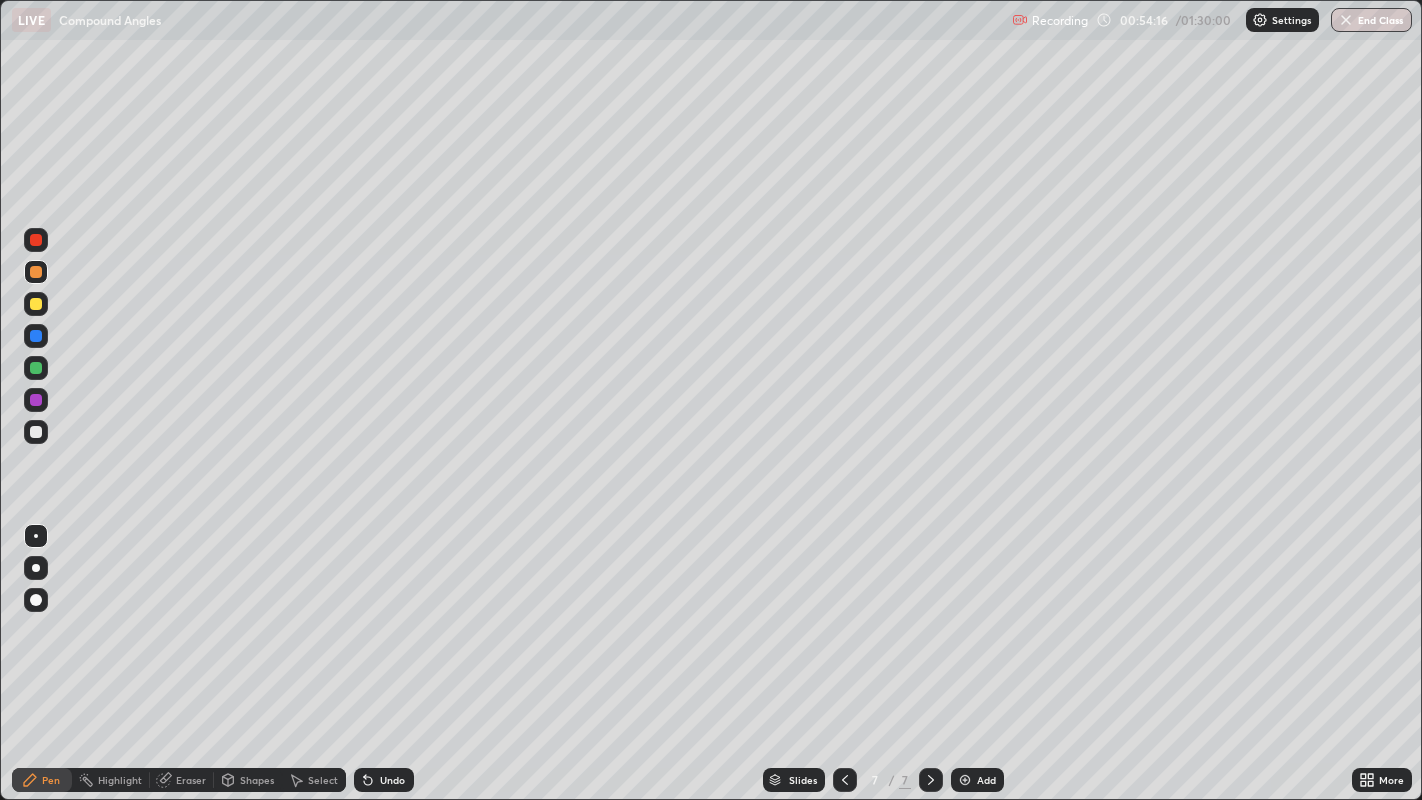 click at bounding box center [36, 368] 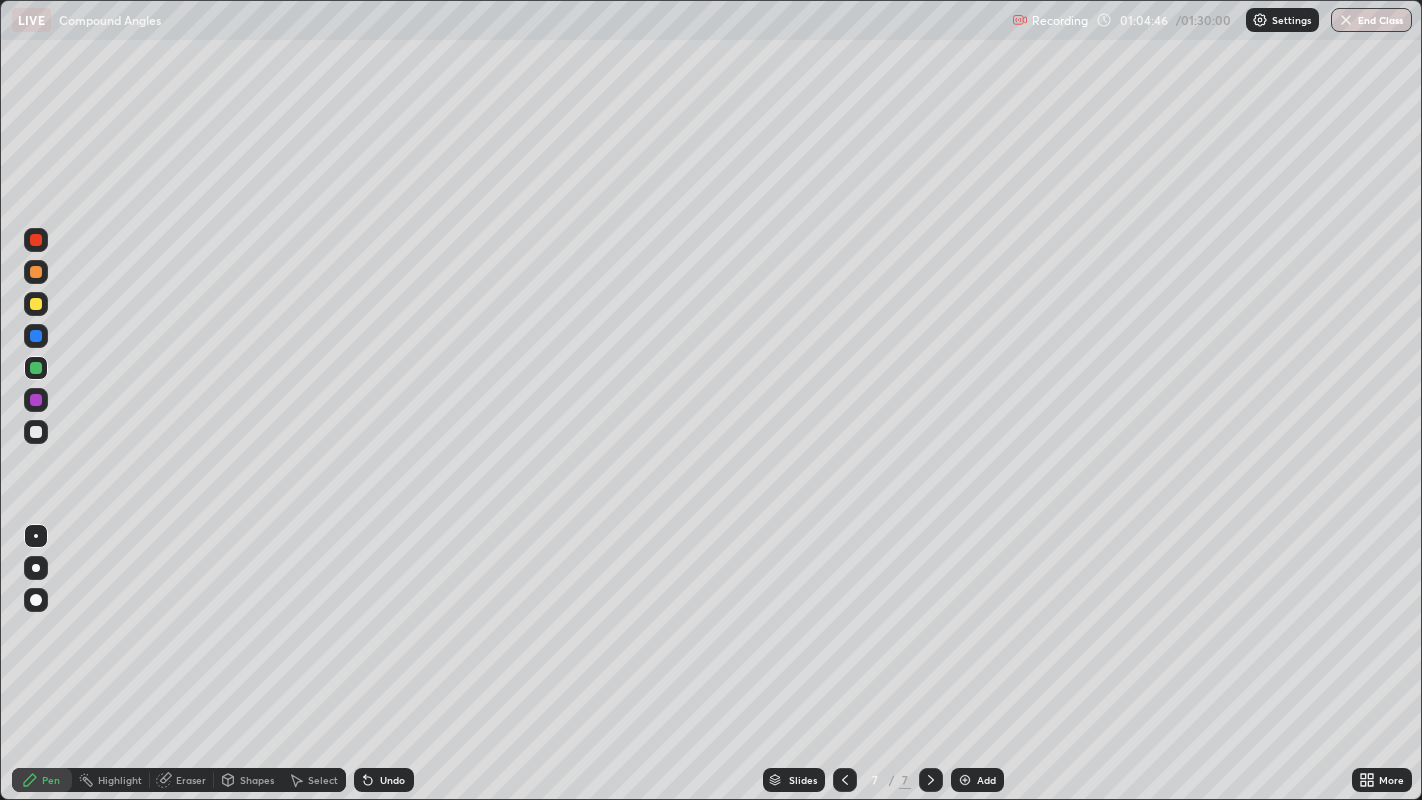 click at bounding box center [36, 304] 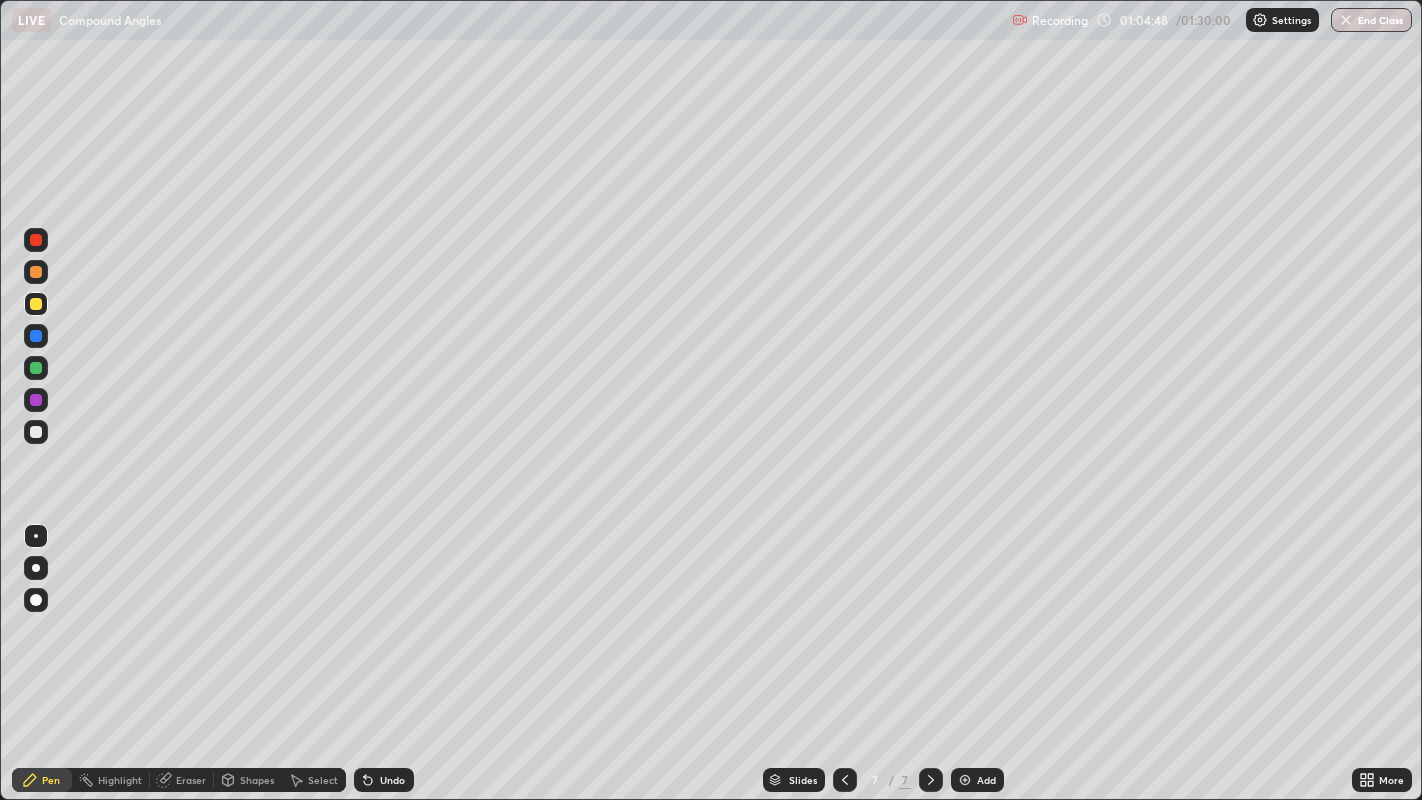 click at bounding box center (965, 780) 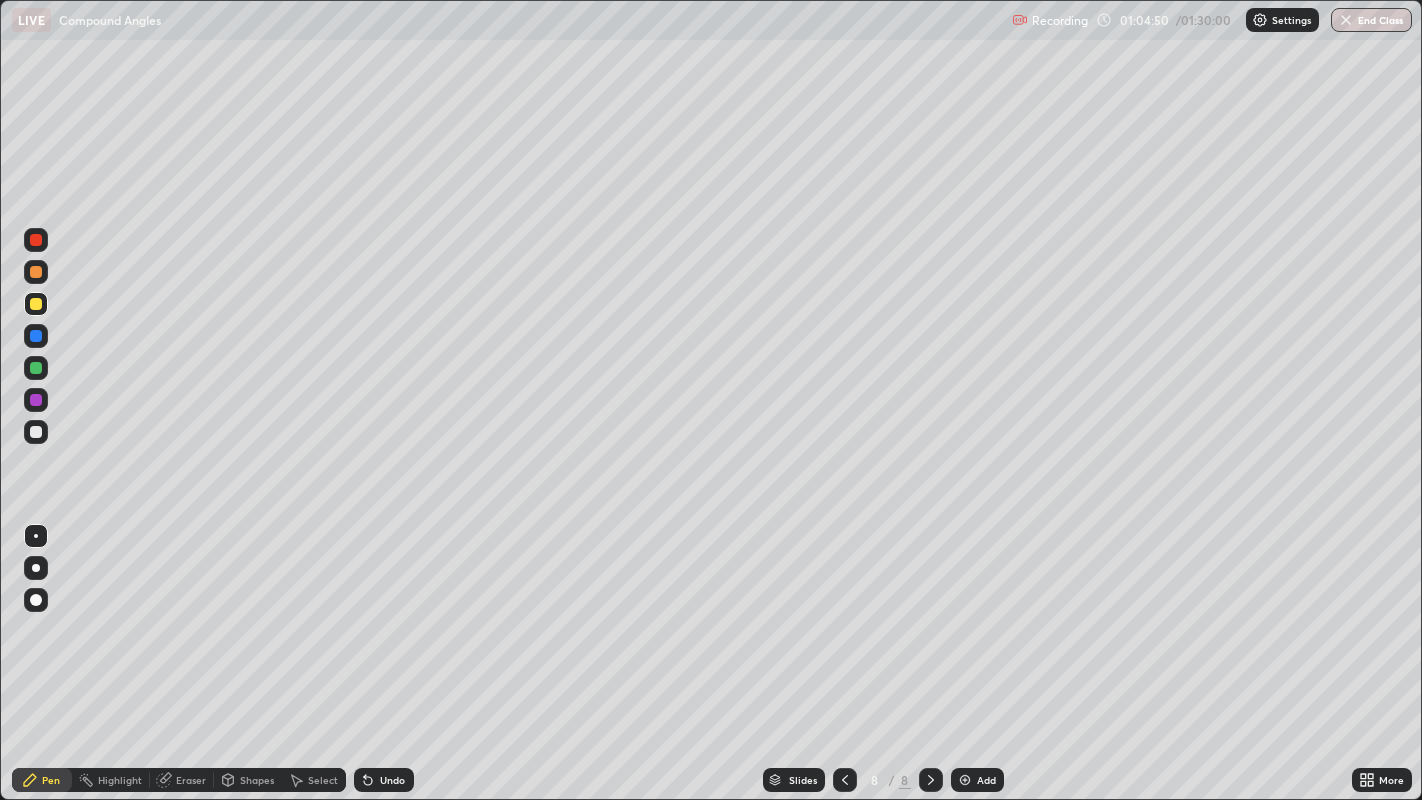 click at bounding box center (36, 368) 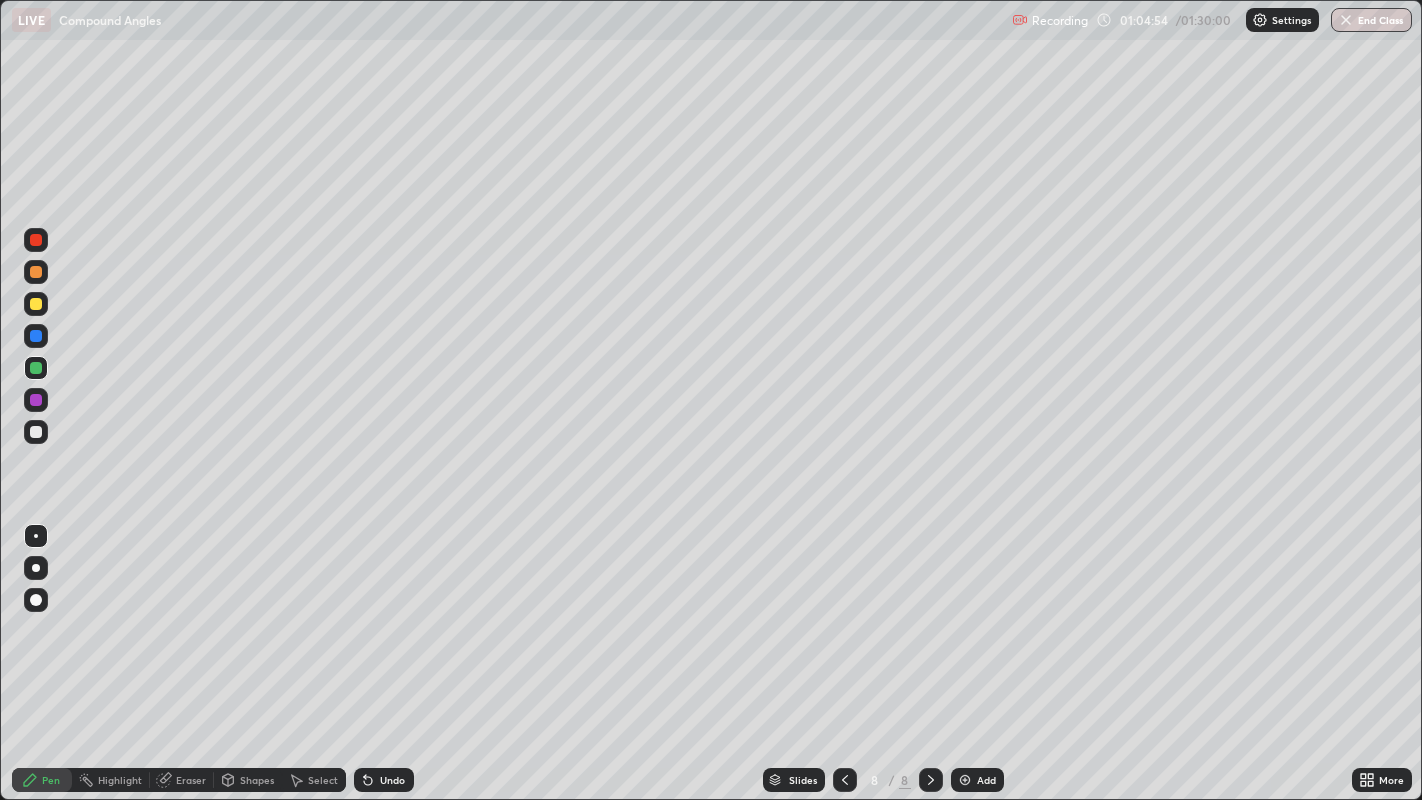 click on "Undo" at bounding box center [392, 780] 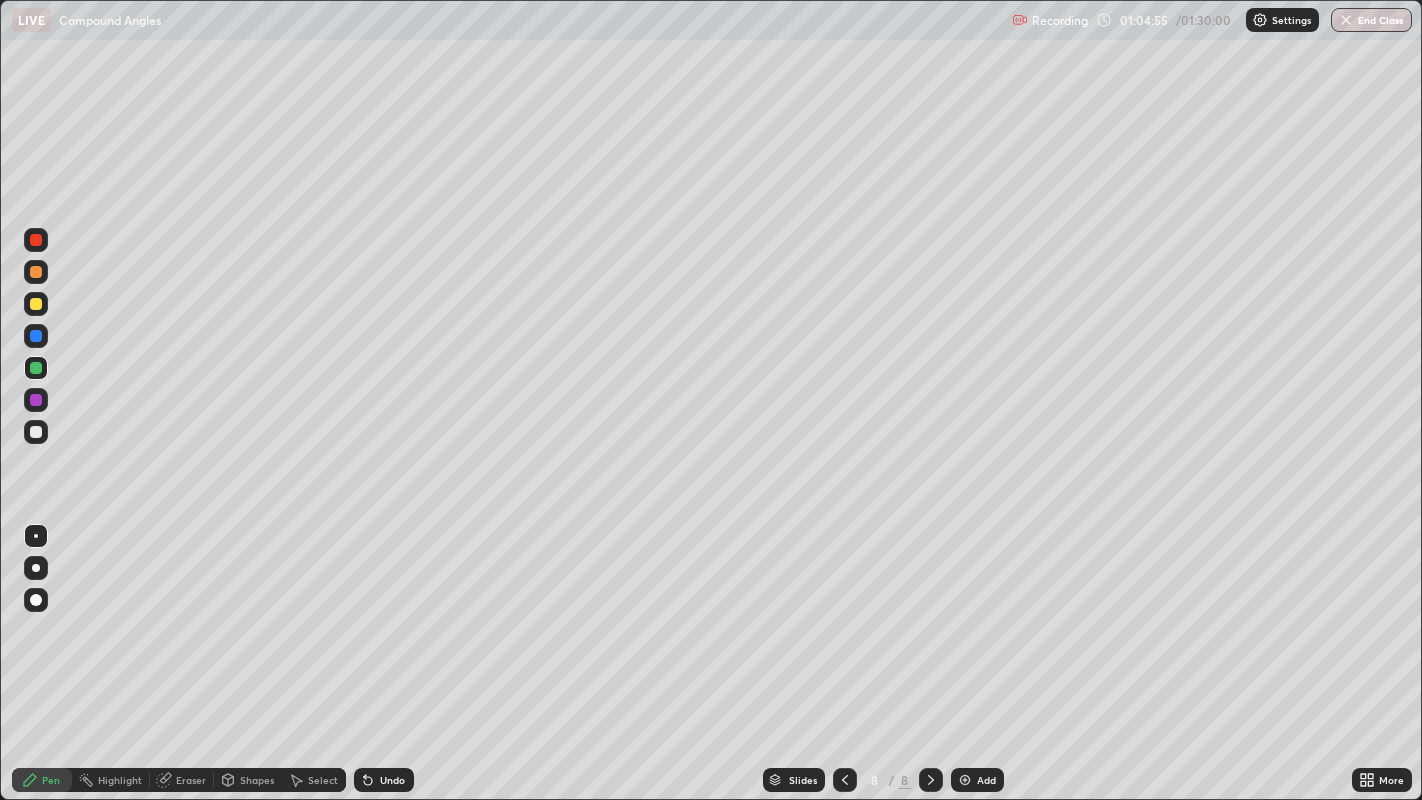 click on "Undo" at bounding box center [392, 780] 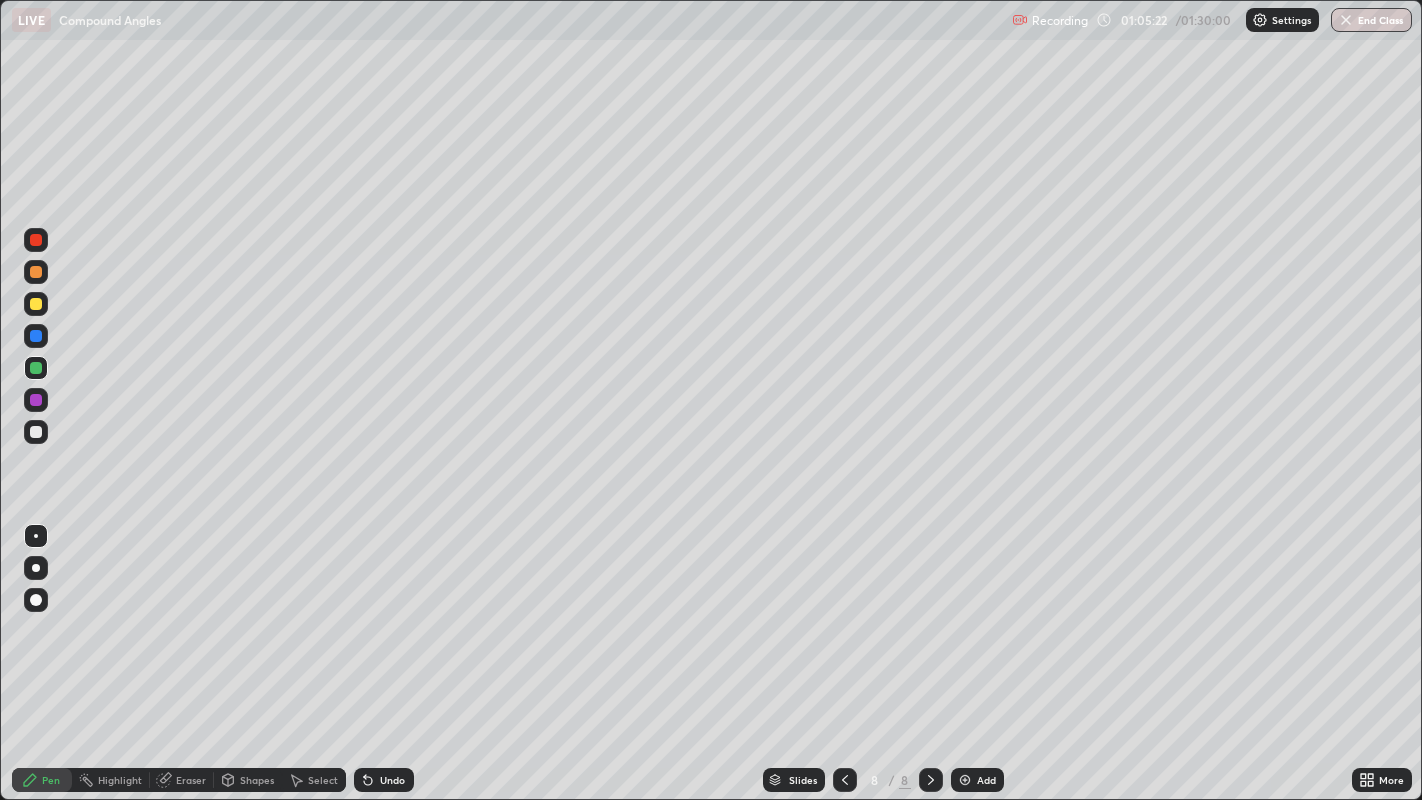 click on "Undo" at bounding box center (384, 780) 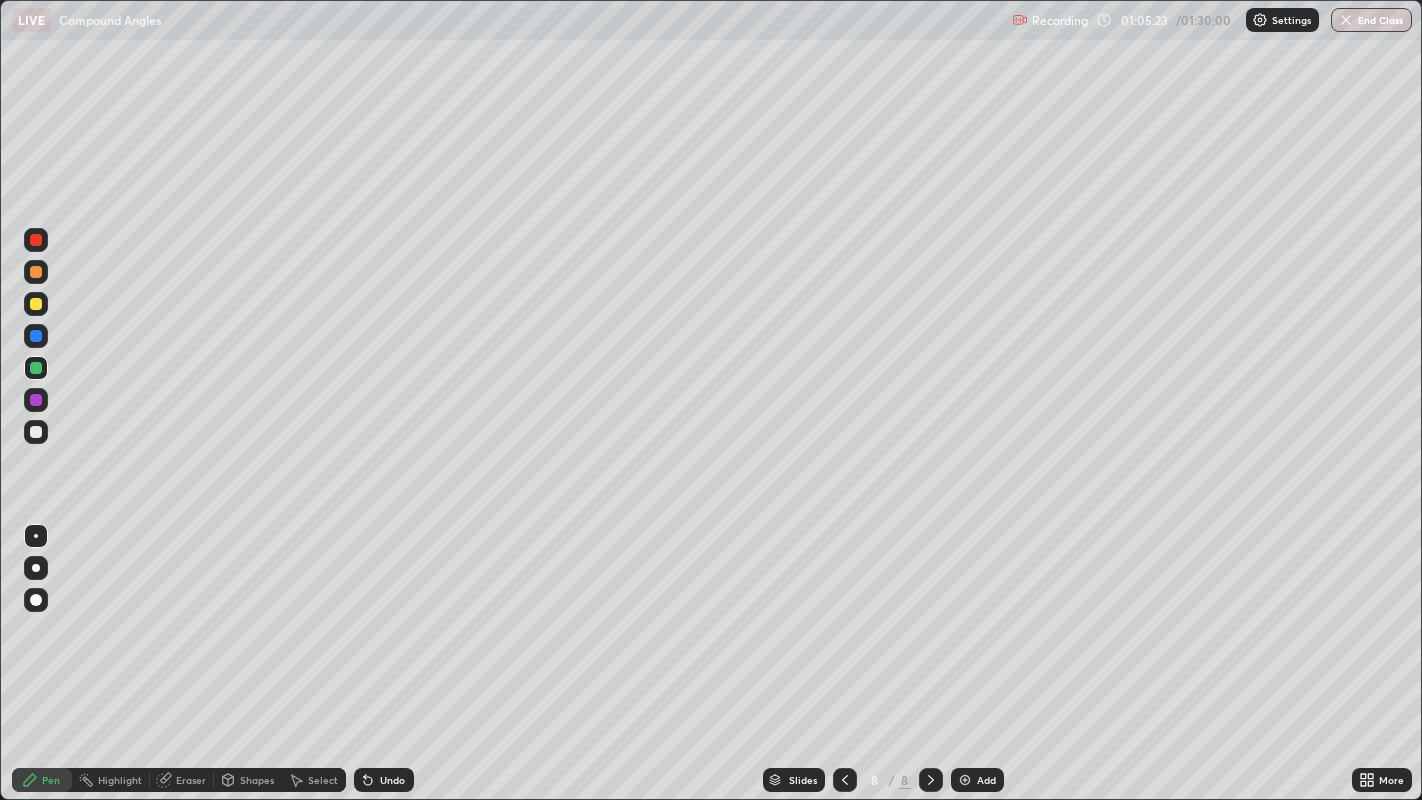 click on "Undo" at bounding box center [384, 780] 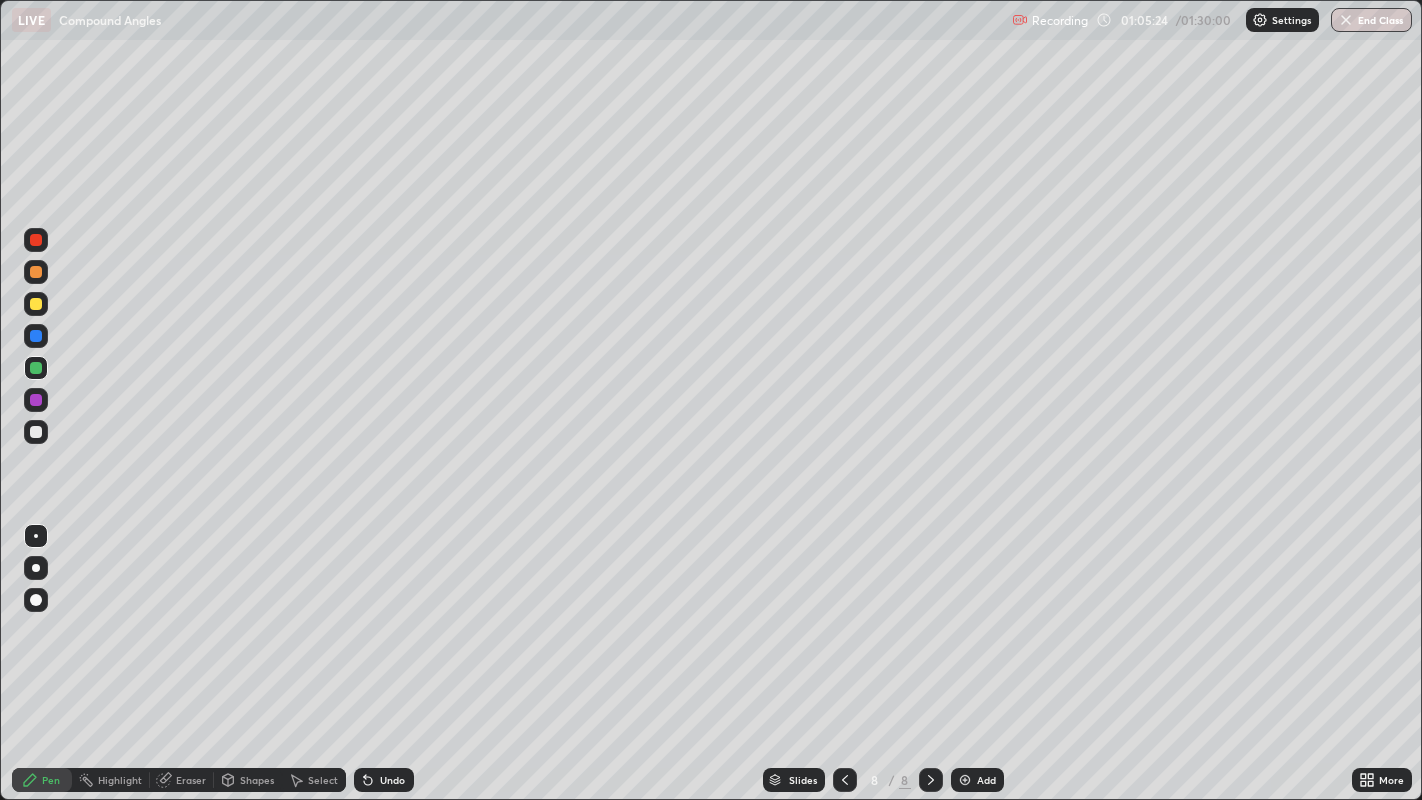 click on "Undo" at bounding box center [392, 780] 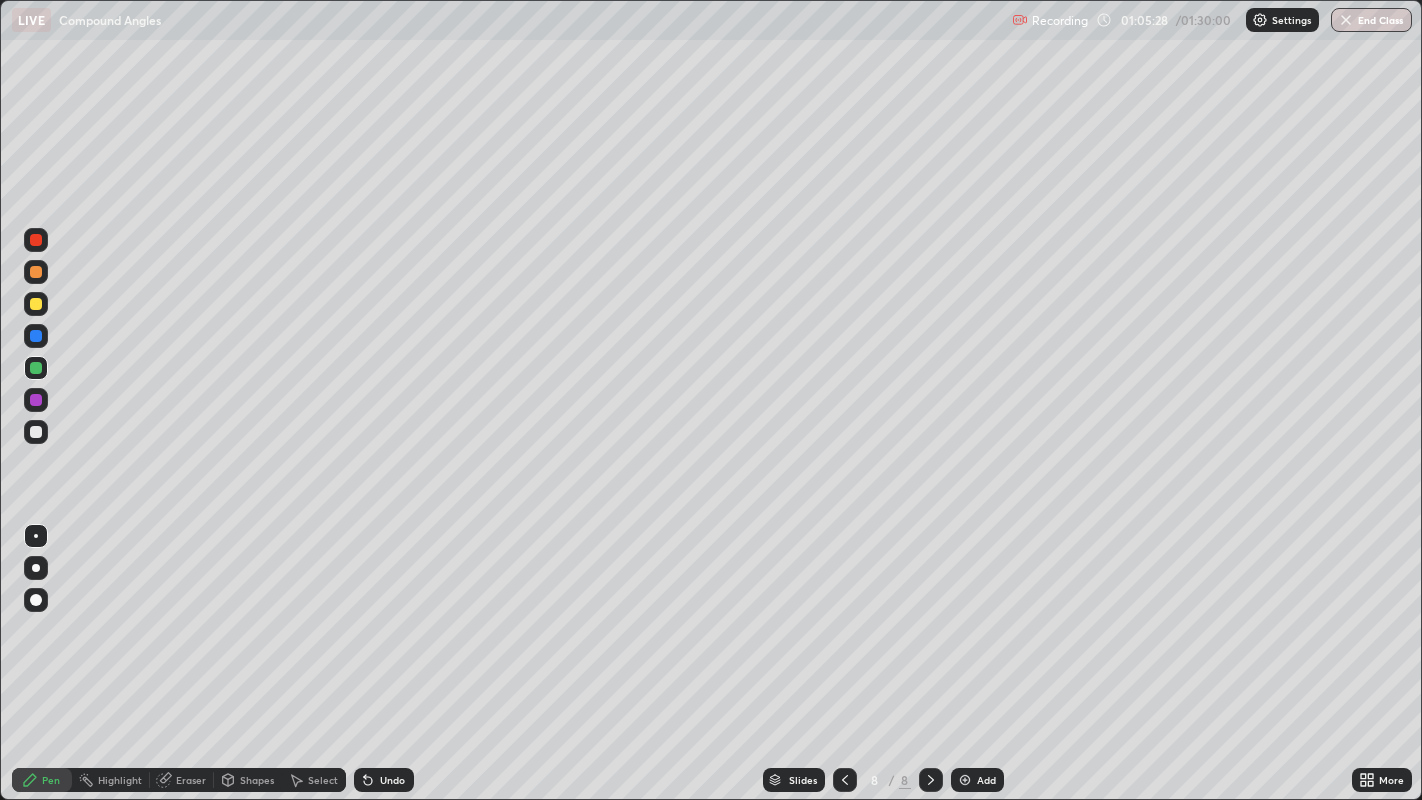 click on "Undo" at bounding box center (392, 780) 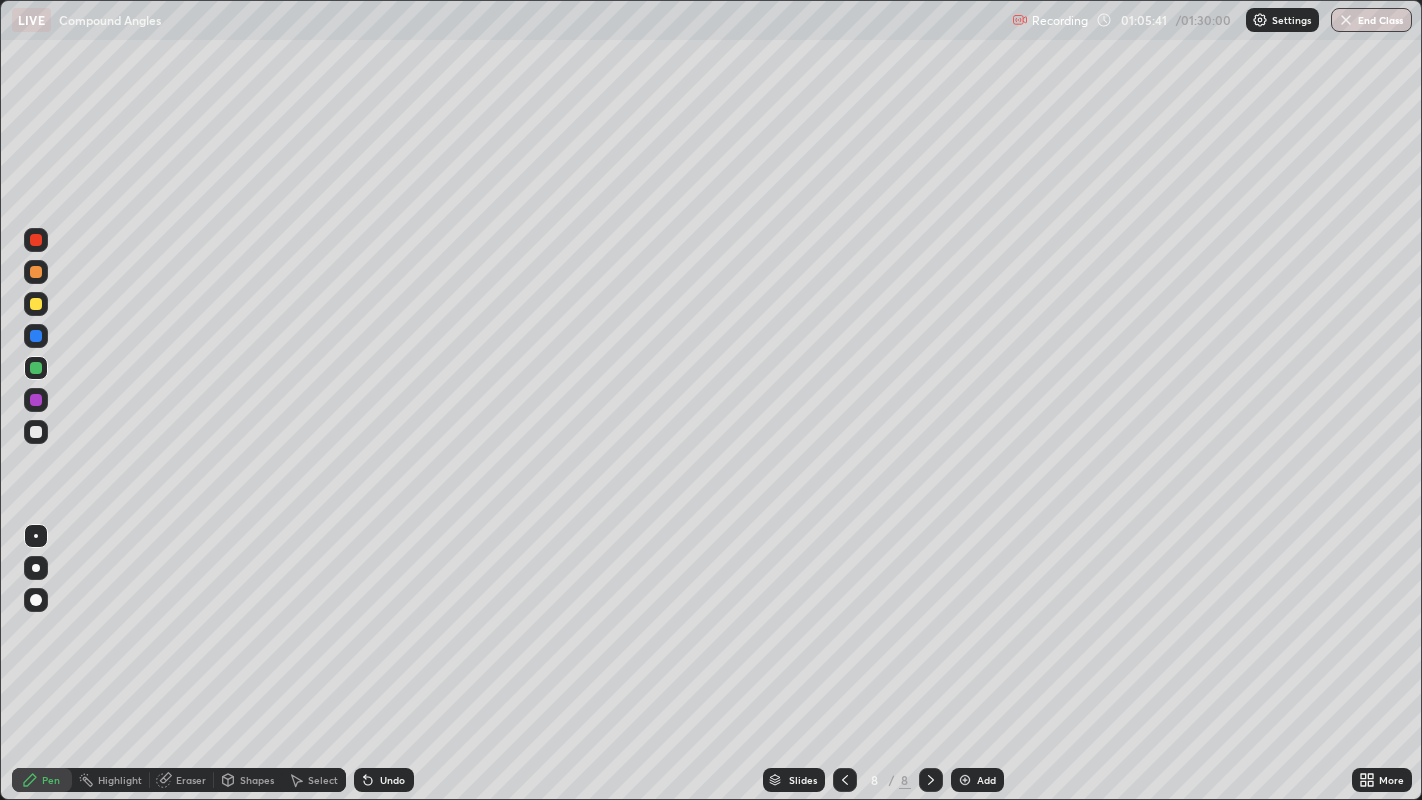 click at bounding box center [36, 432] 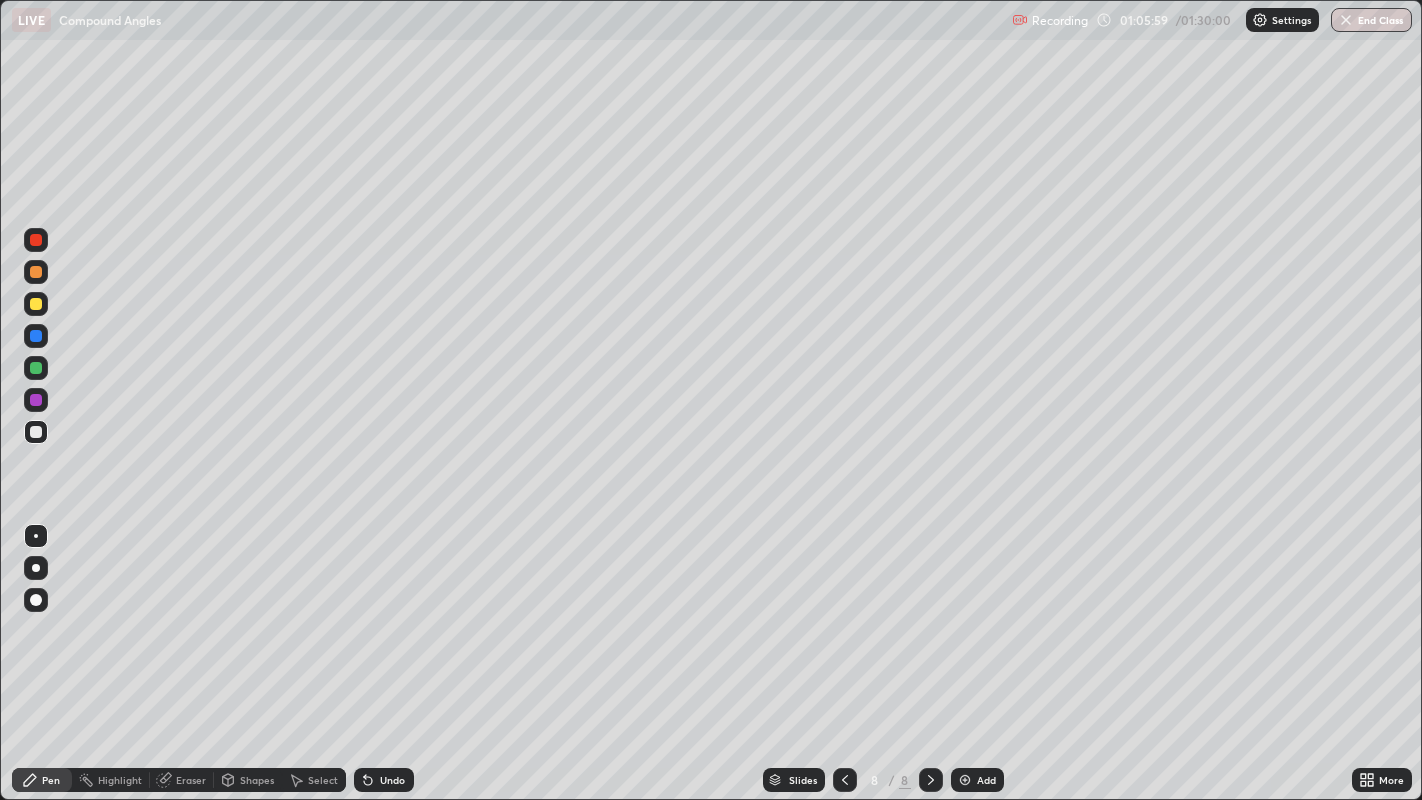 click at bounding box center (36, 304) 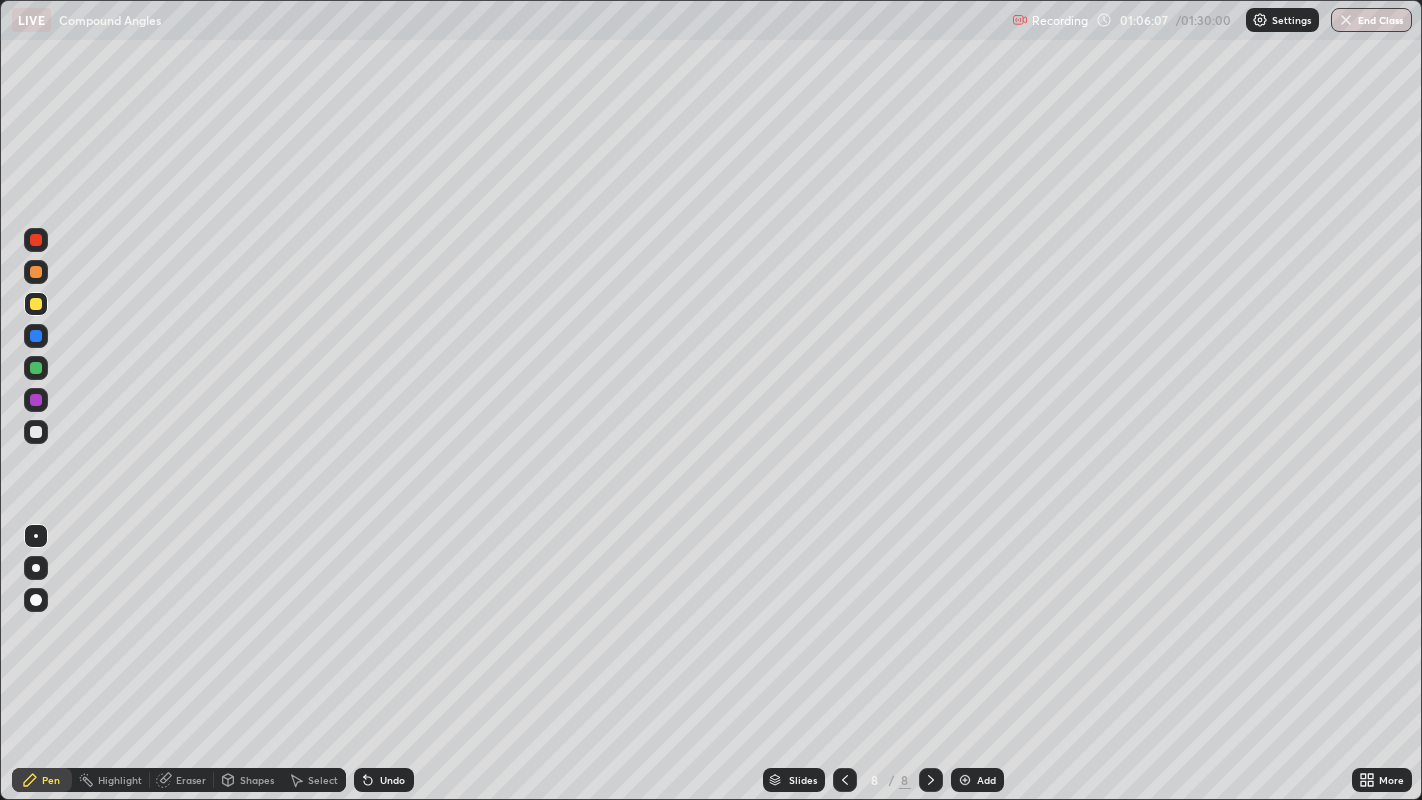 click at bounding box center [36, 432] 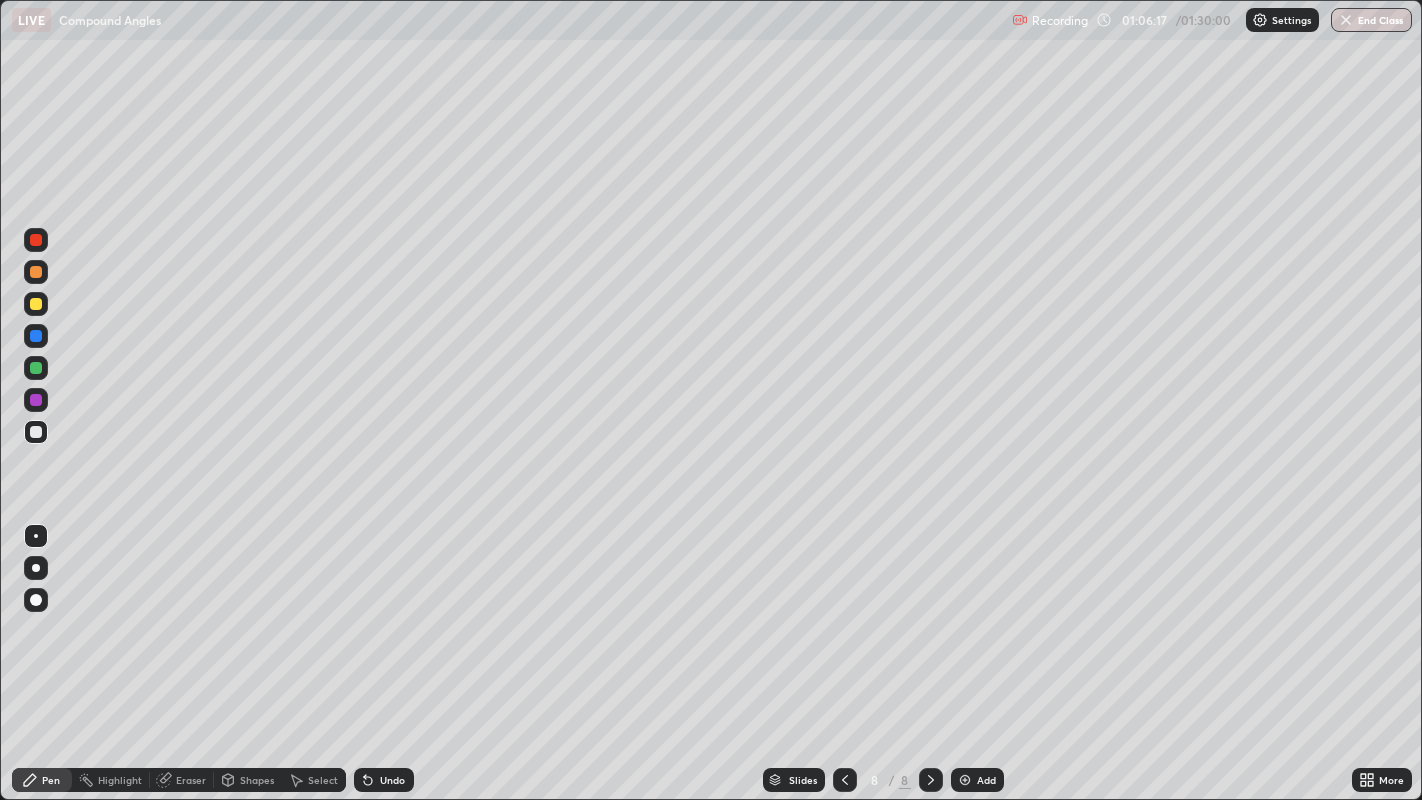 click on "Undo" at bounding box center [392, 780] 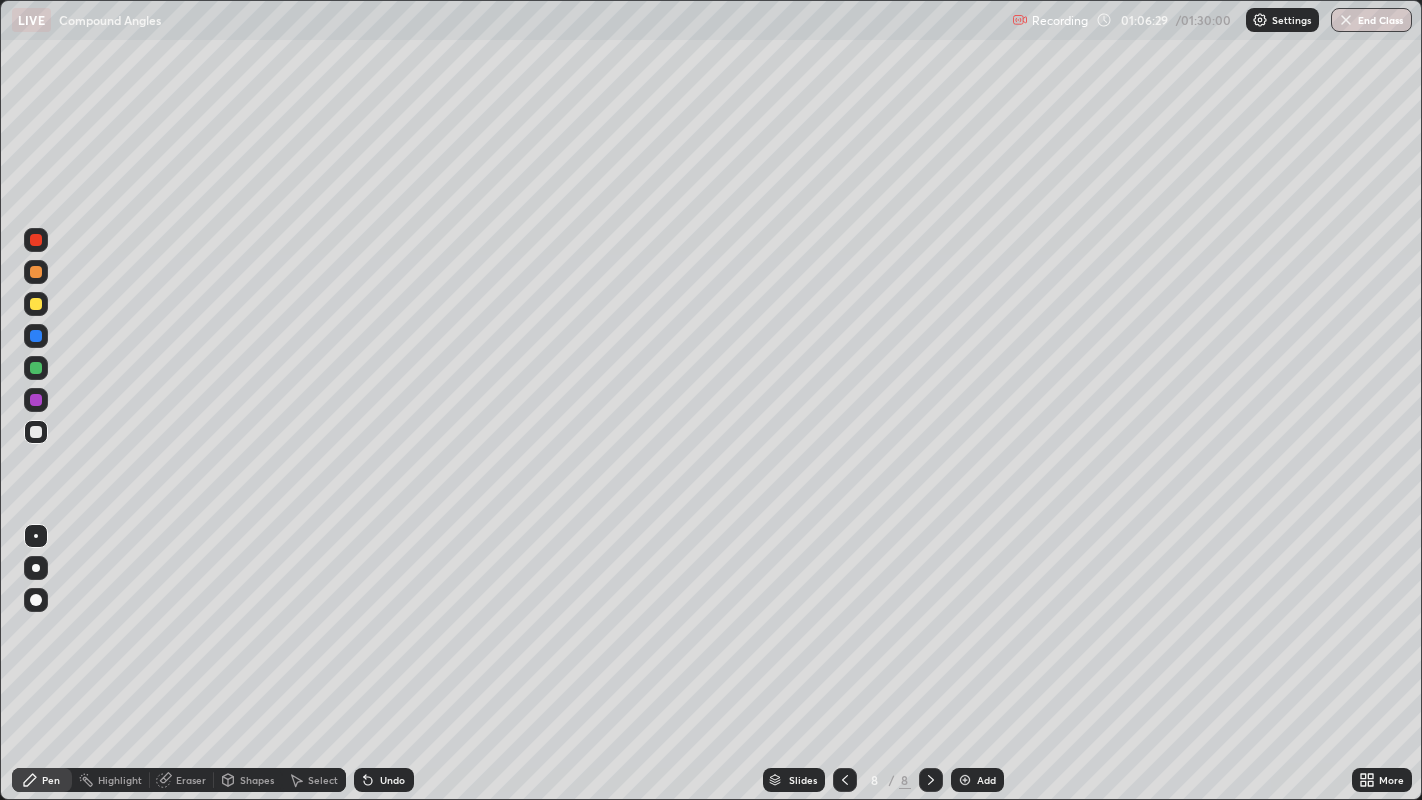 click on "Undo" at bounding box center (392, 780) 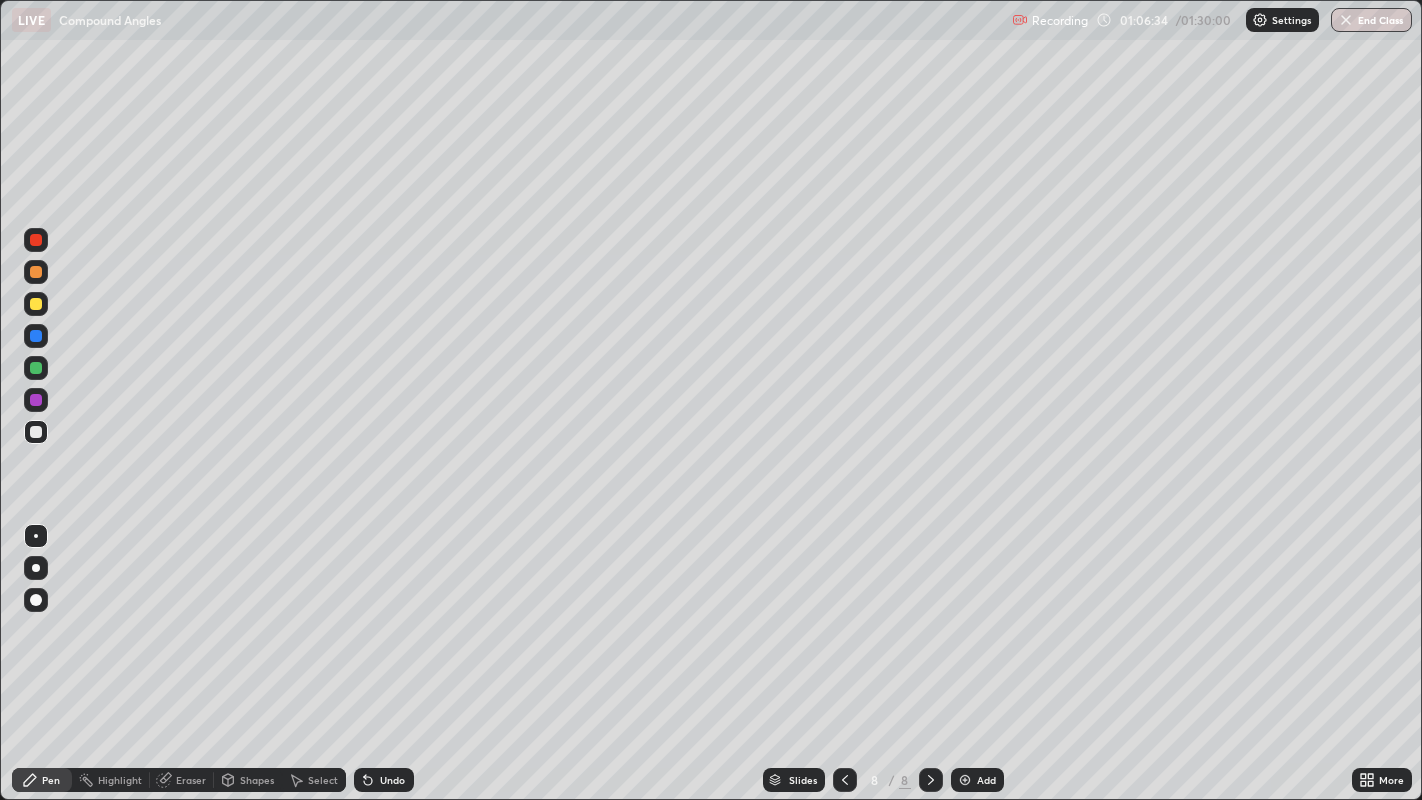 click at bounding box center (36, 368) 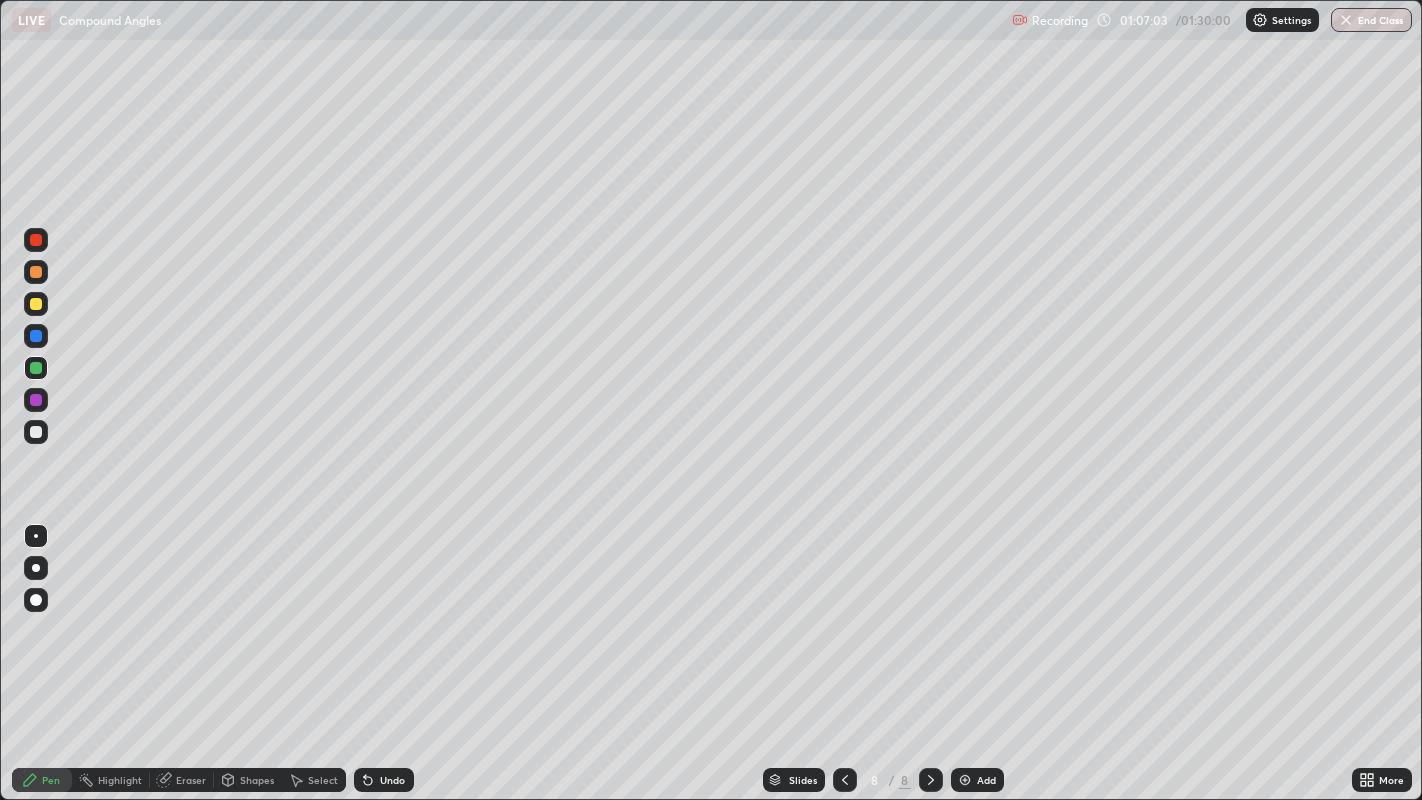 click on "Undo" at bounding box center (392, 780) 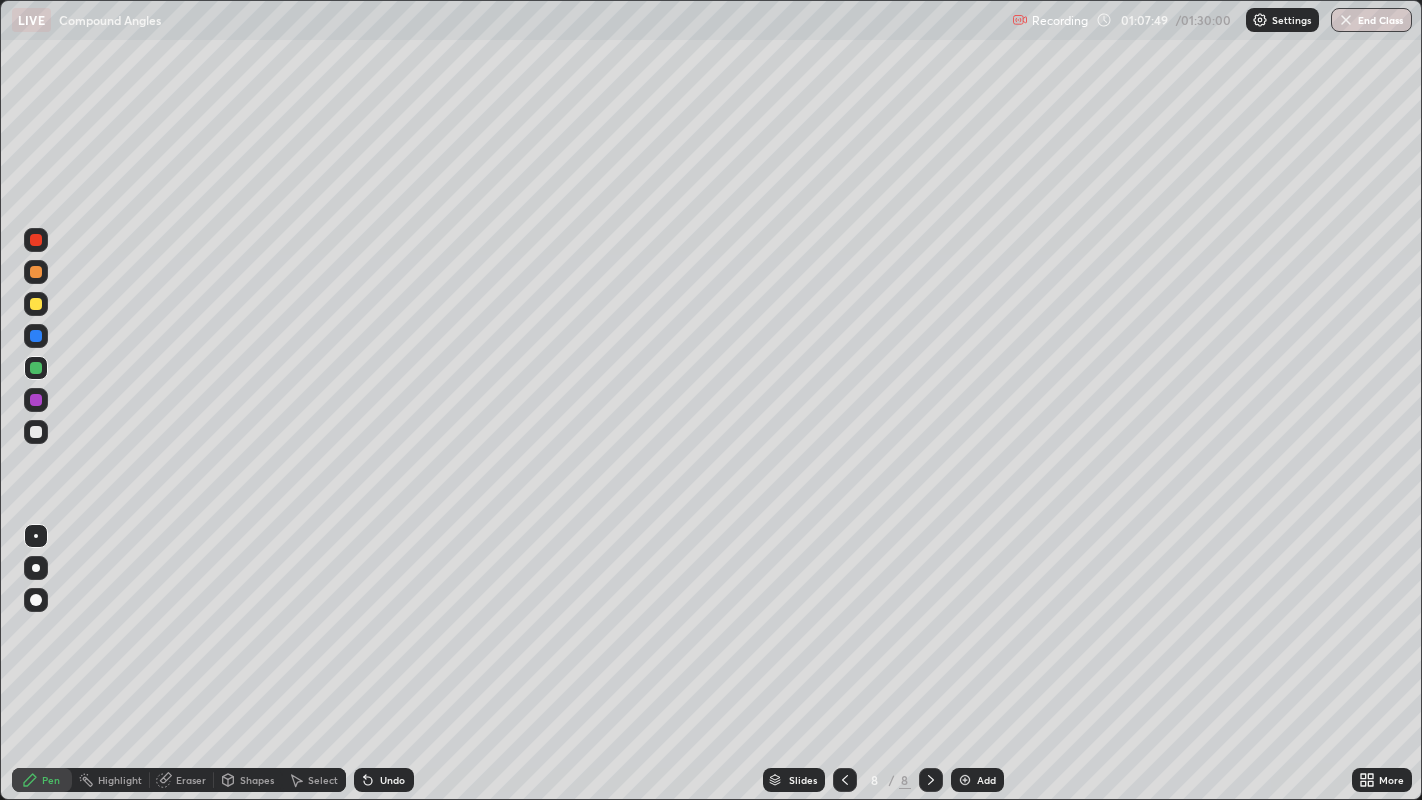 click at bounding box center (36, 432) 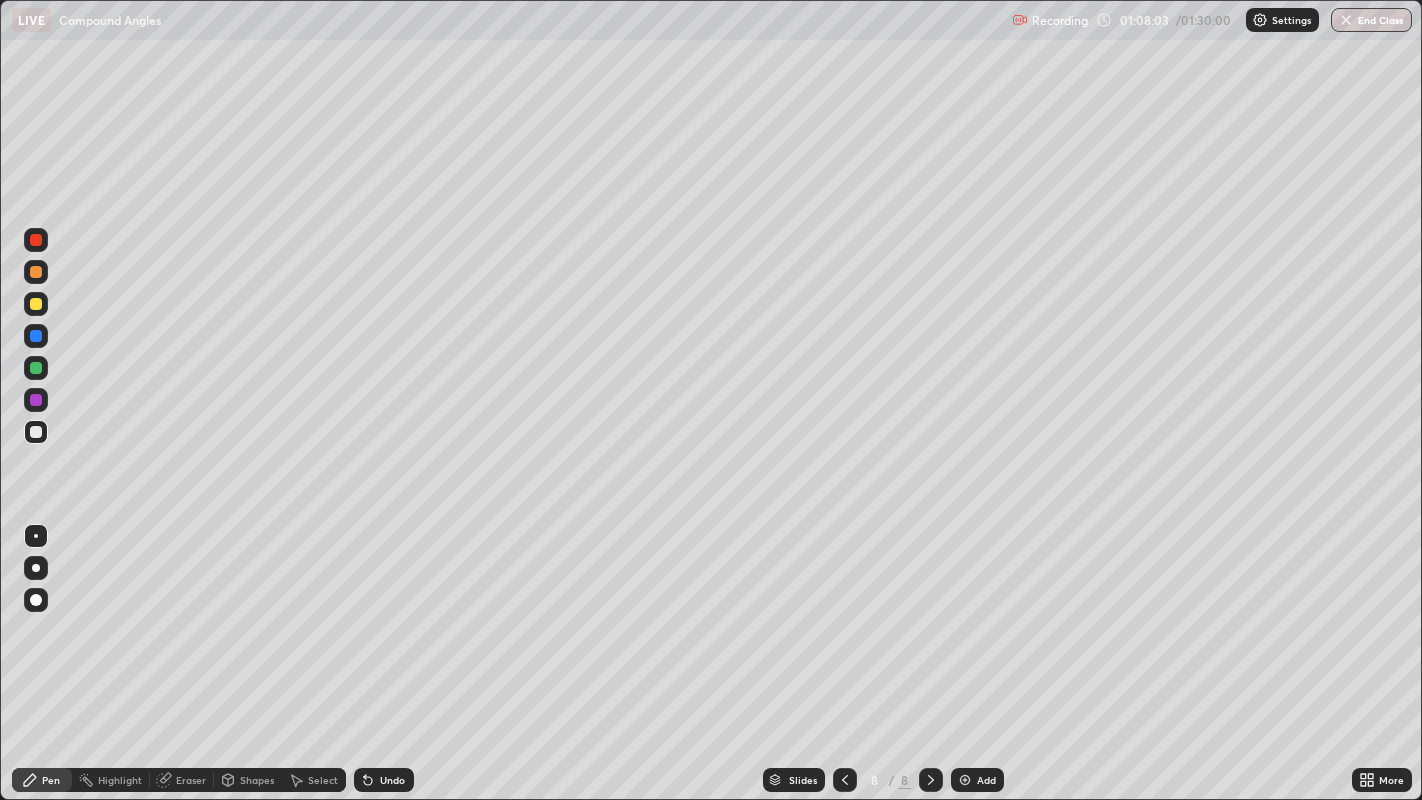 click on "Undo" at bounding box center [392, 780] 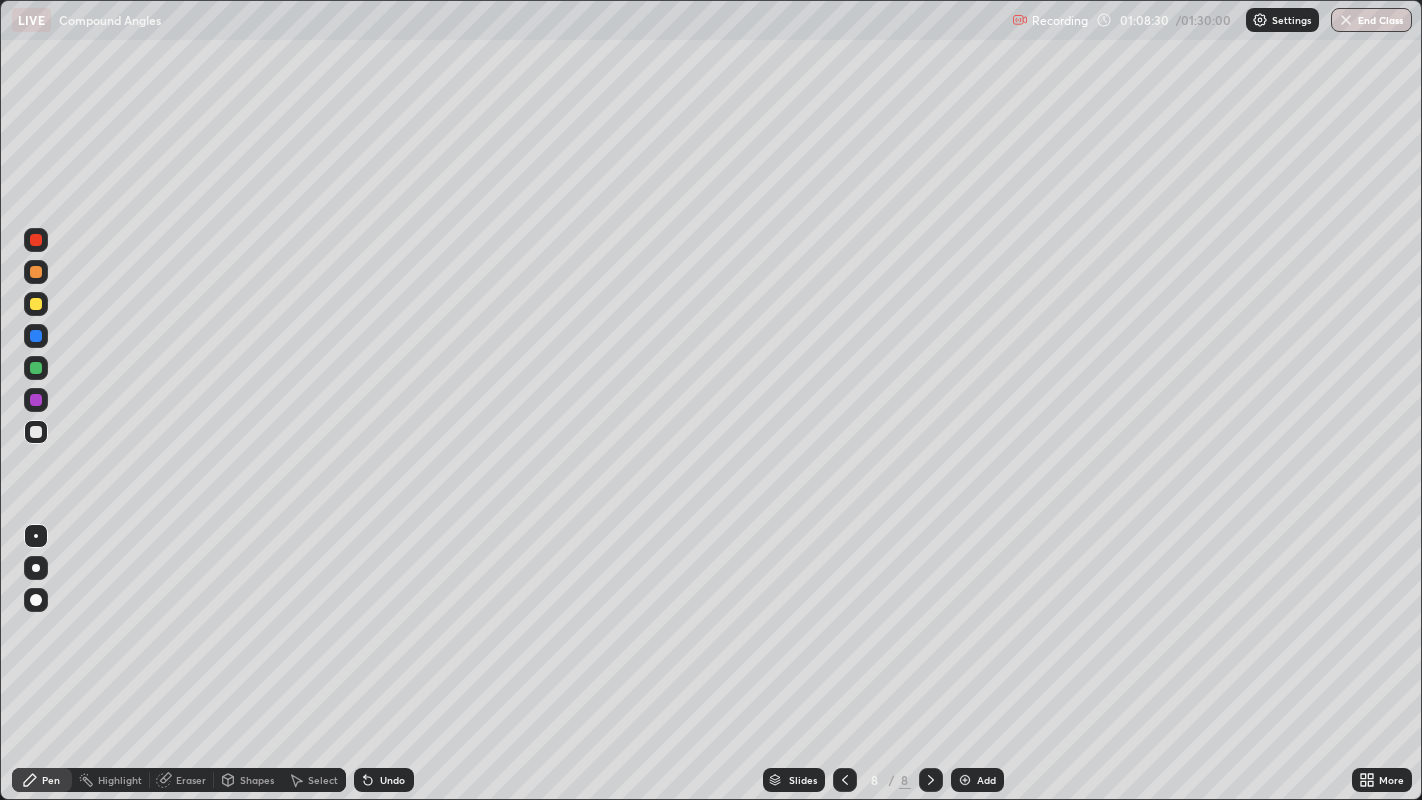 click at bounding box center [36, 368] 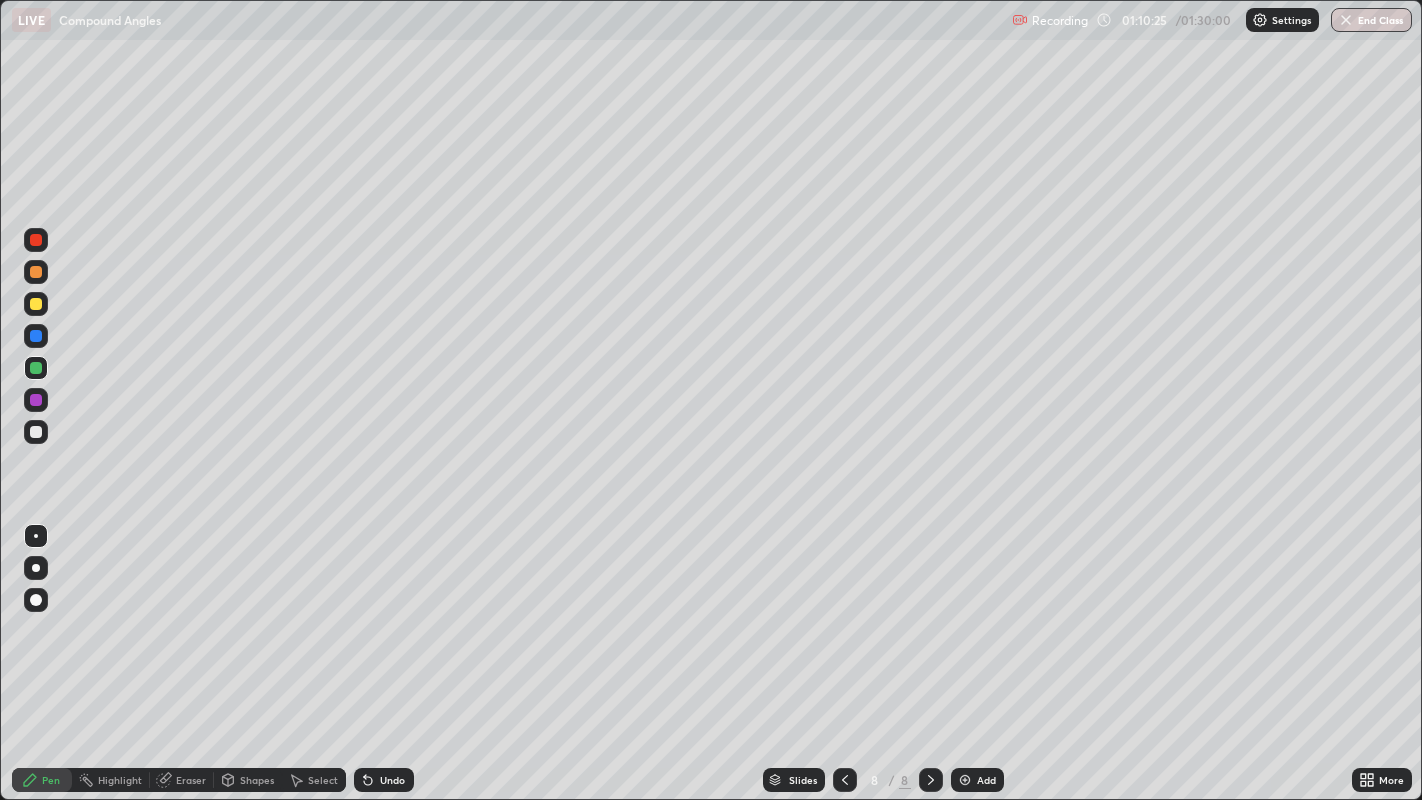 click on "Add" at bounding box center [977, 780] 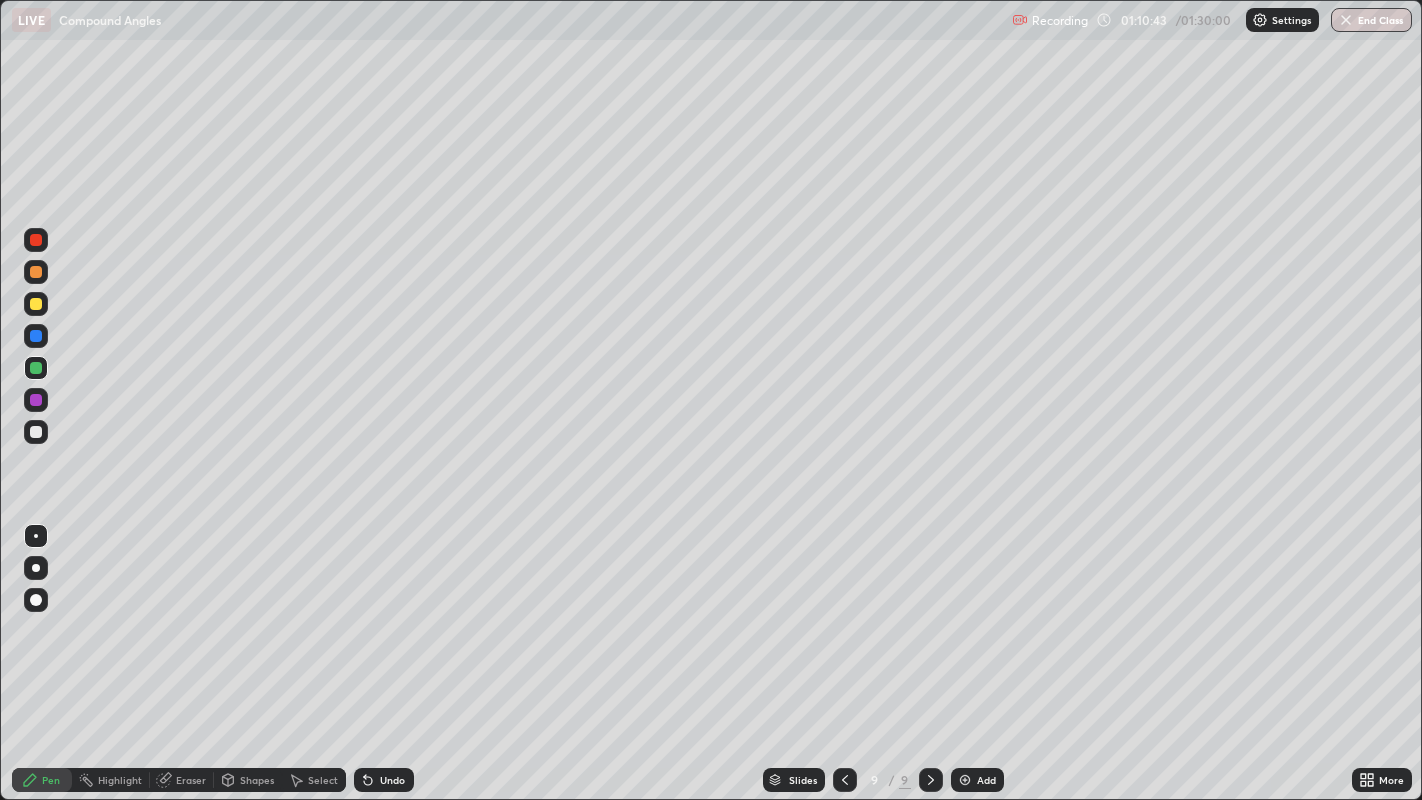 click at bounding box center (36, 432) 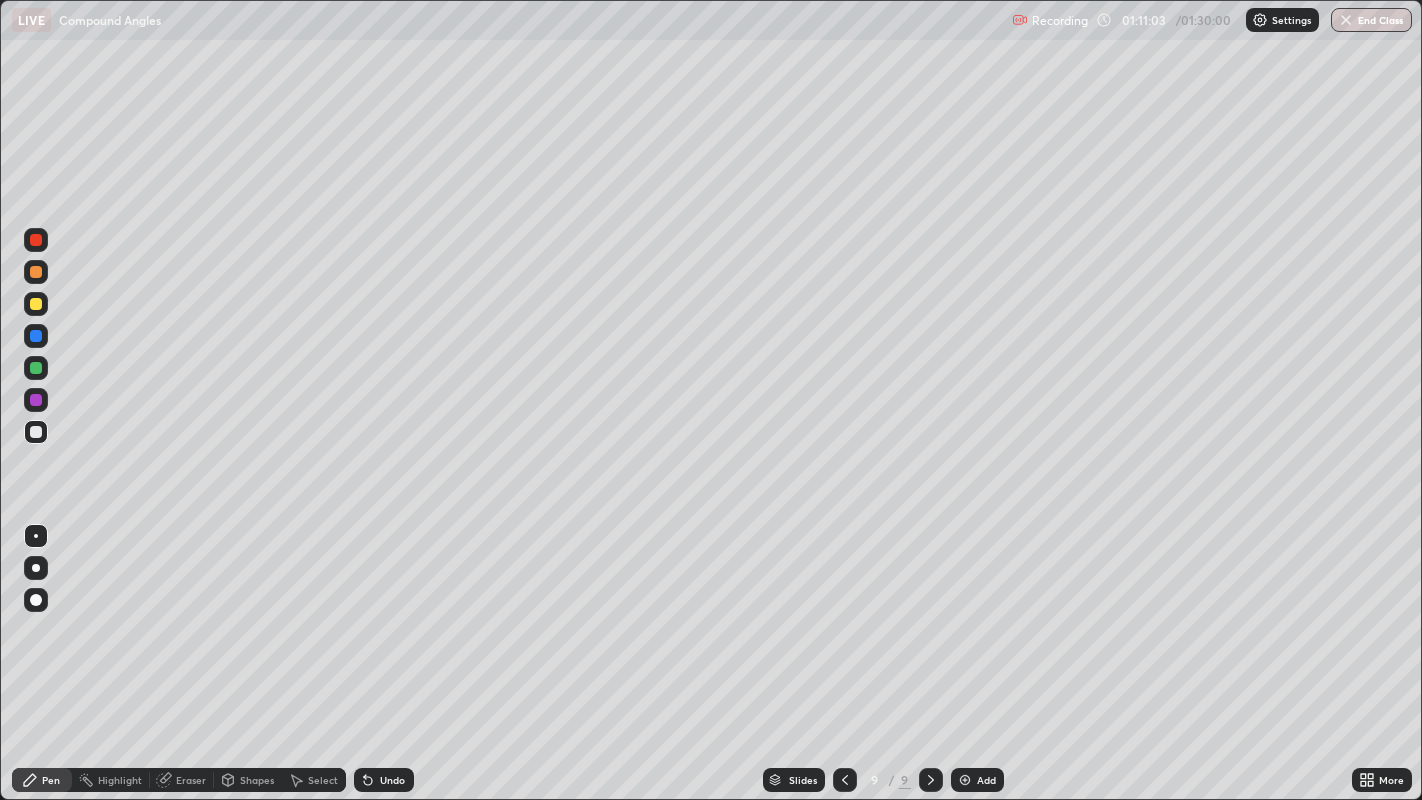 click at bounding box center (36, 336) 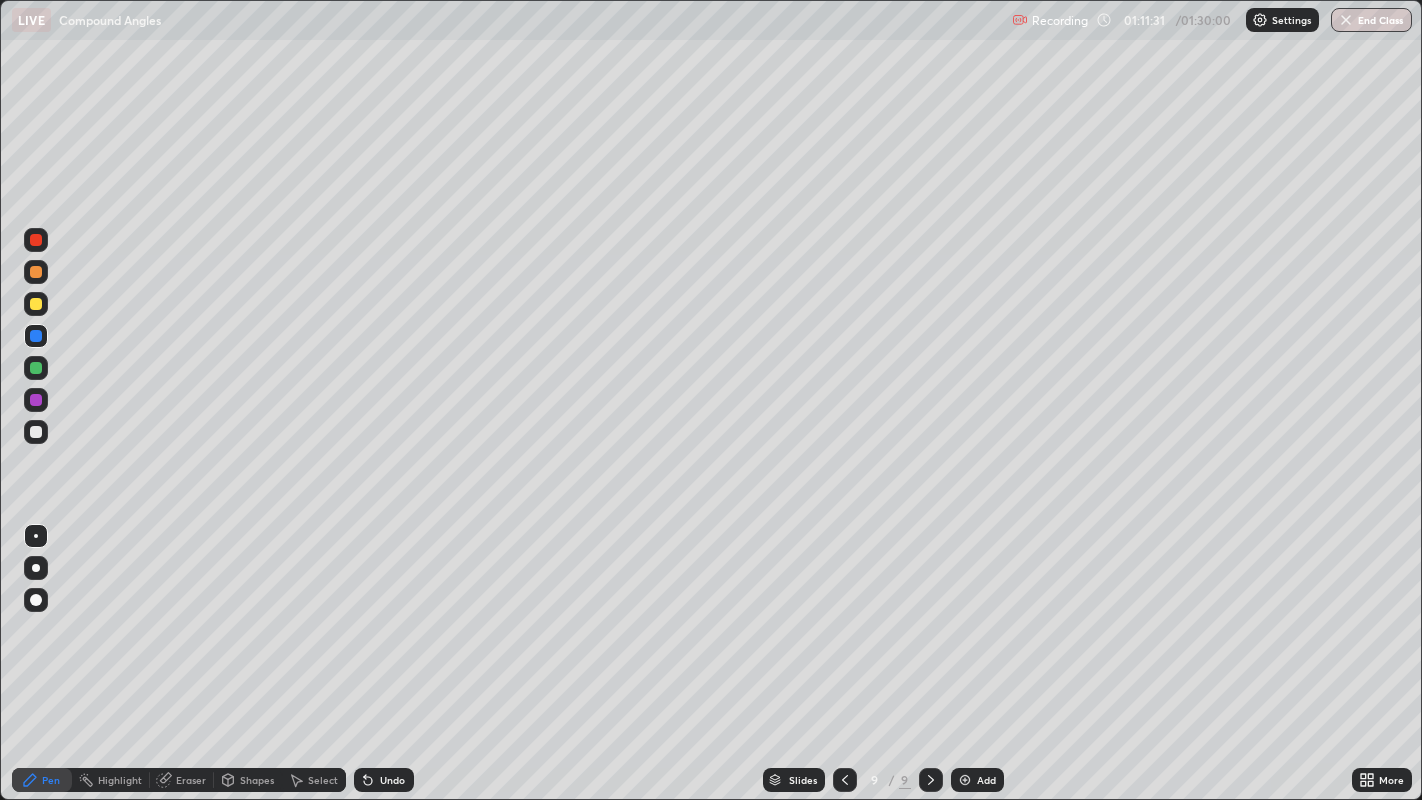 click on "Undo" at bounding box center (392, 780) 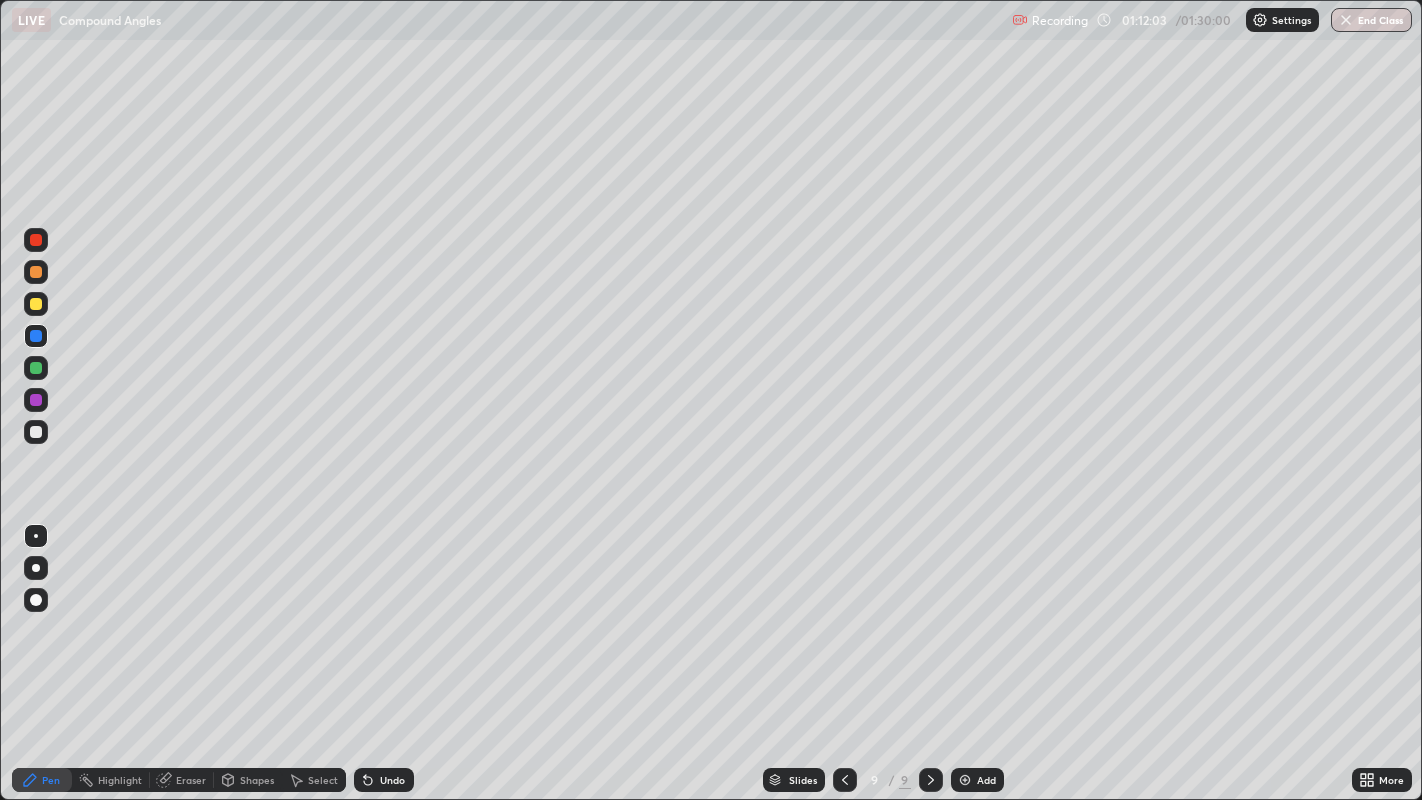 click at bounding box center (36, 368) 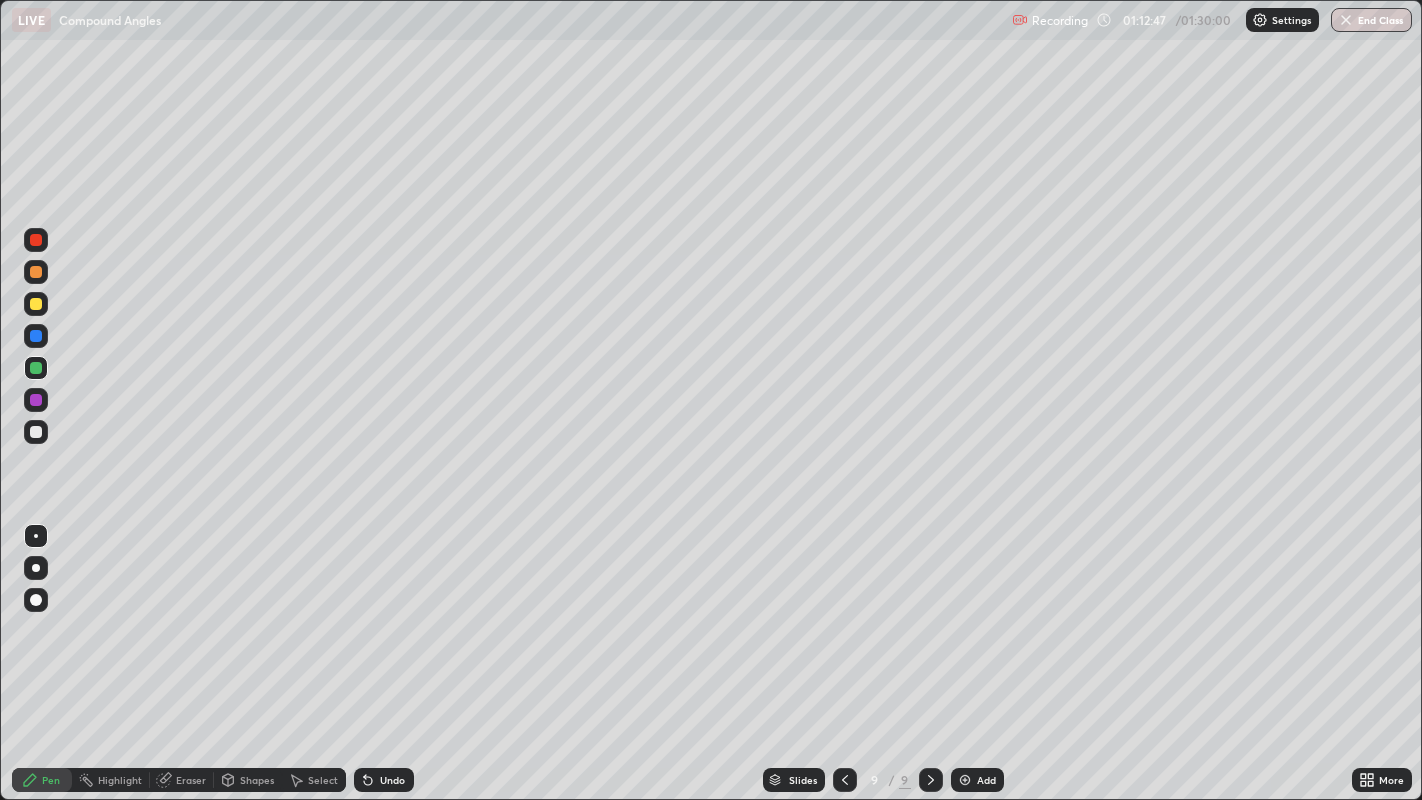 click at bounding box center [36, 432] 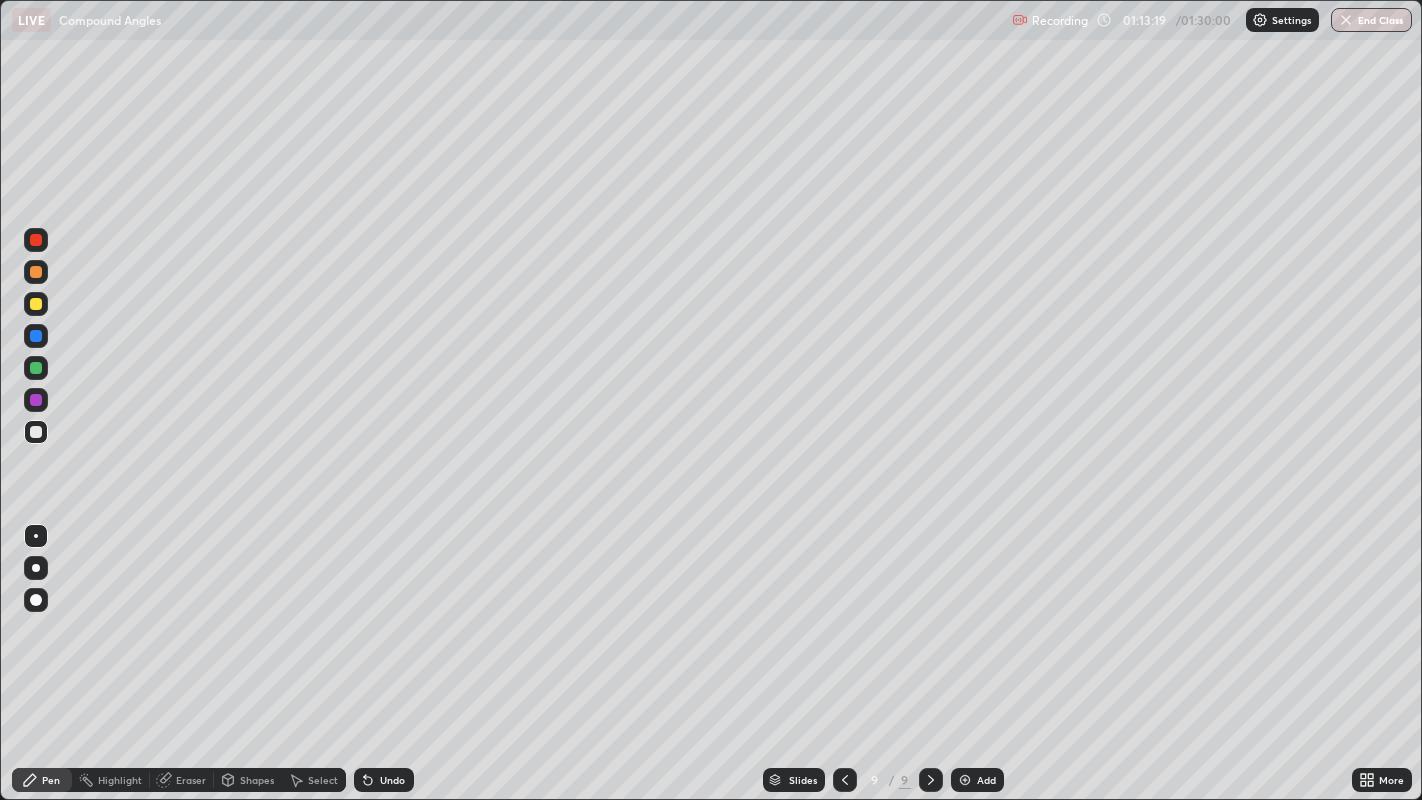 click on "Undo" at bounding box center [384, 780] 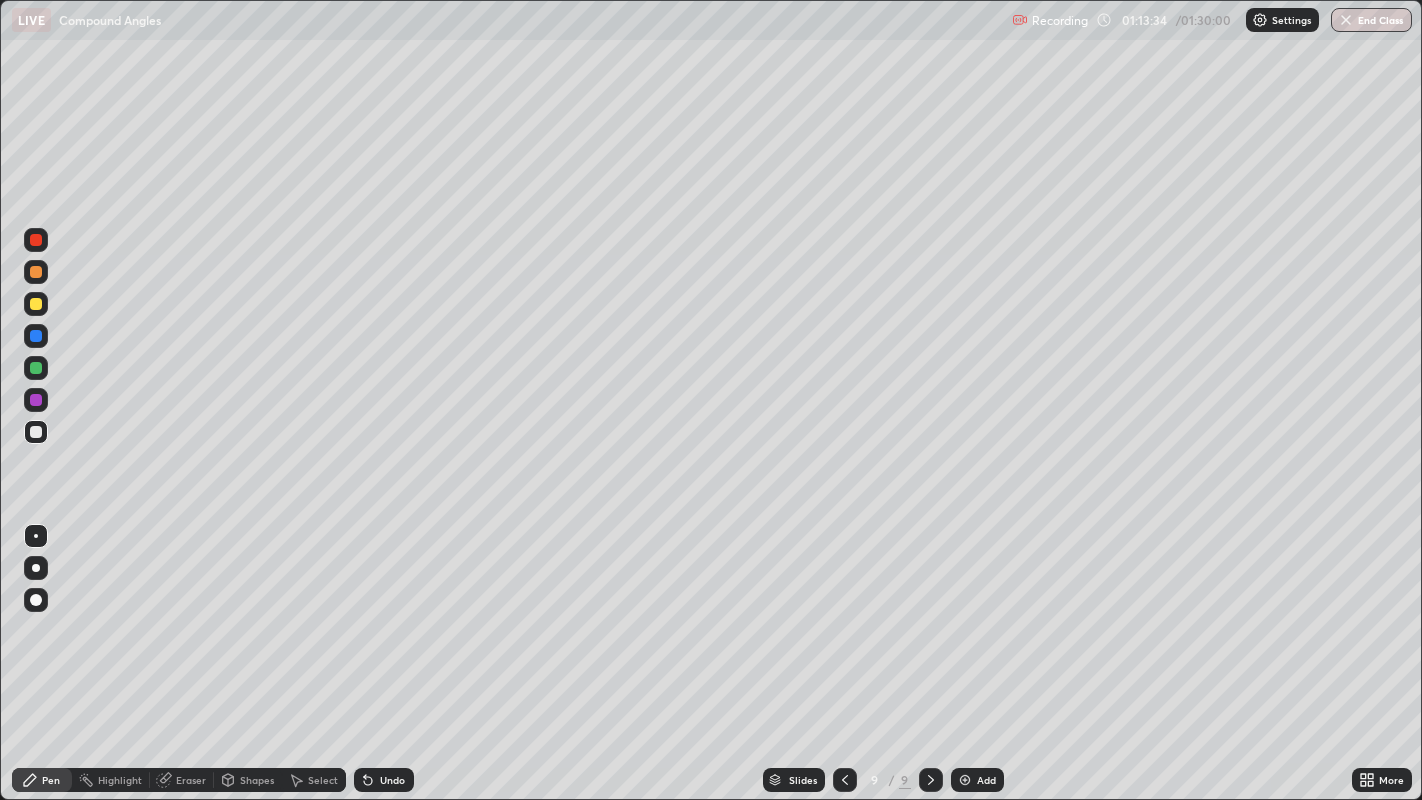 click at bounding box center [36, 304] 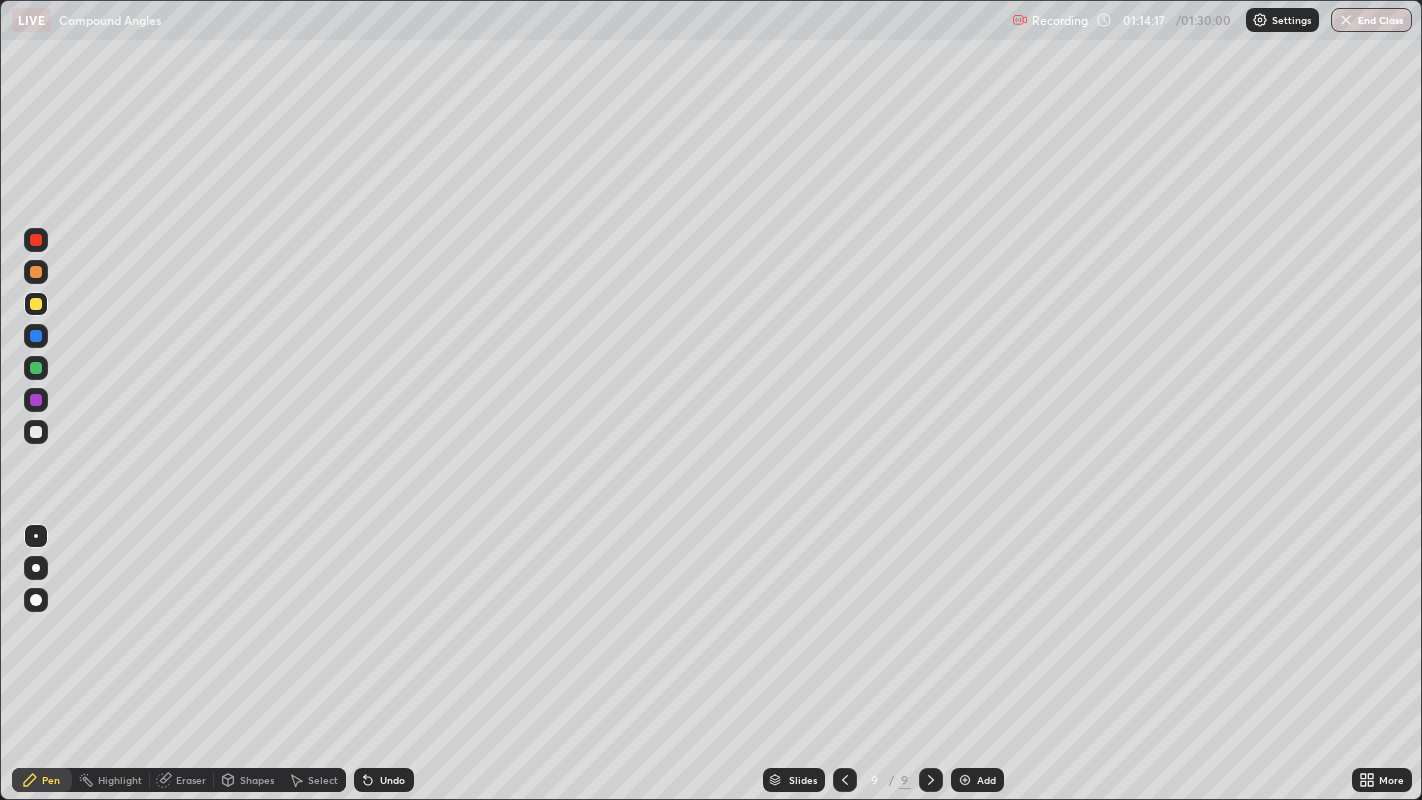 click at bounding box center [36, 432] 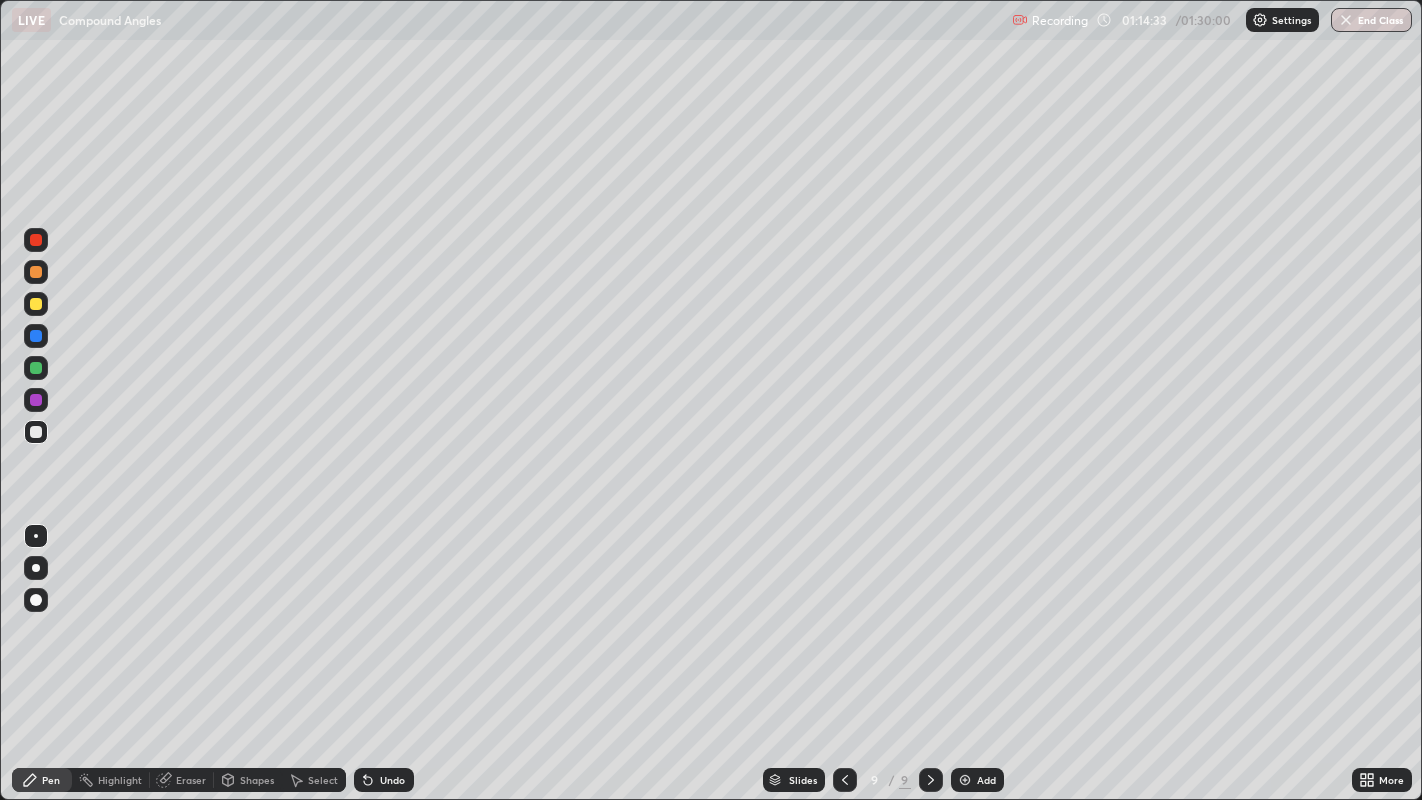 click on "Undo" at bounding box center [384, 780] 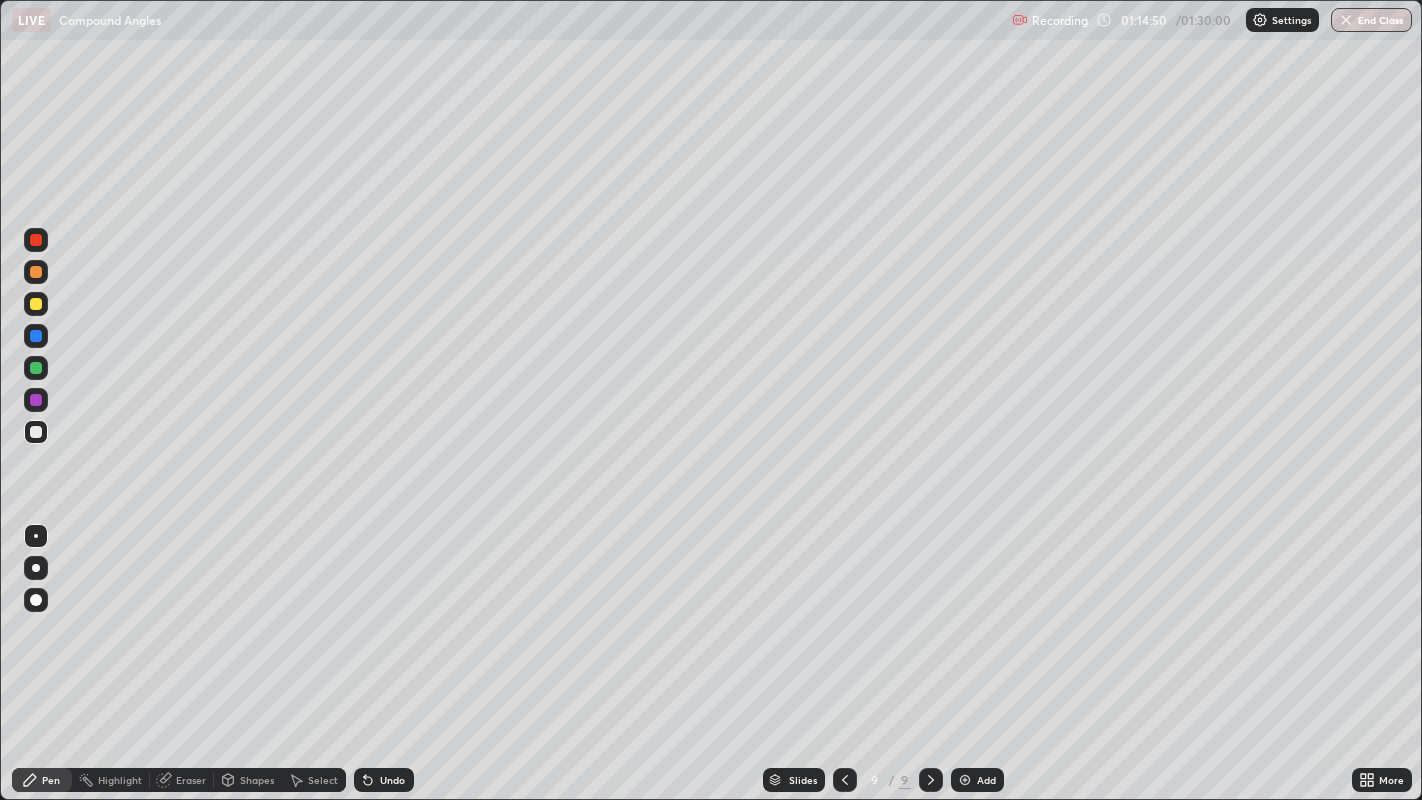 click at bounding box center [36, 368] 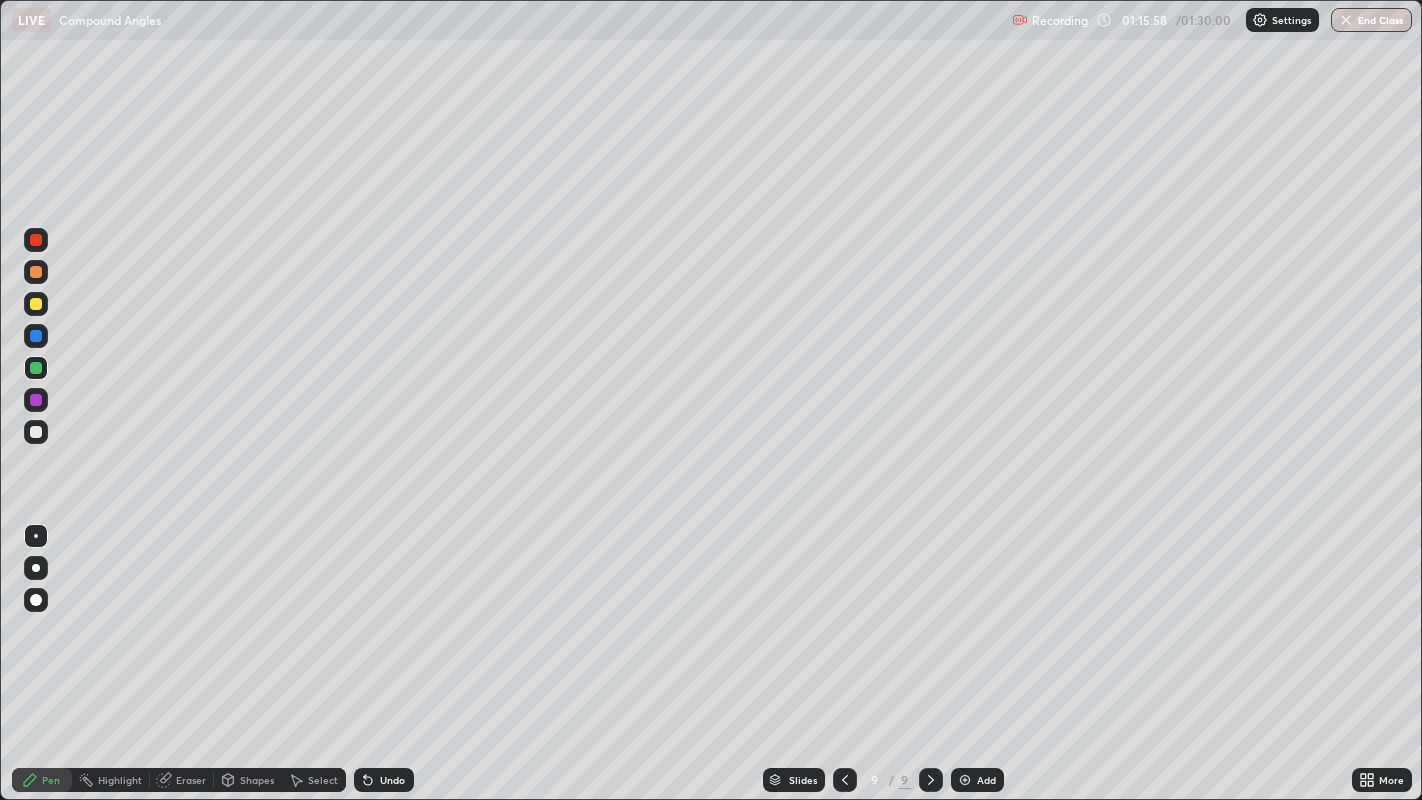 click at bounding box center (36, 432) 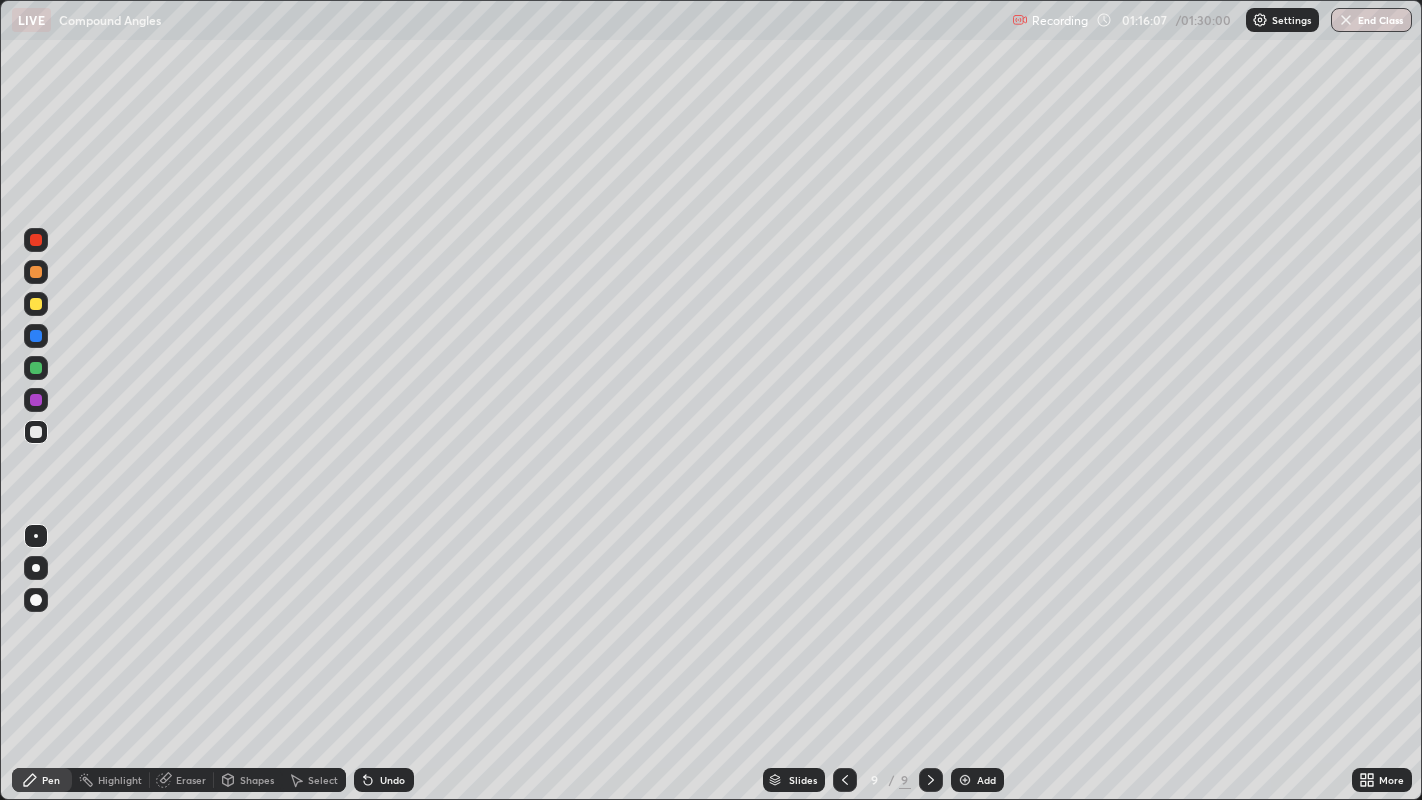 click at bounding box center [36, 336] 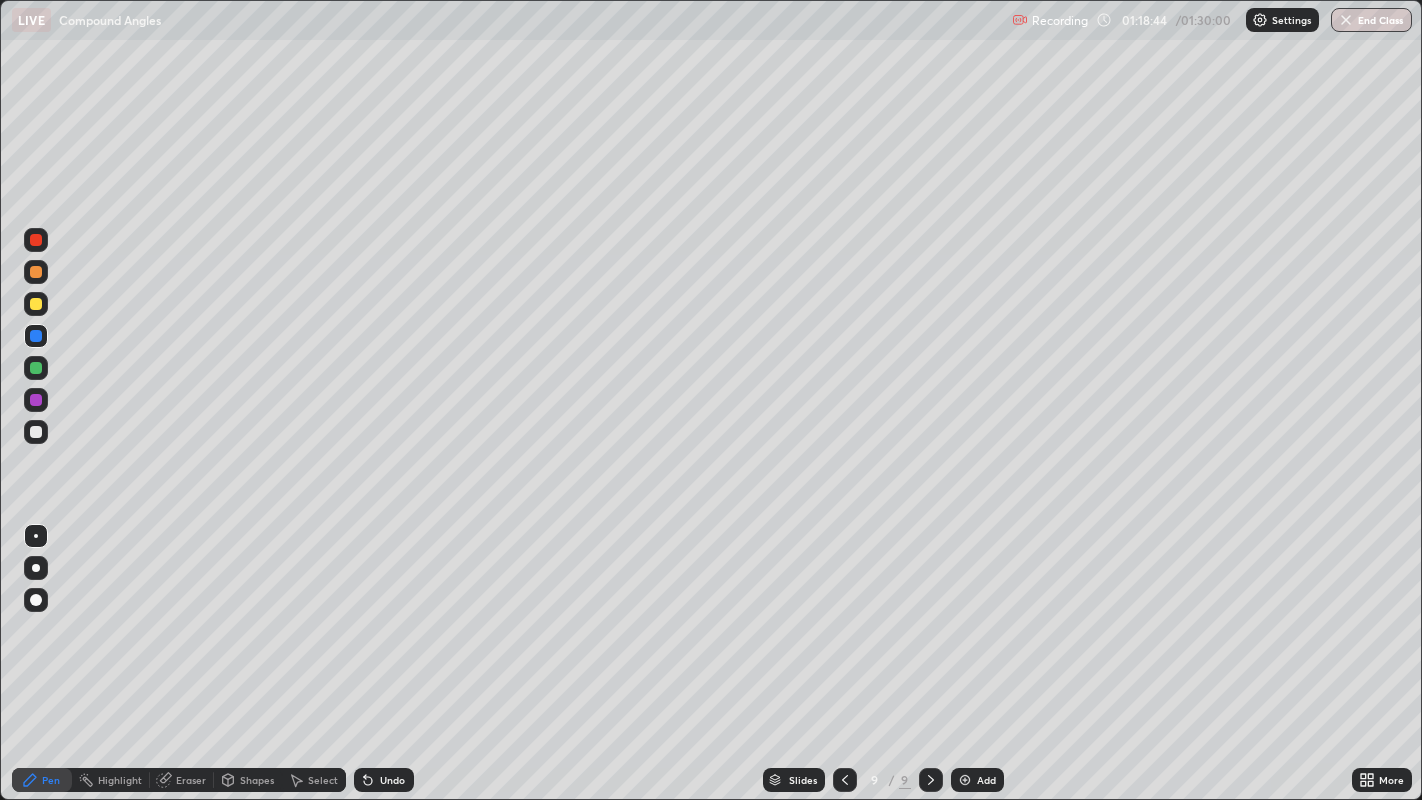 click on "Add" at bounding box center [977, 780] 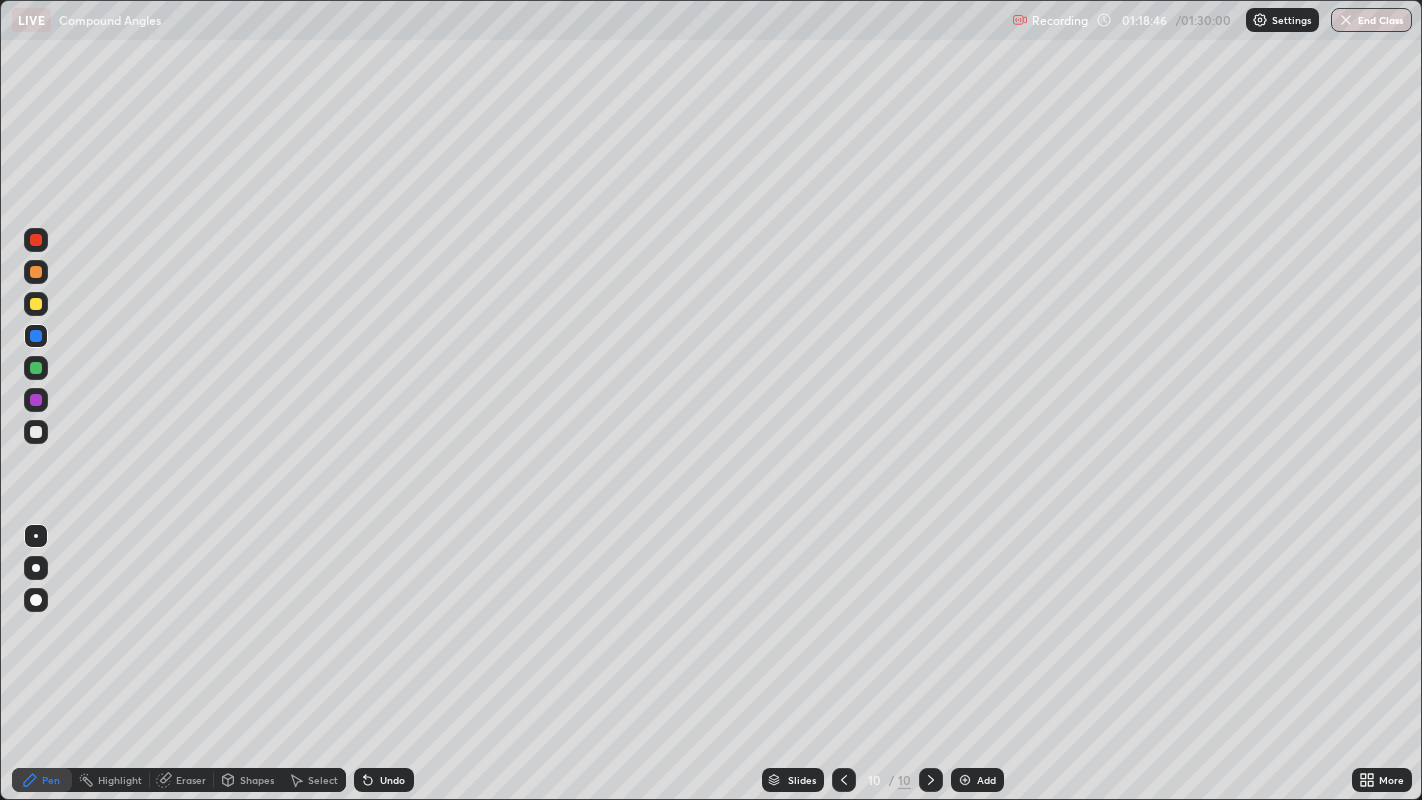 click at bounding box center [36, 304] 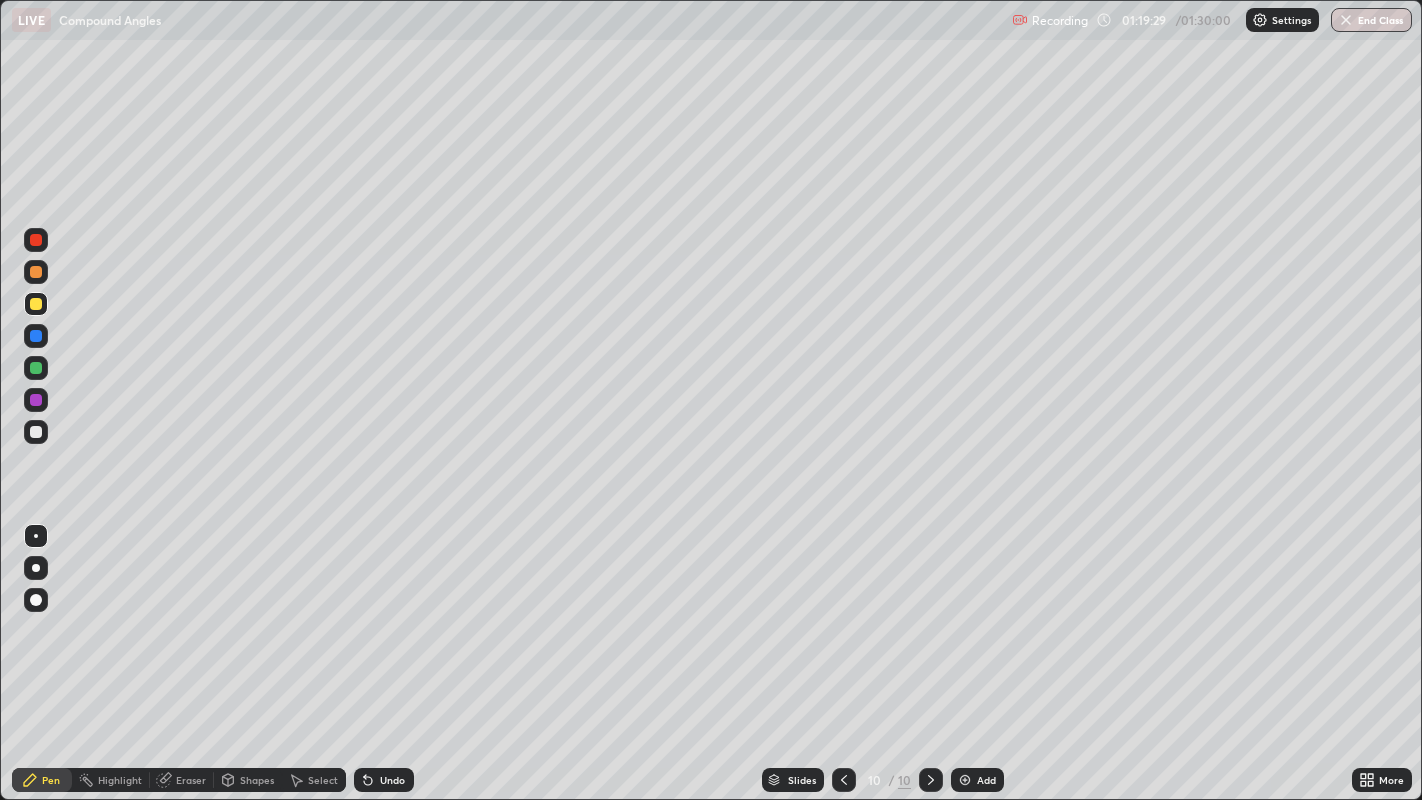 click at bounding box center [36, 432] 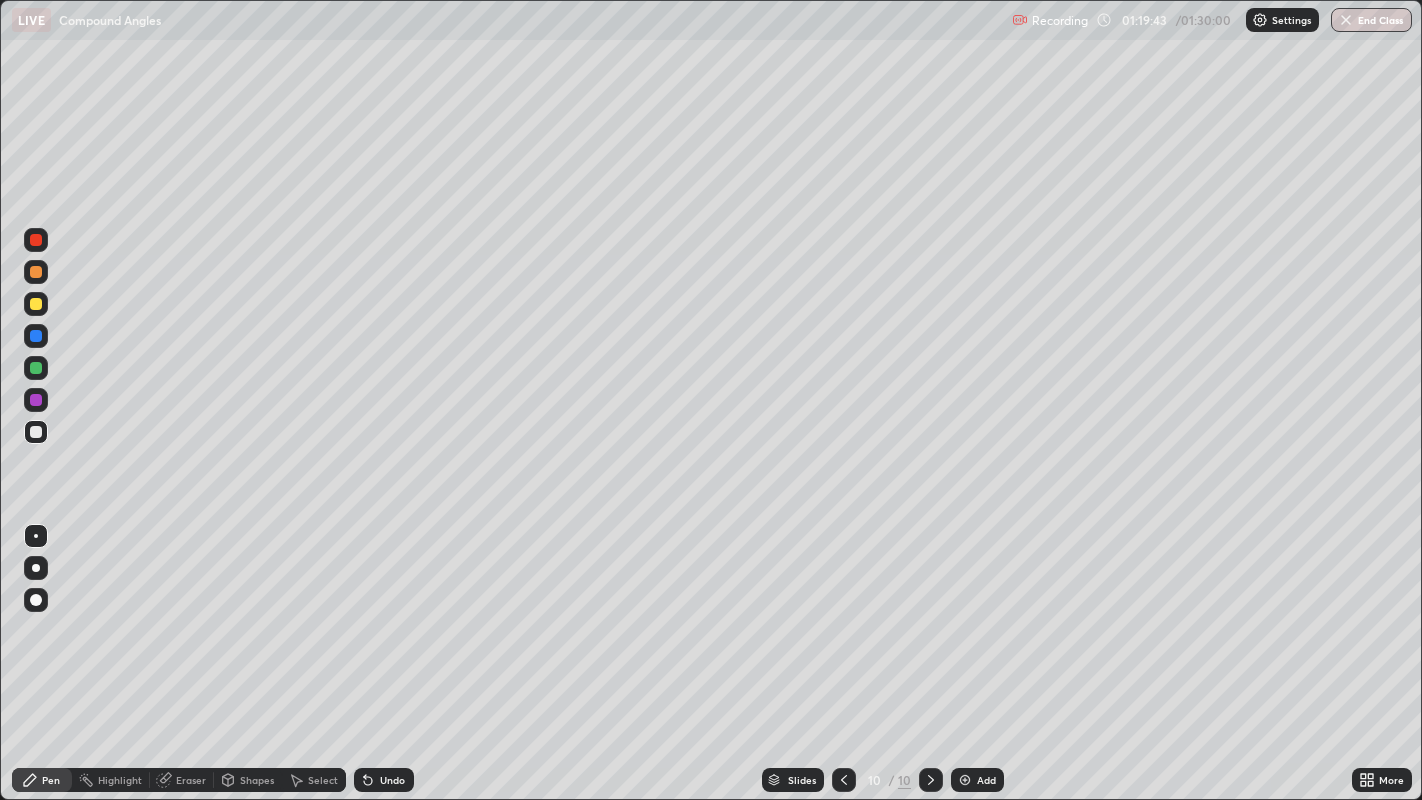 click at bounding box center [36, 304] 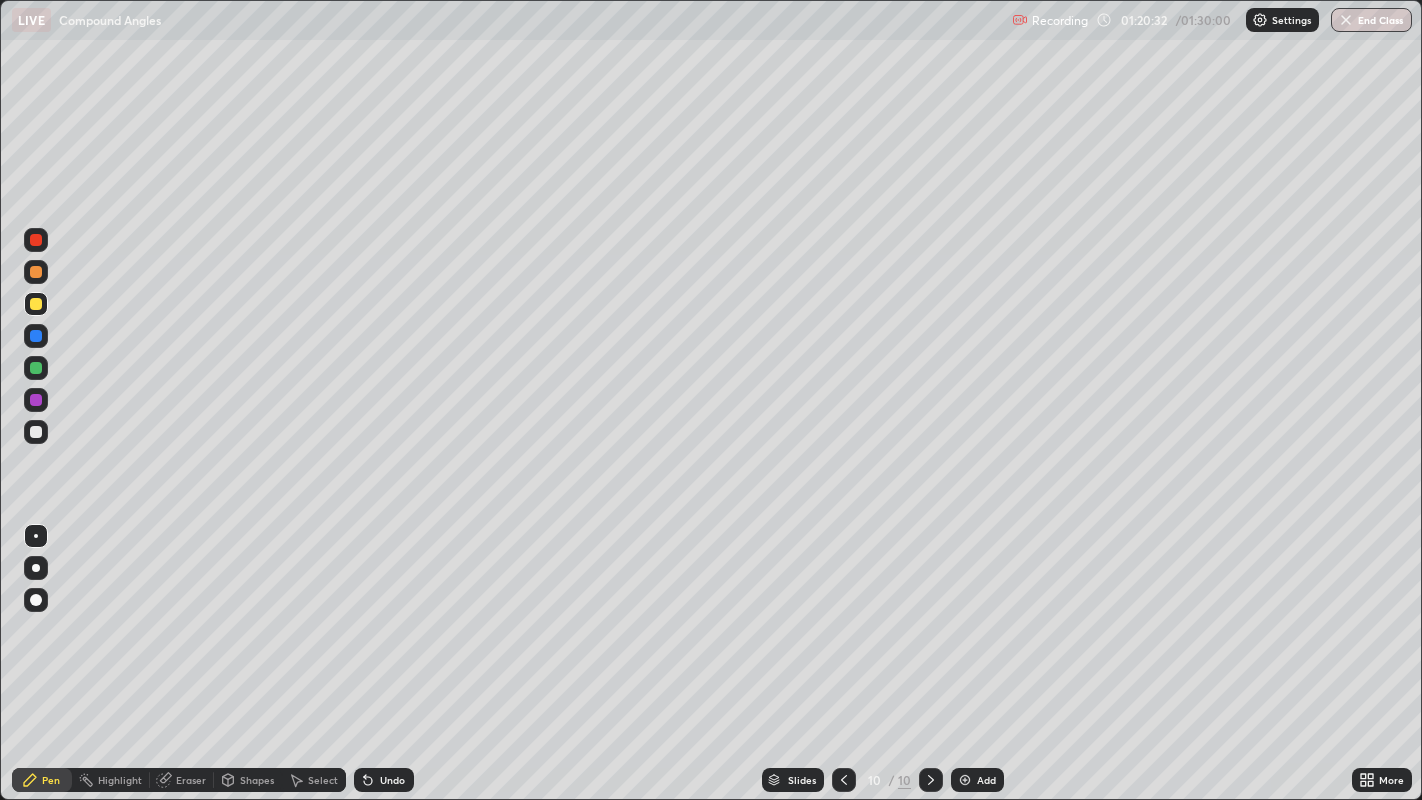 click at bounding box center (36, 432) 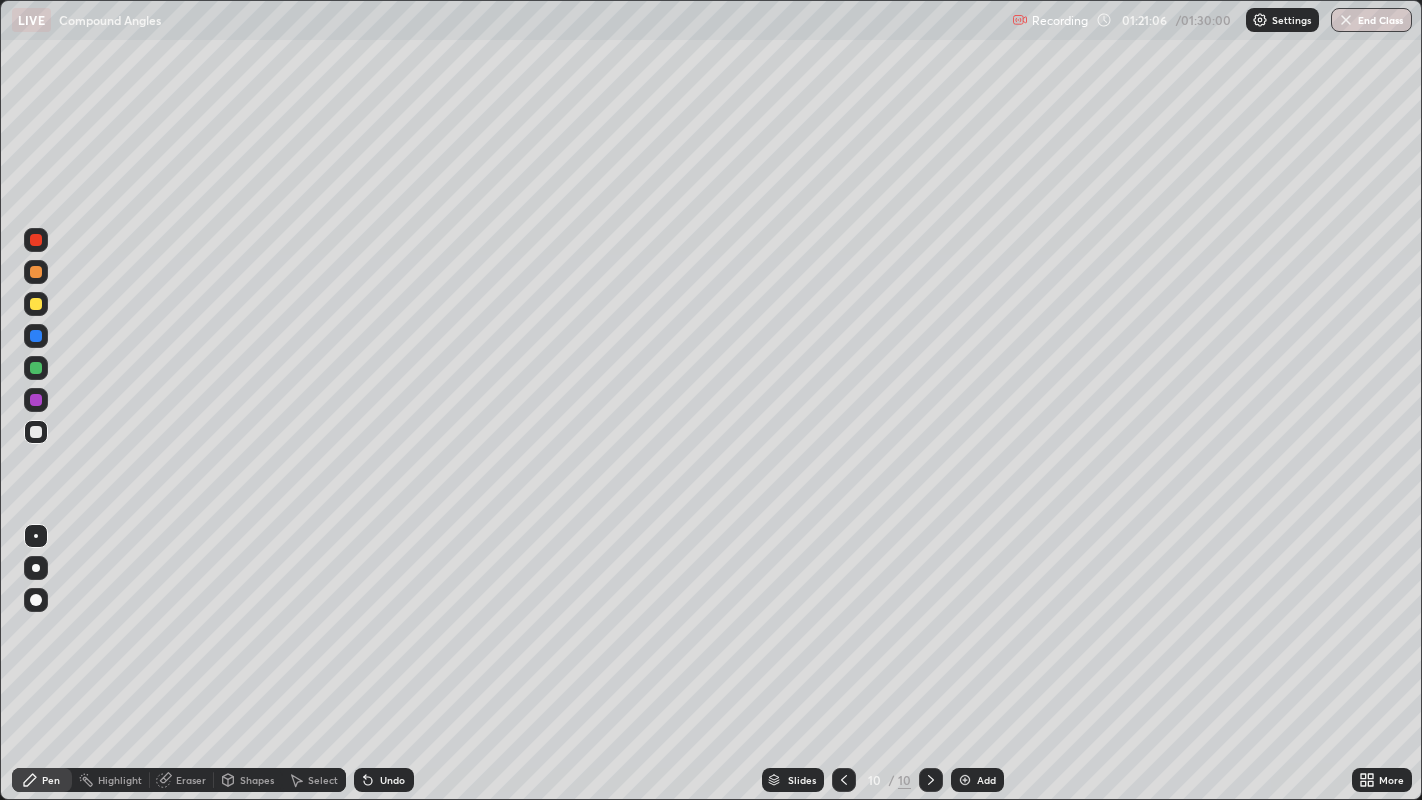 click on "Undo" at bounding box center [392, 780] 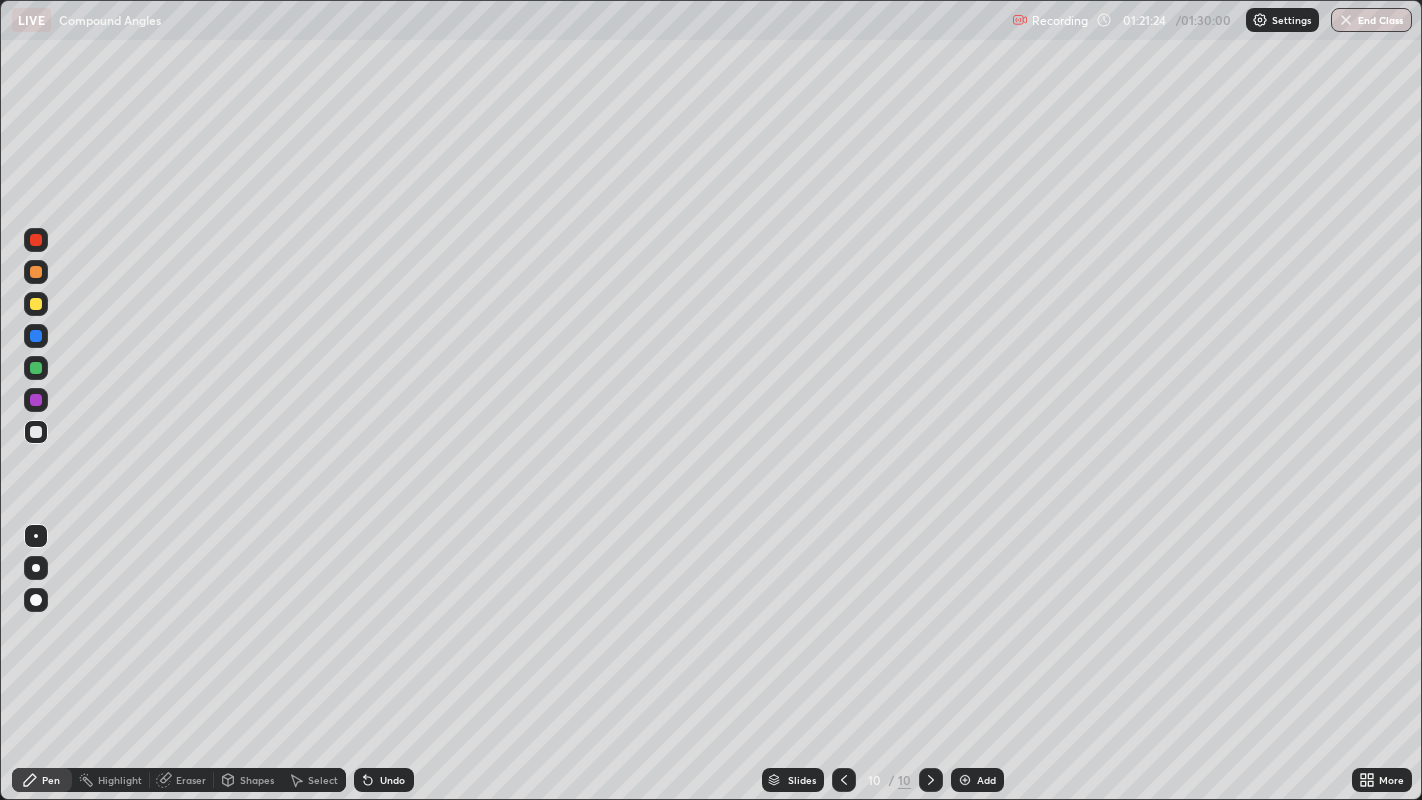 click at bounding box center (36, 304) 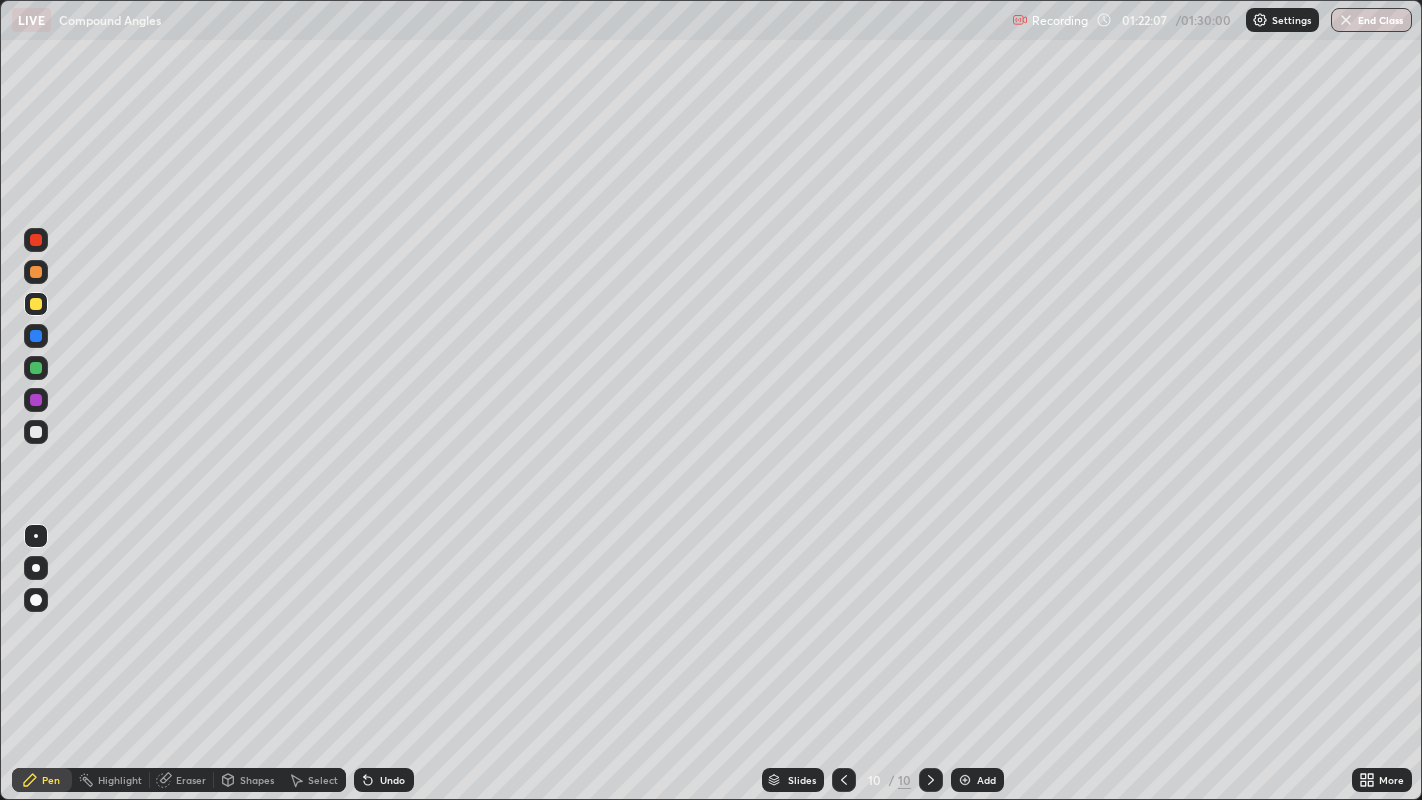 click at bounding box center [36, 432] 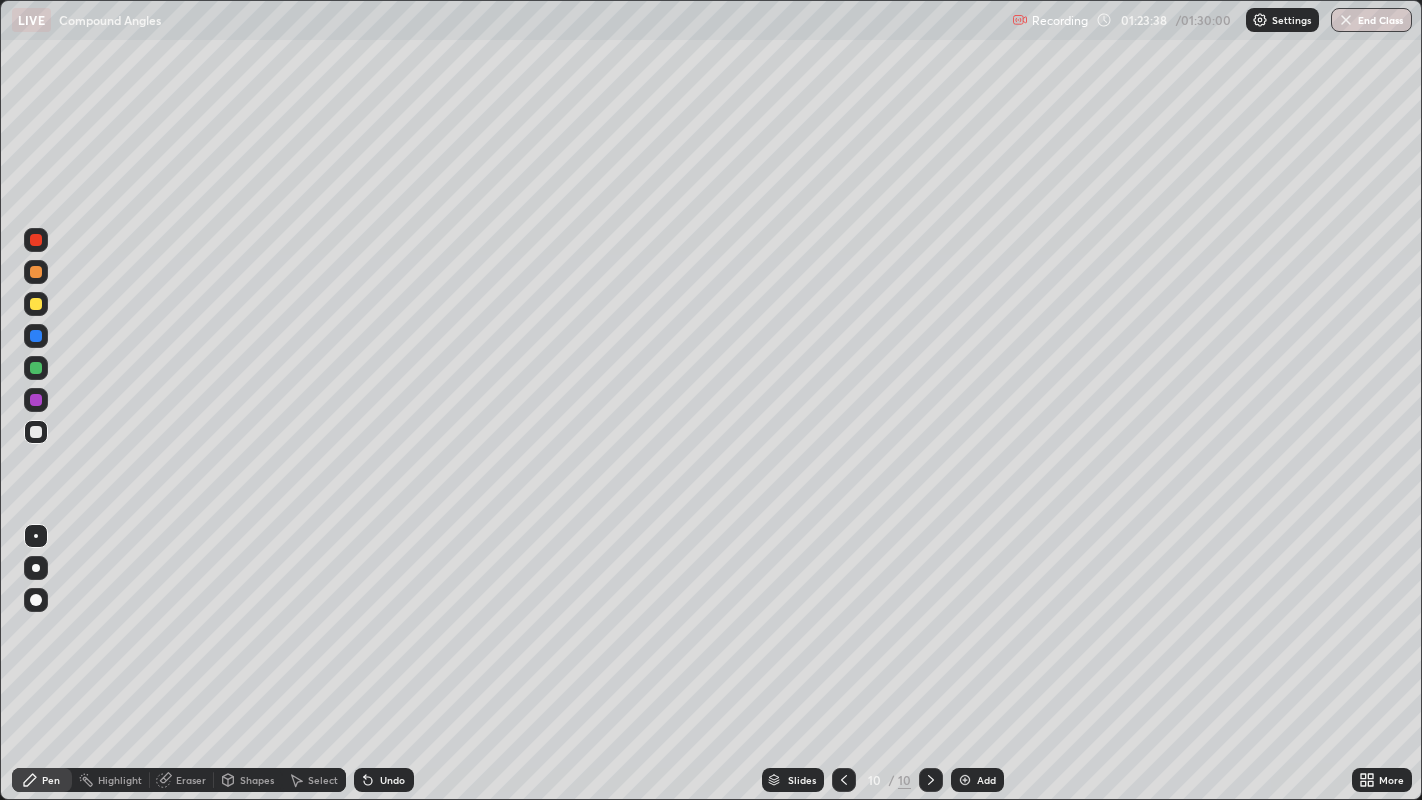 click on "End Class" at bounding box center [1371, 20] 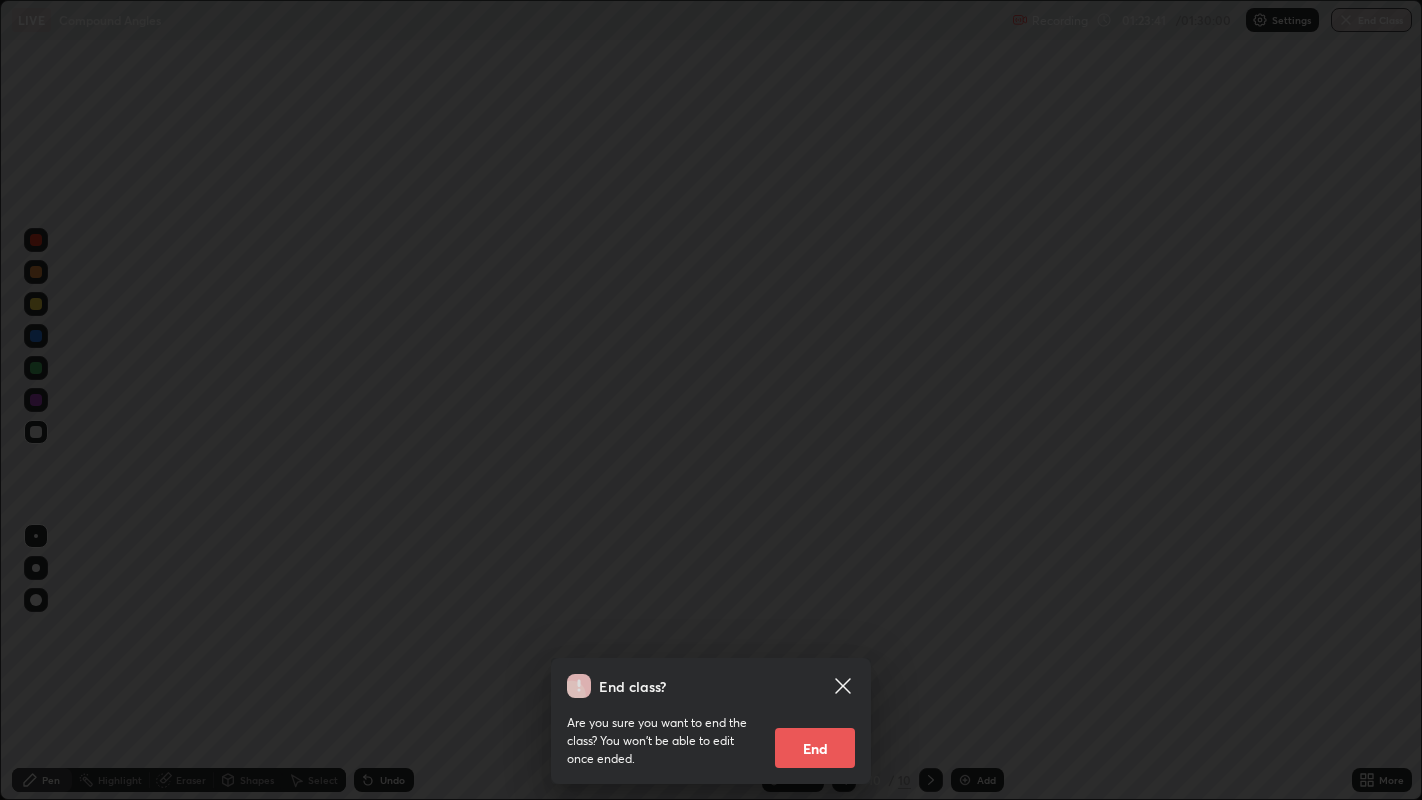 click on "End" at bounding box center (815, 748) 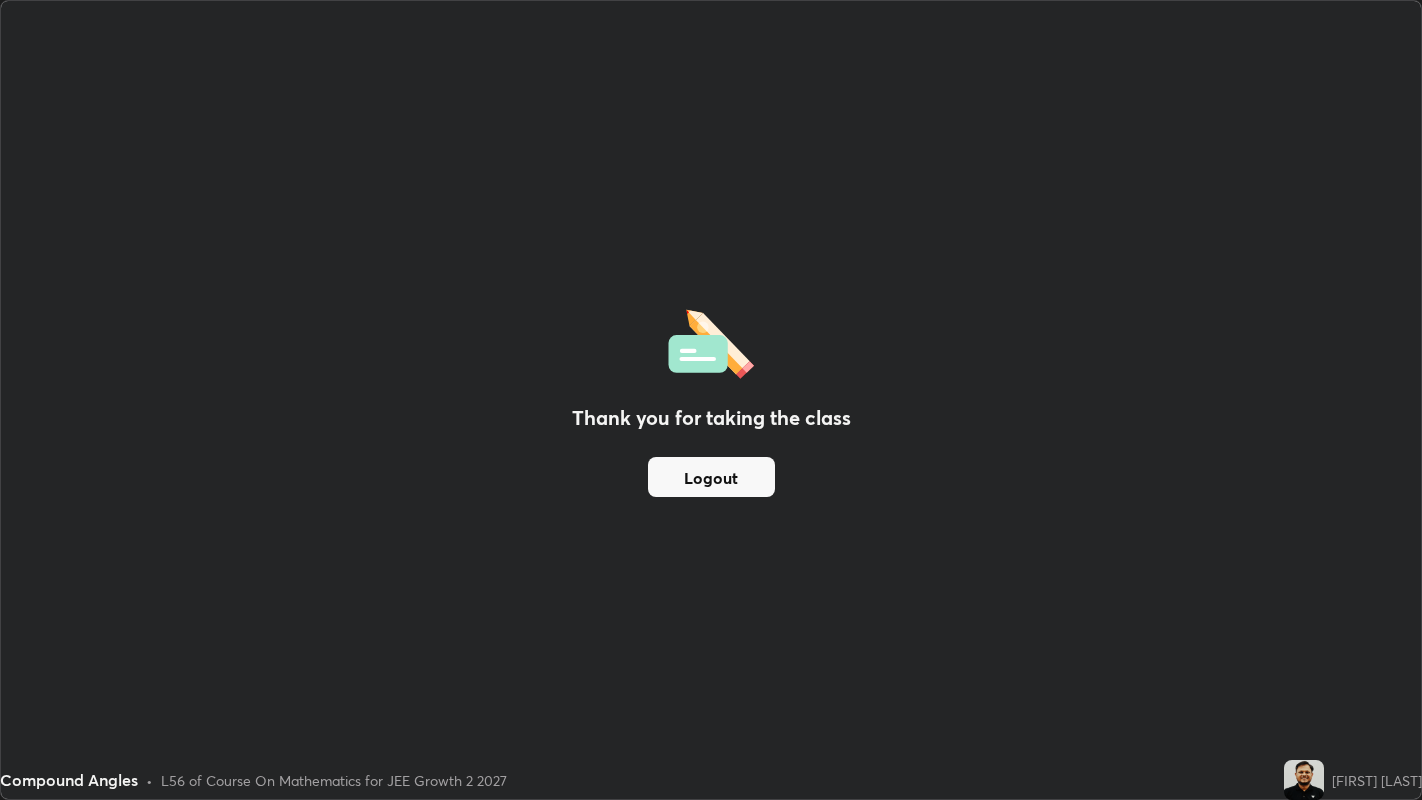 click on "Logout" at bounding box center (711, 477) 